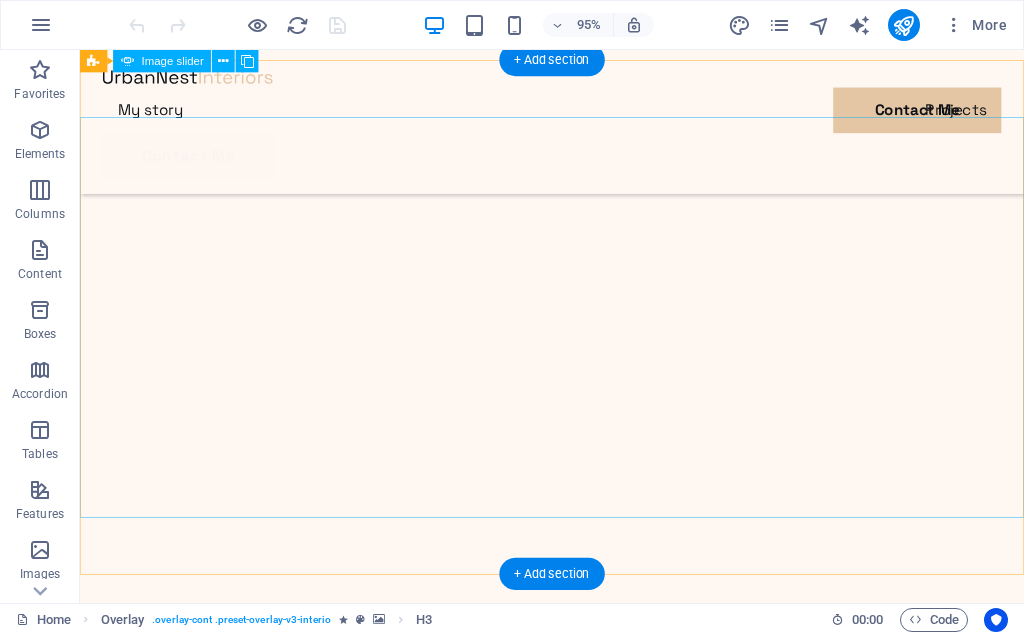 scroll, scrollTop: 0, scrollLeft: 0, axis: both 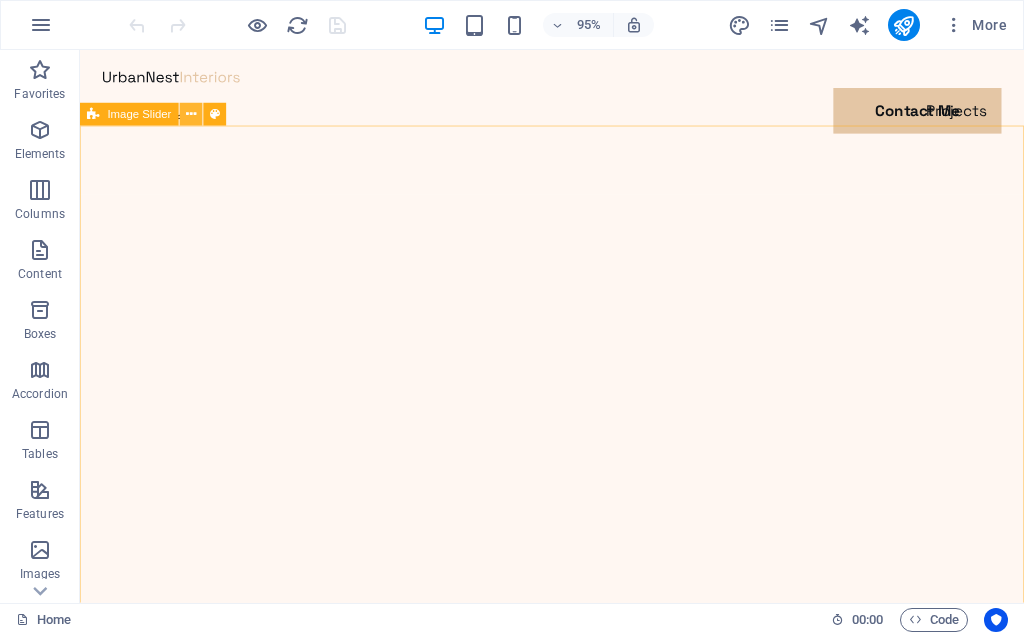 click at bounding box center [191, 115] 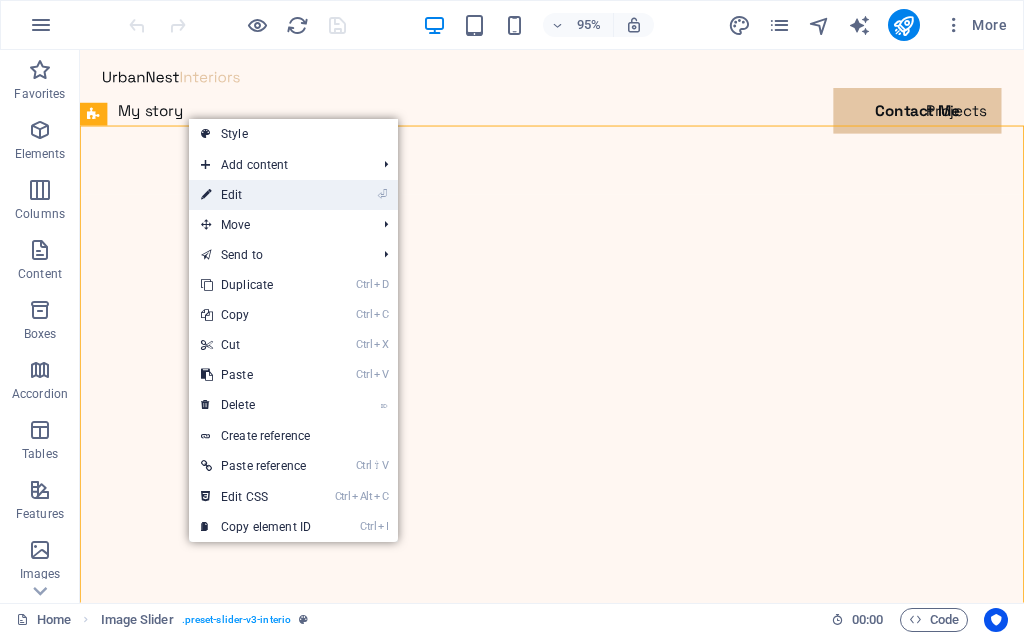 click on "⏎  Edit" at bounding box center [256, 195] 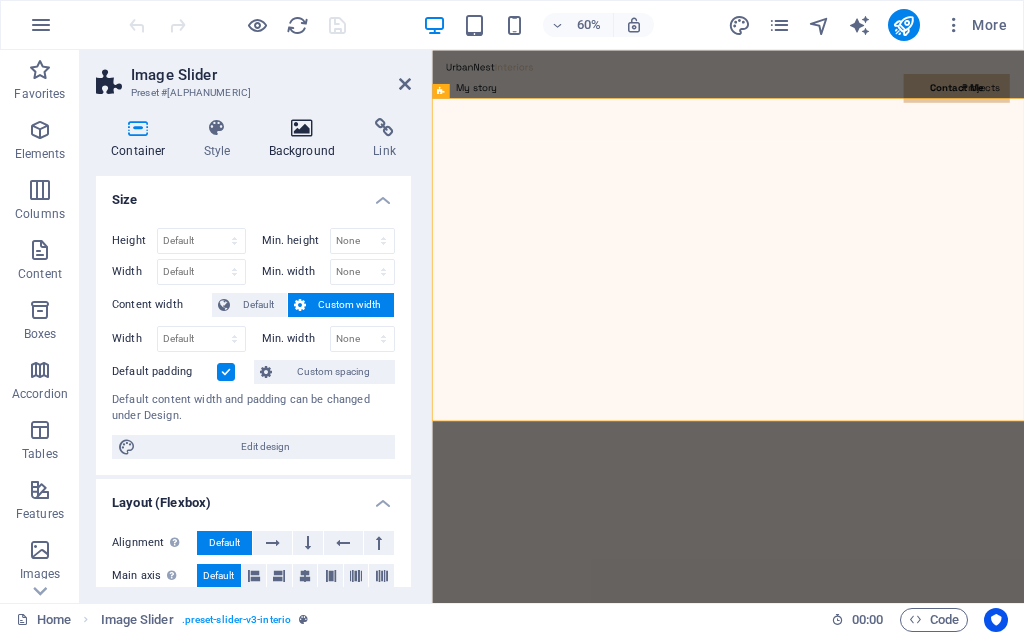 click at bounding box center [302, 128] 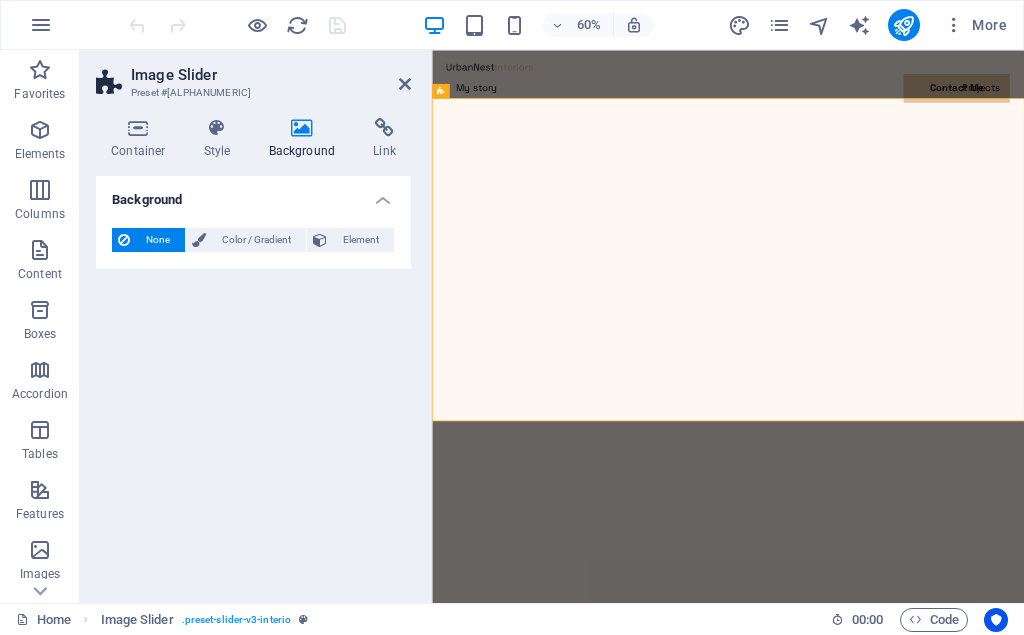 click on "Background" at bounding box center [253, 194] 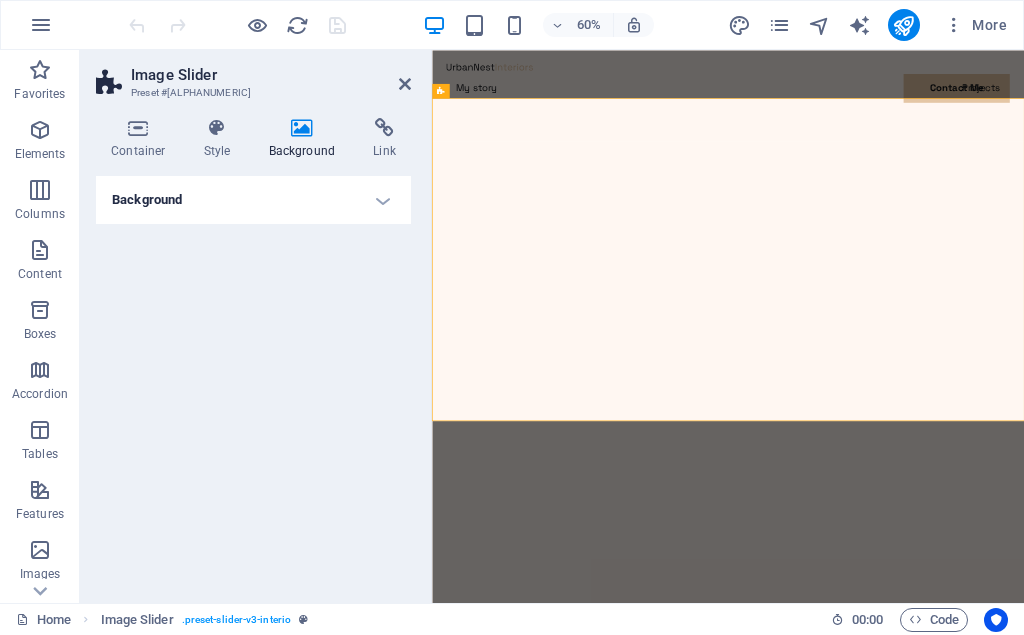 click on "Background" at bounding box center [253, 200] 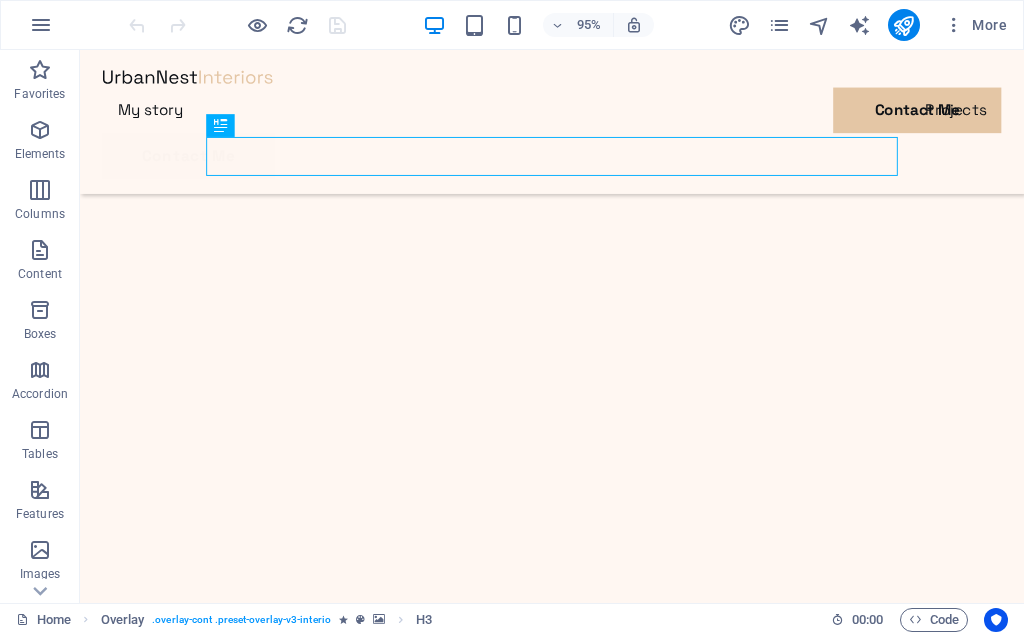 scroll, scrollTop: 582, scrollLeft: 0, axis: vertical 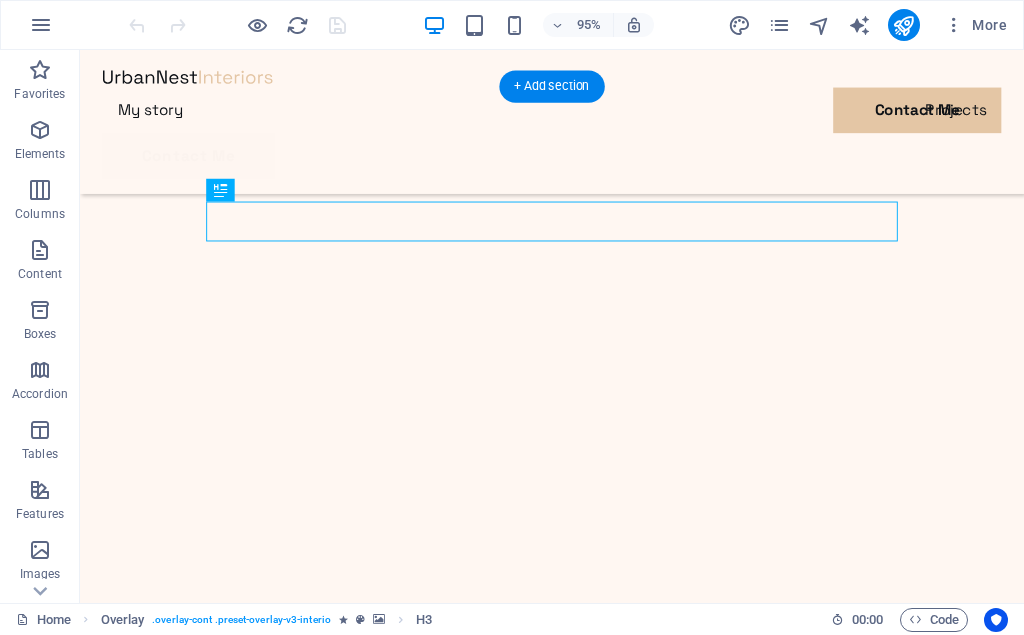 click at bounding box center (577, 3604) 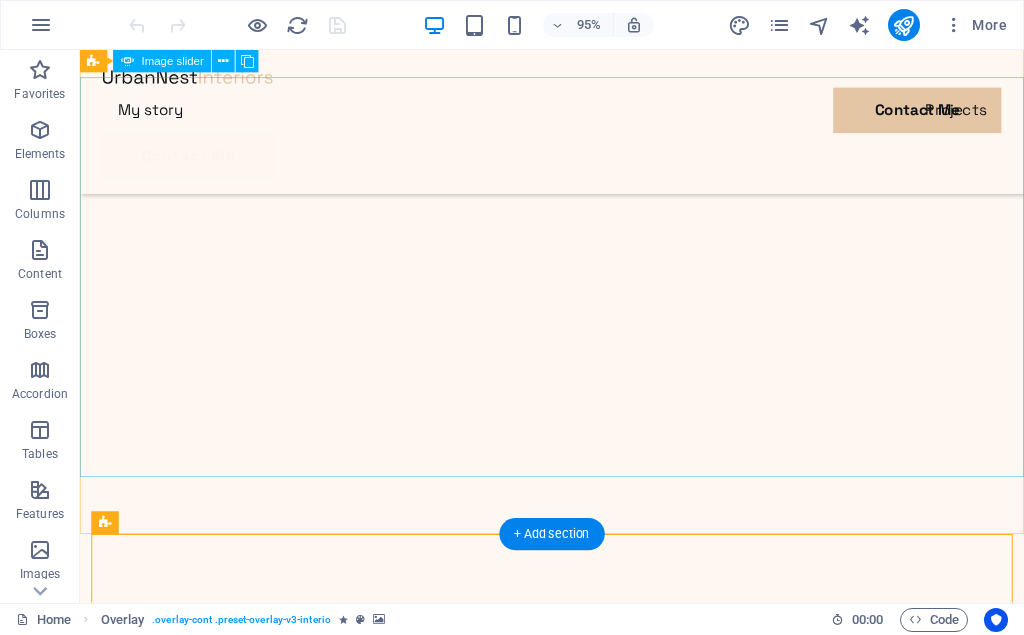 scroll, scrollTop: 0, scrollLeft: 0, axis: both 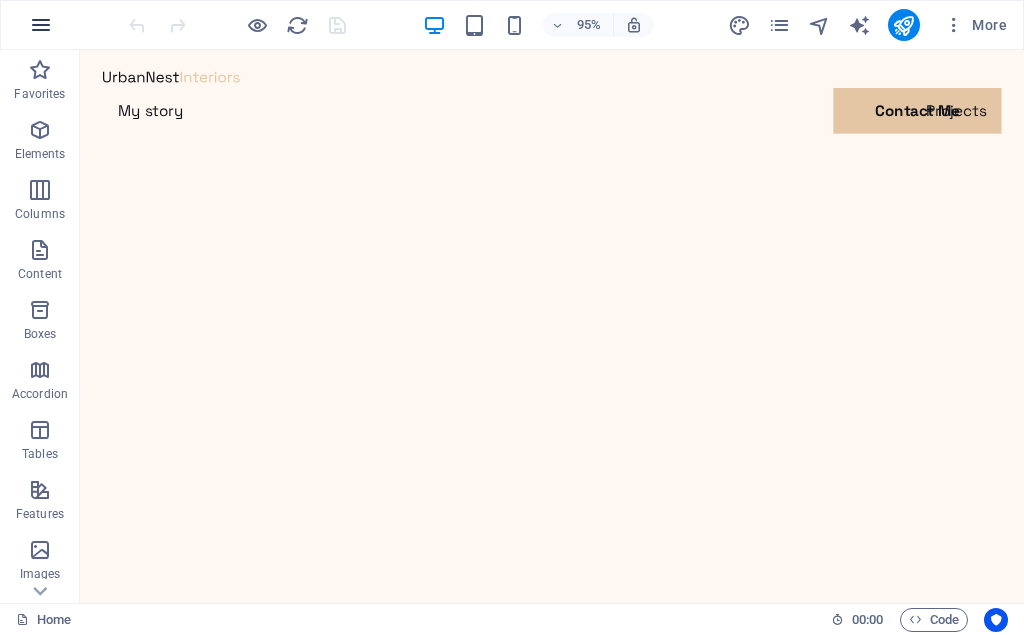click at bounding box center [41, 25] 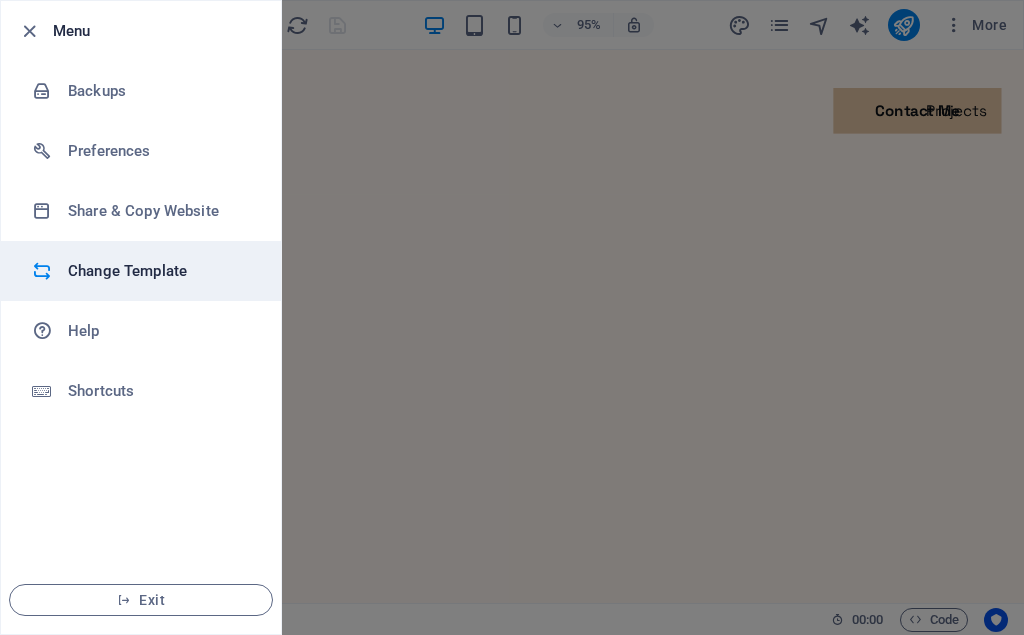 click on "Change Template" at bounding box center (160, 271) 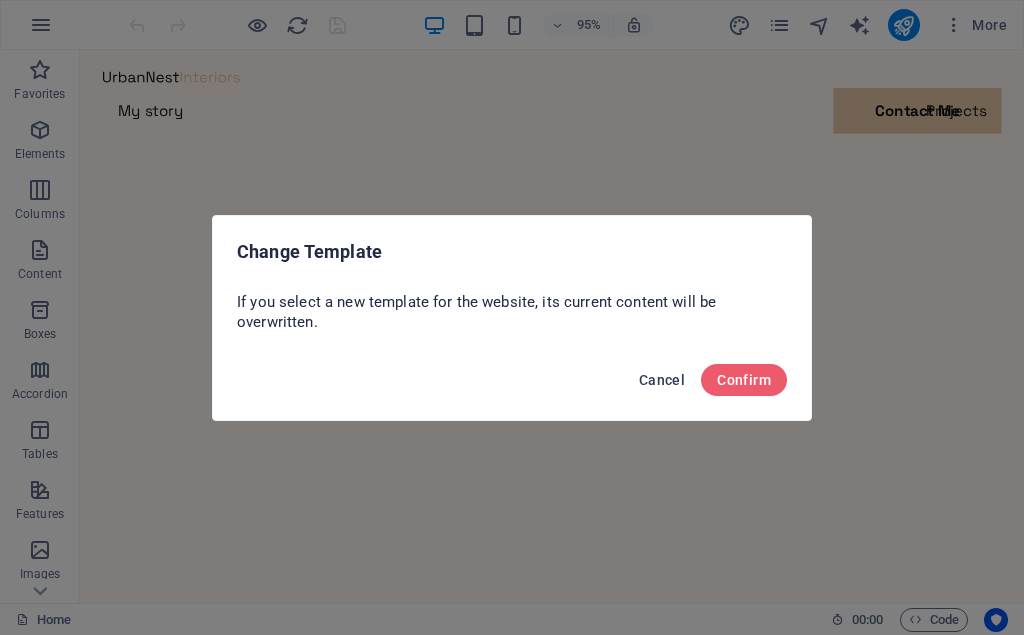 click on "Cancel" at bounding box center [662, 380] 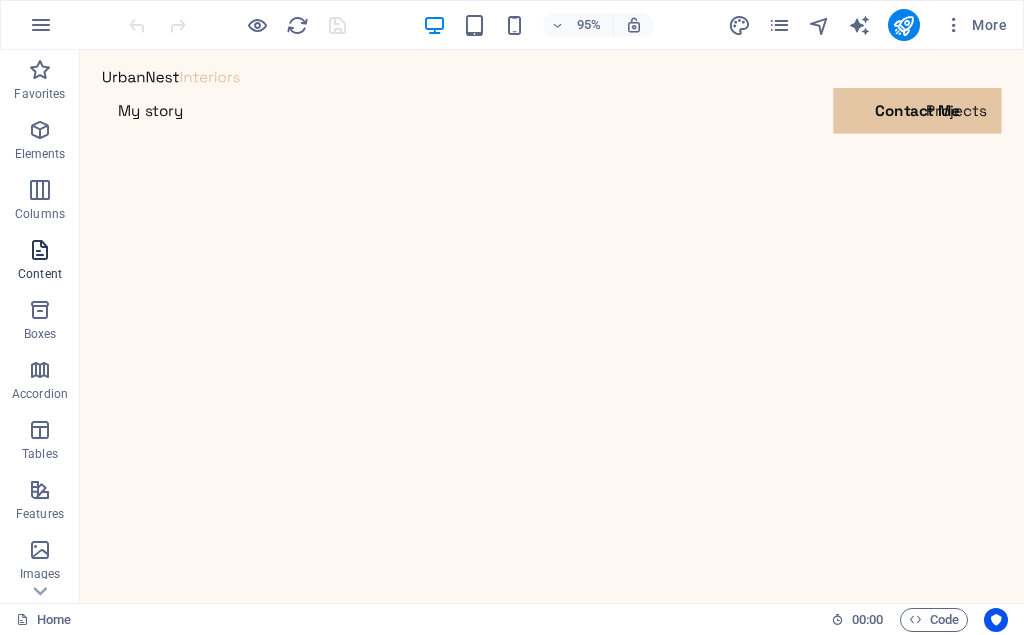 click at bounding box center (40, 250) 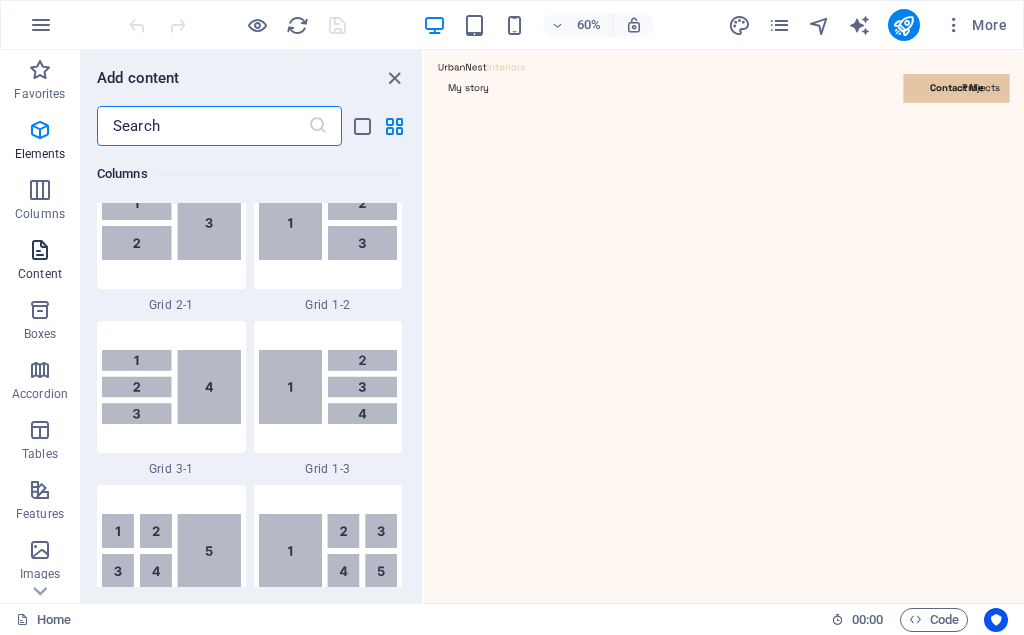 scroll, scrollTop: 3499, scrollLeft: 0, axis: vertical 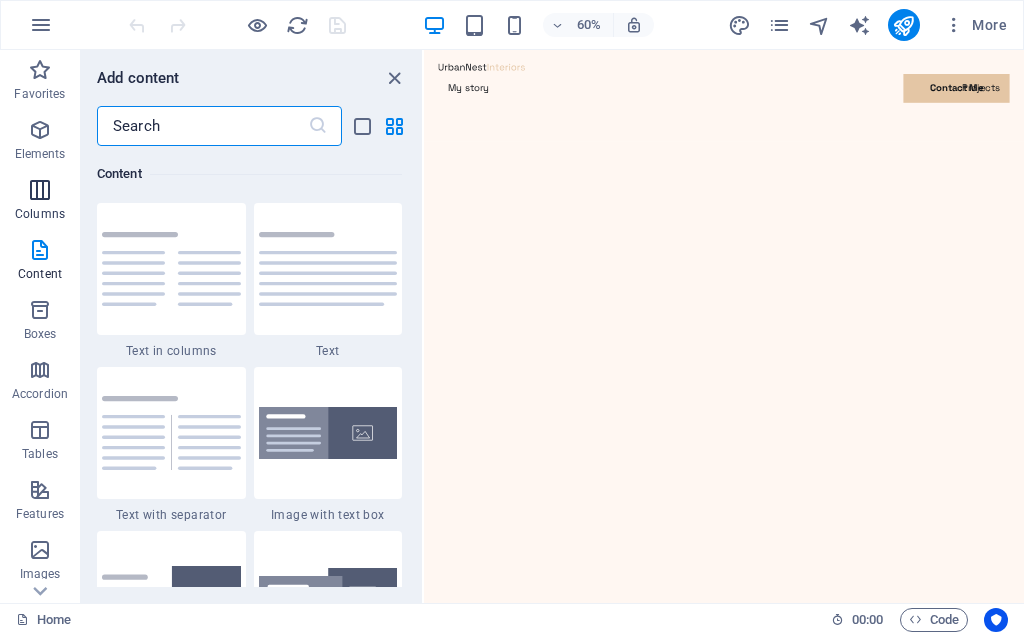 click at bounding box center [40, 190] 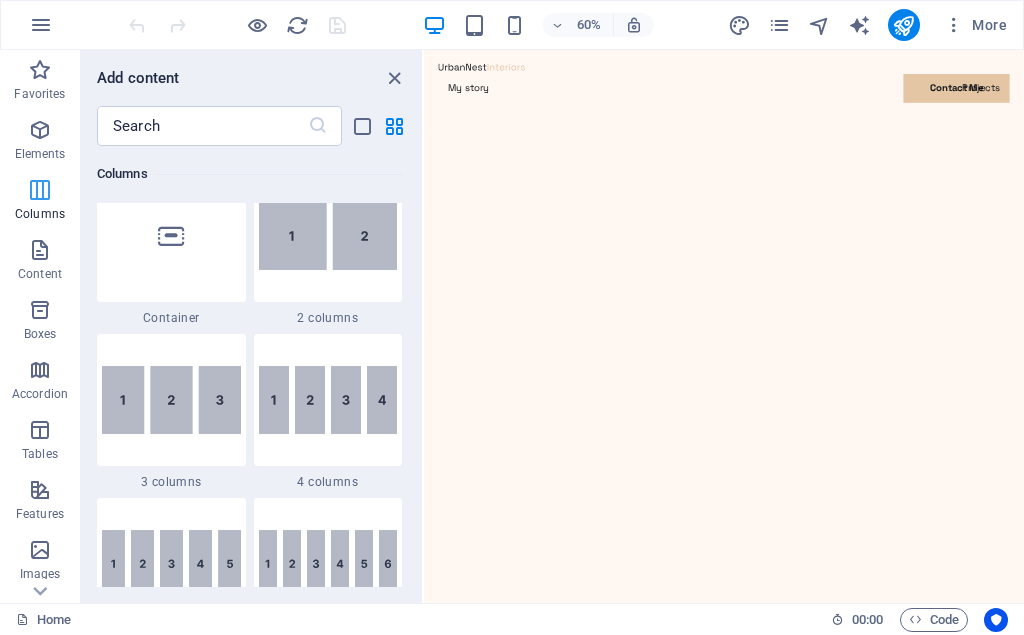 scroll, scrollTop: 990, scrollLeft: 0, axis: vertical 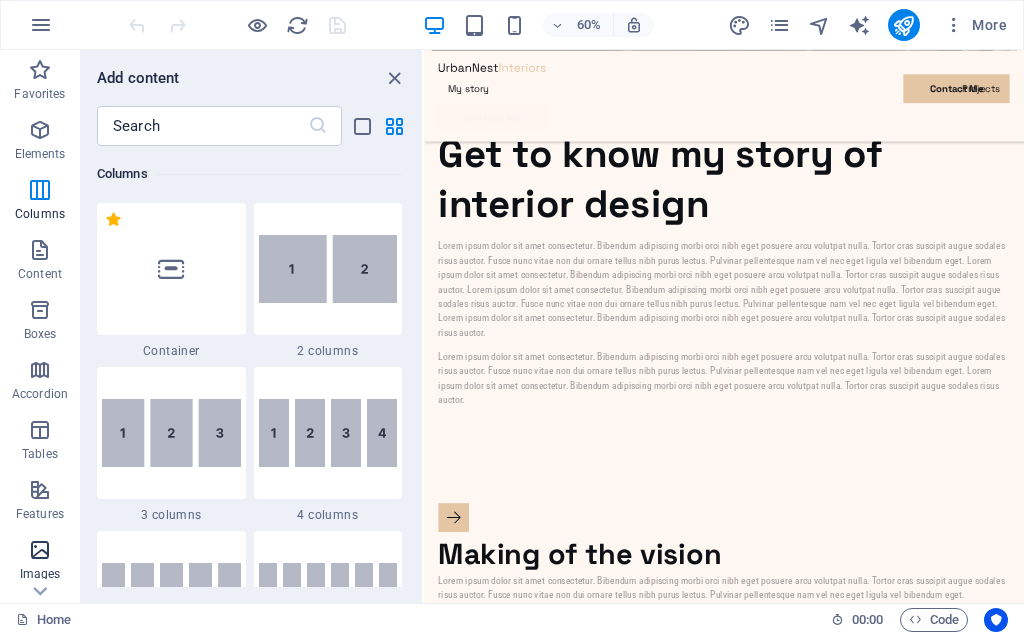 click at bounding box center (40, 550) 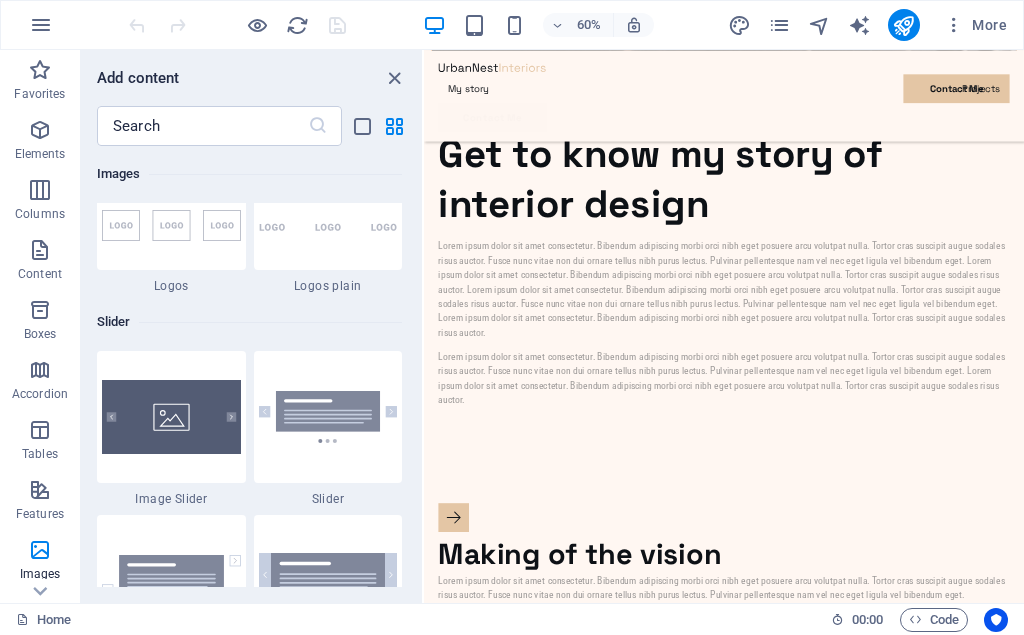 scroll, scrollTop: 11220, scrollLeft: 0, axis: vertical 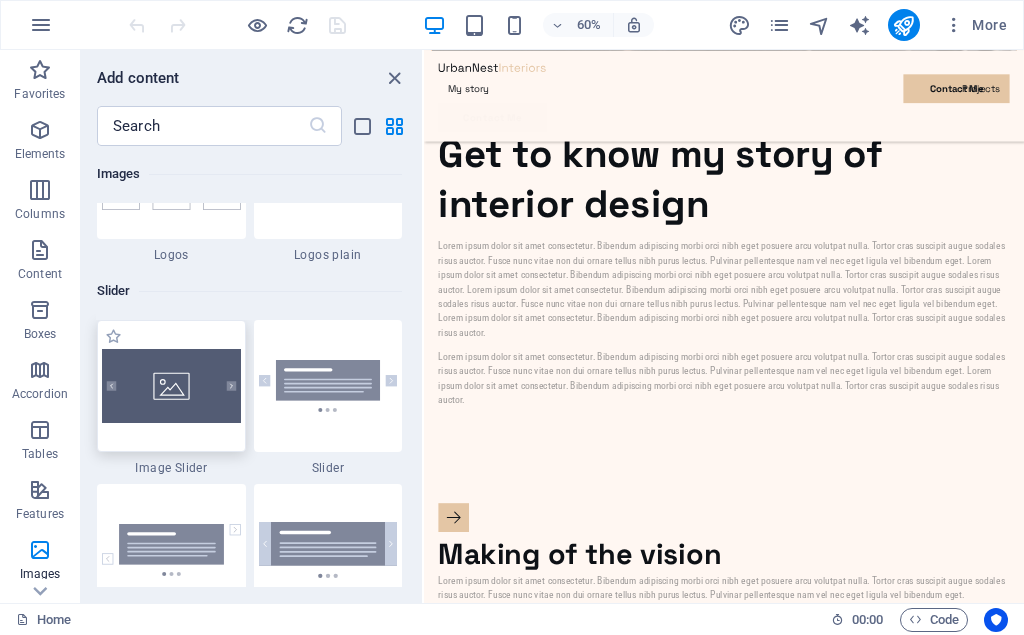 click at bounding box center [171, 386] 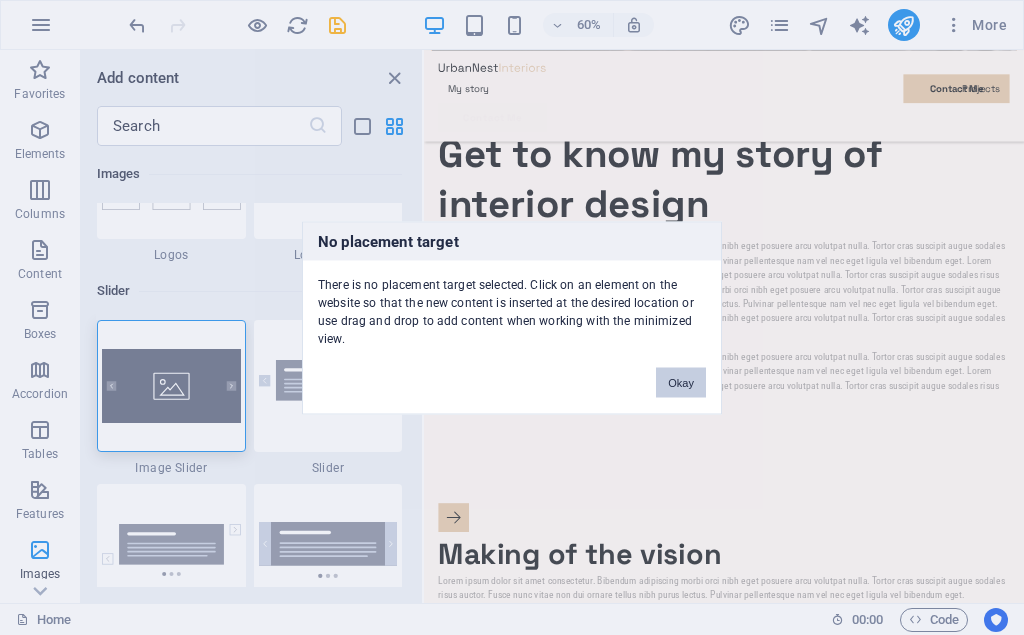 click on "Okay" at bounding box center [681, 382] 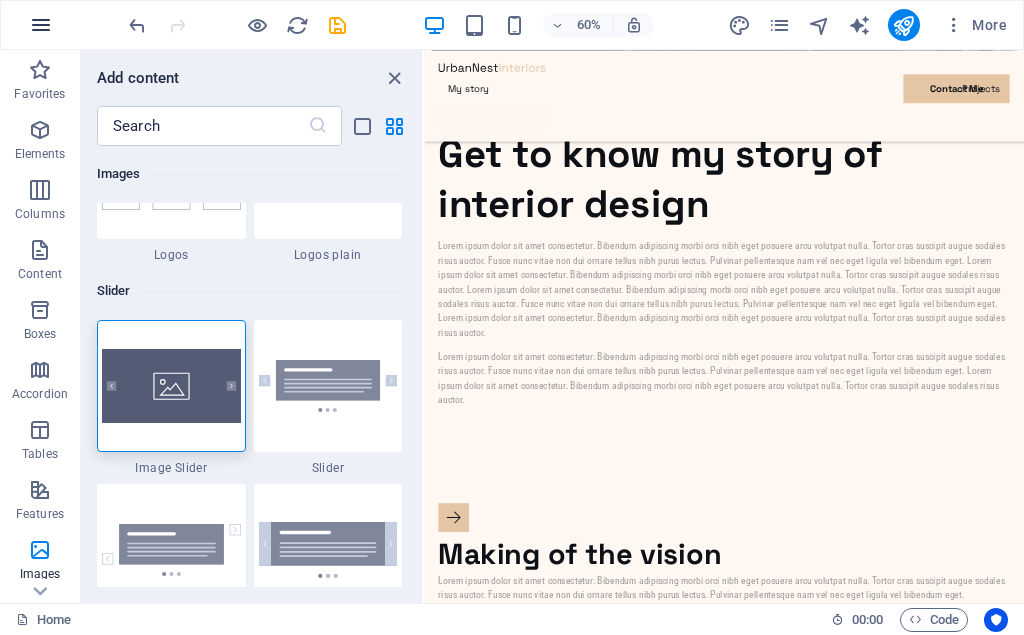click at bounding box center [41, 25] 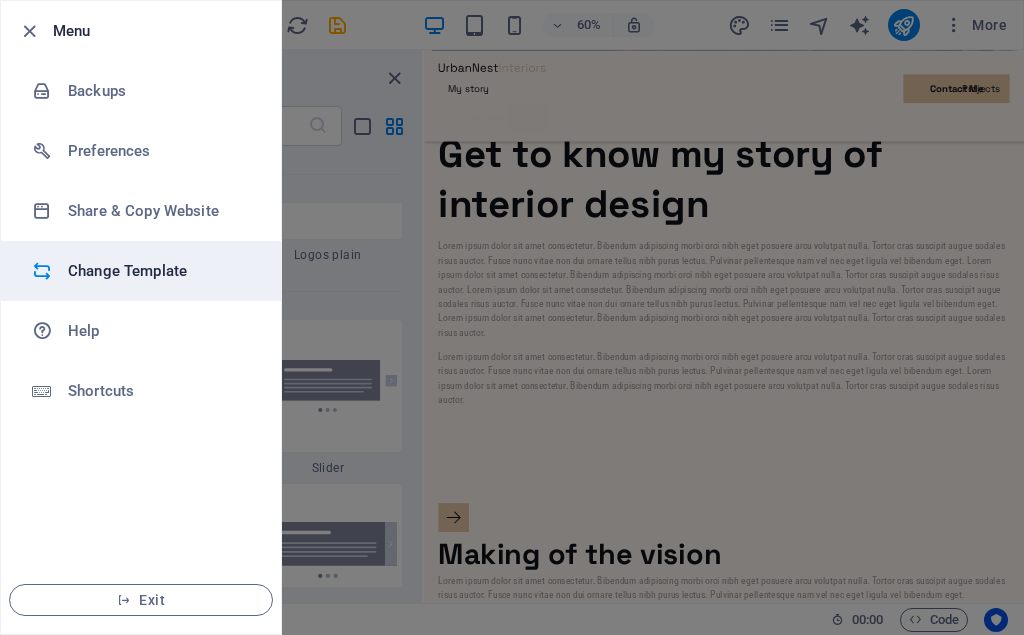 click on "Change Template" at bounding box center (160, 271) 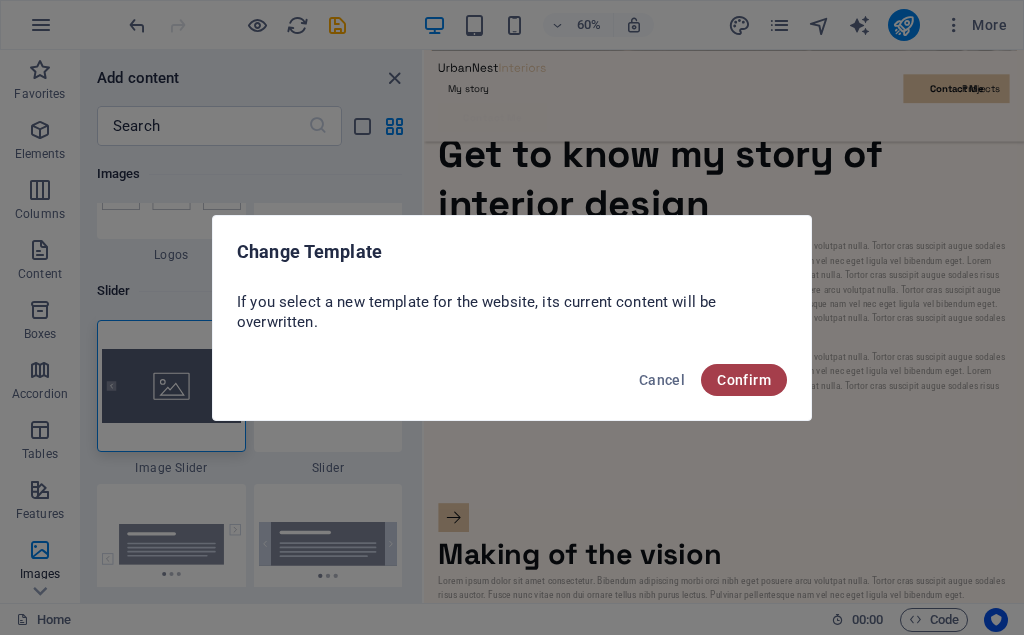 click on "Confirm" at bounding box center (744, 380) 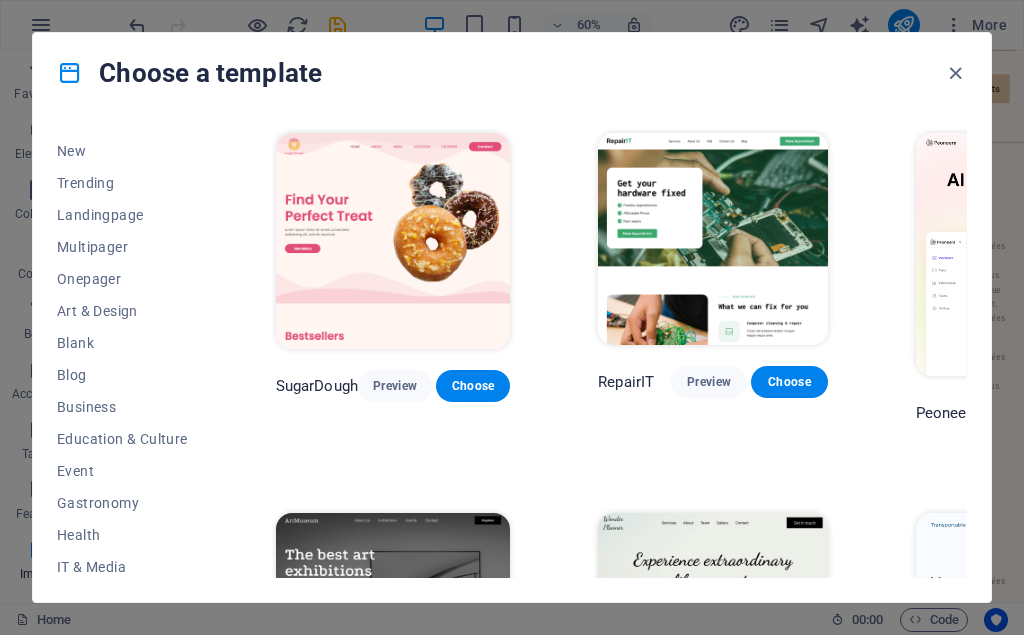 scroll, scrollTop: 0, scrollLeft: 0, axis: both 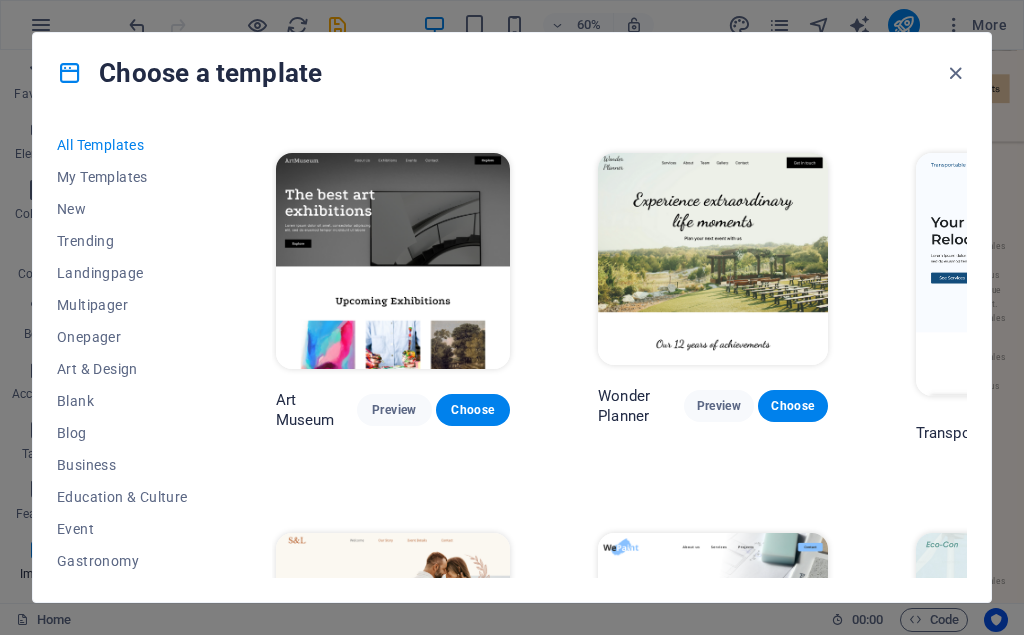 click on "All Templates" at bounding box center (122, 145) 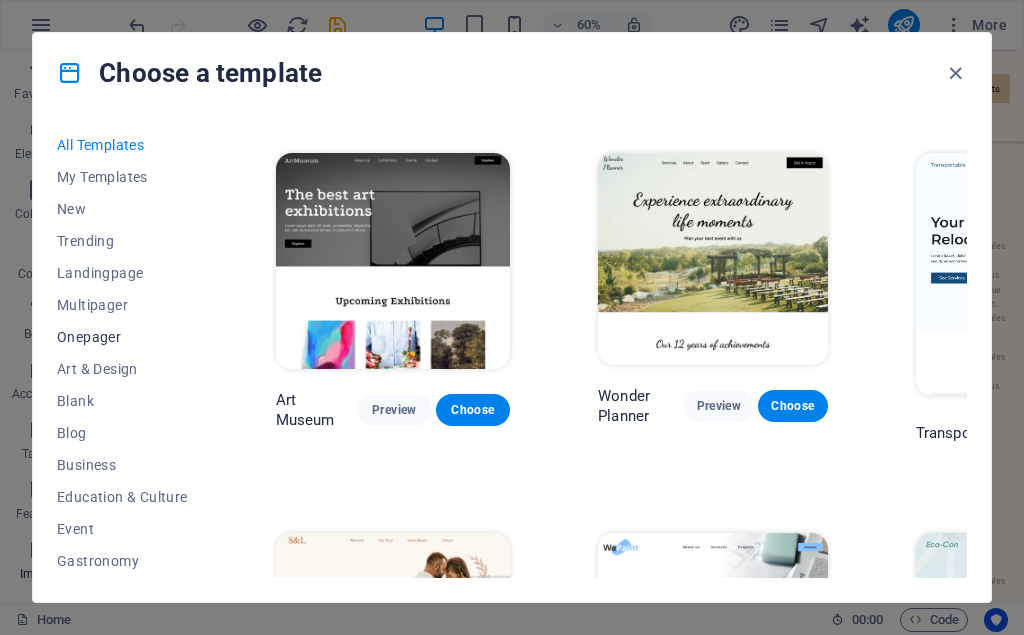 click on "Onepager" at bounding box center (122, 337) 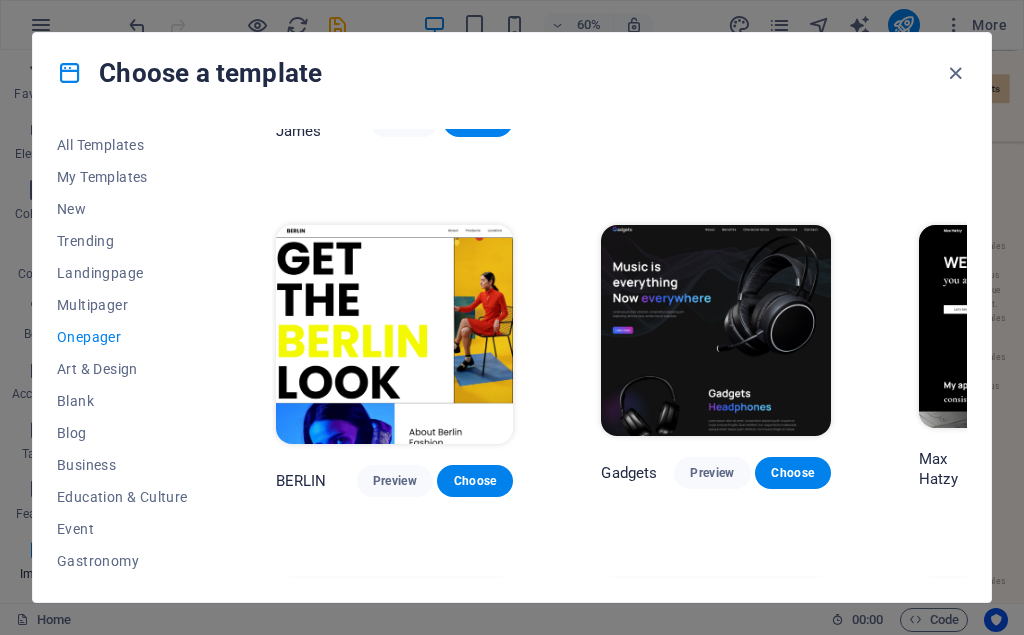 scroll, scrollTop: 1350, scrollLeft: 0, axis: vertical 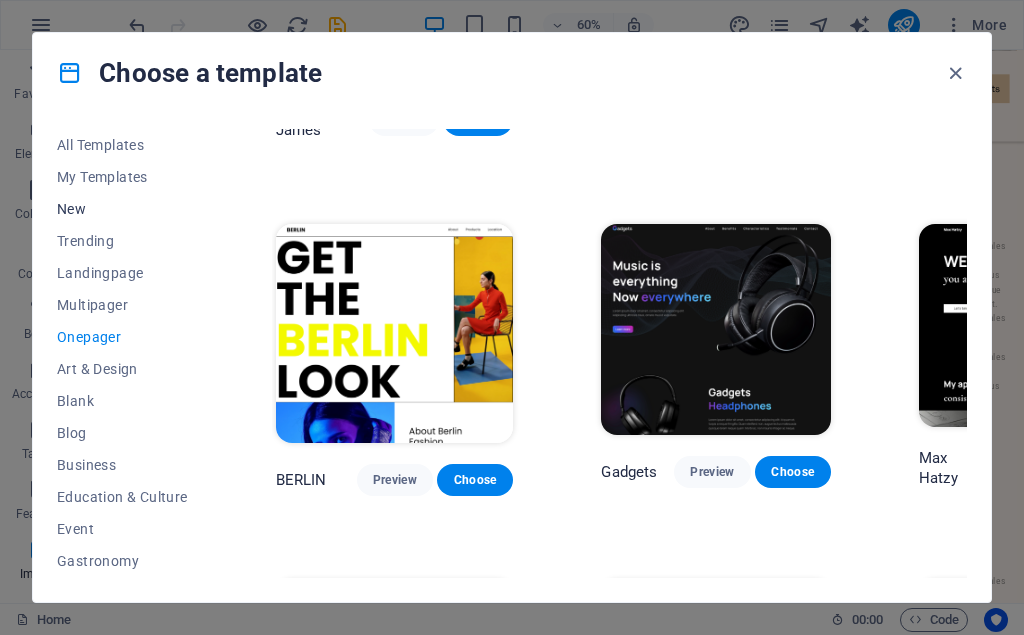 click on "New" at bounding box center (122, 209) 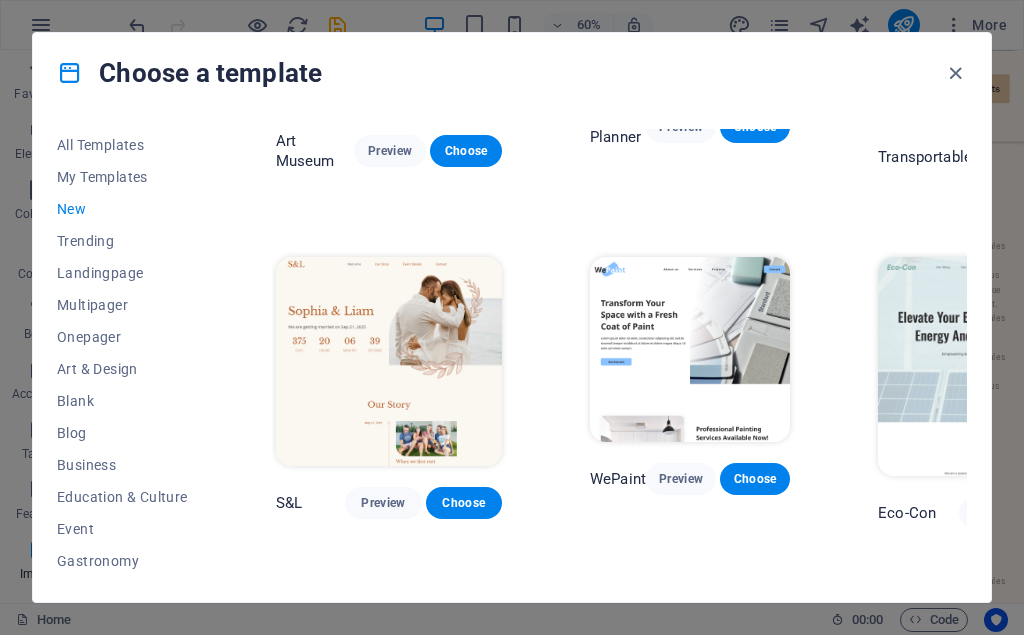 scroll, scrollTop: 614, scrollLeft: 0, axis: vertical 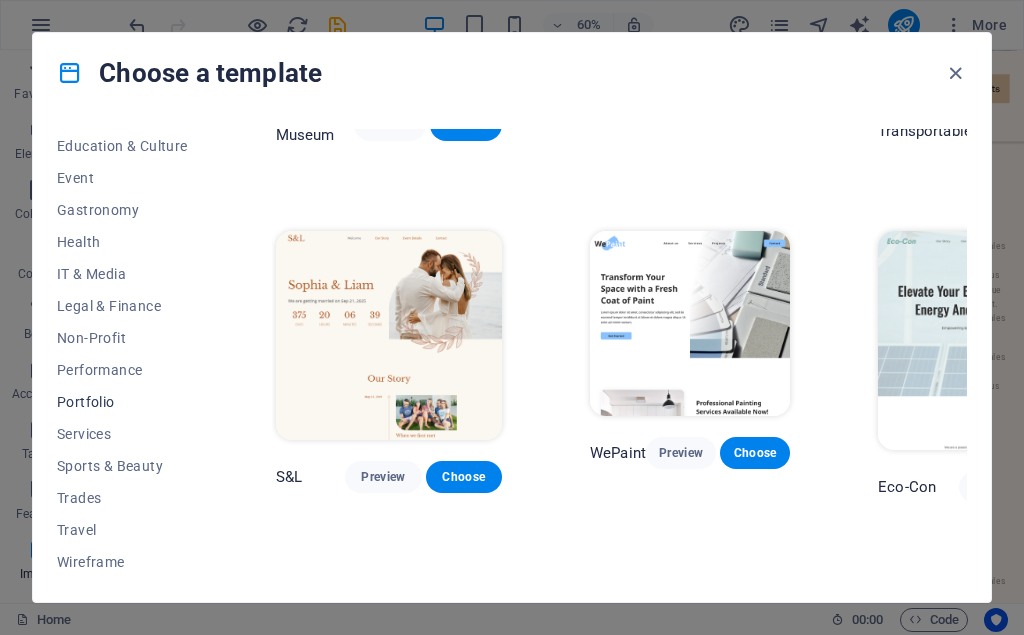 click on "Portfolio" at bounding box center [122, 402] 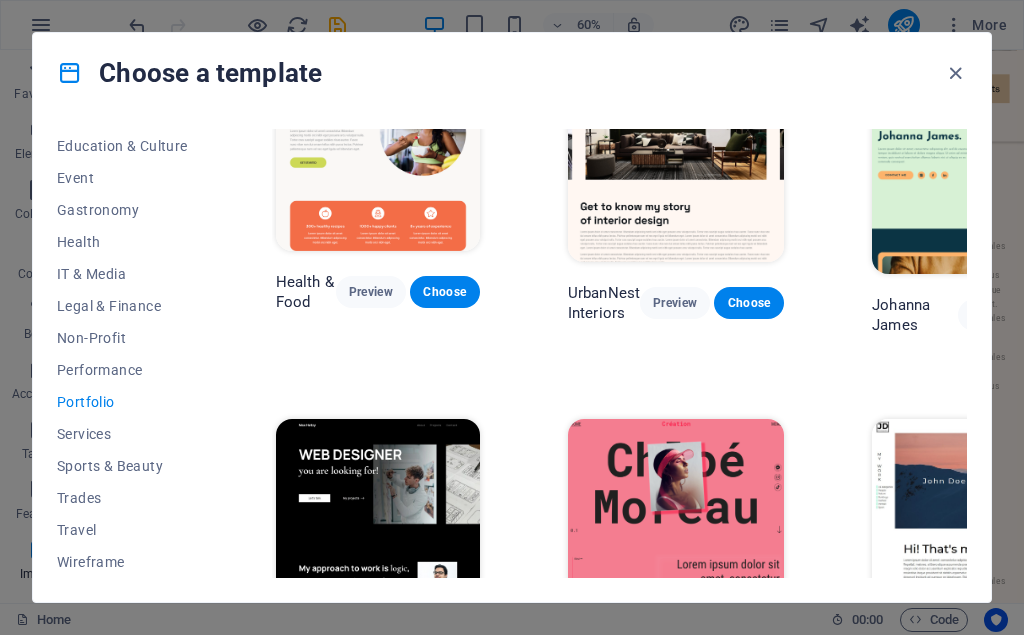 scroll, scrollTop: 0, scrollLeft: 0, axis: both 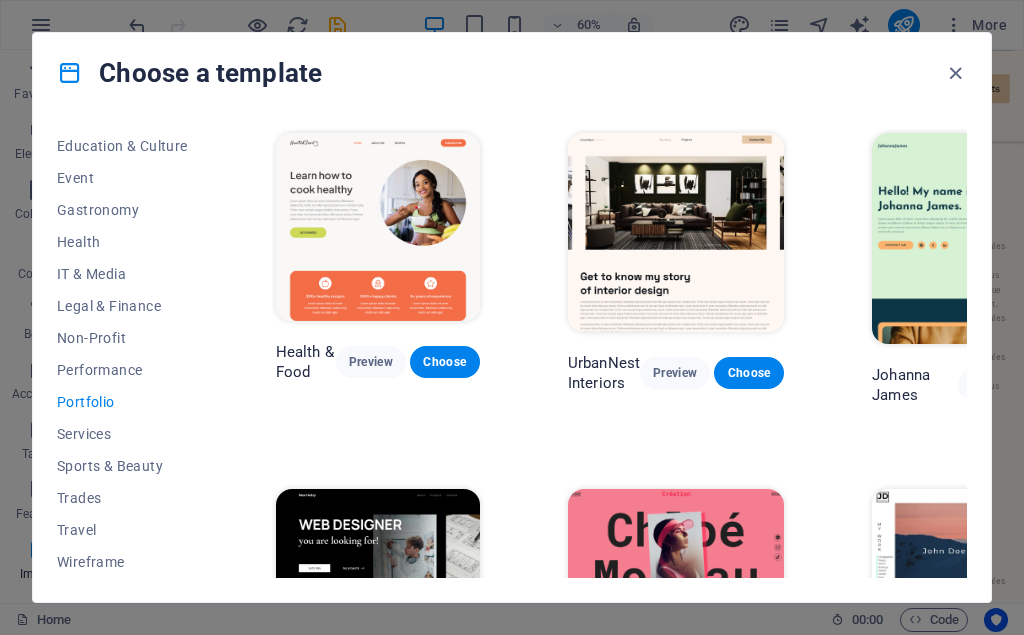 click on "Portfolio" at bounding box center (122, 402) 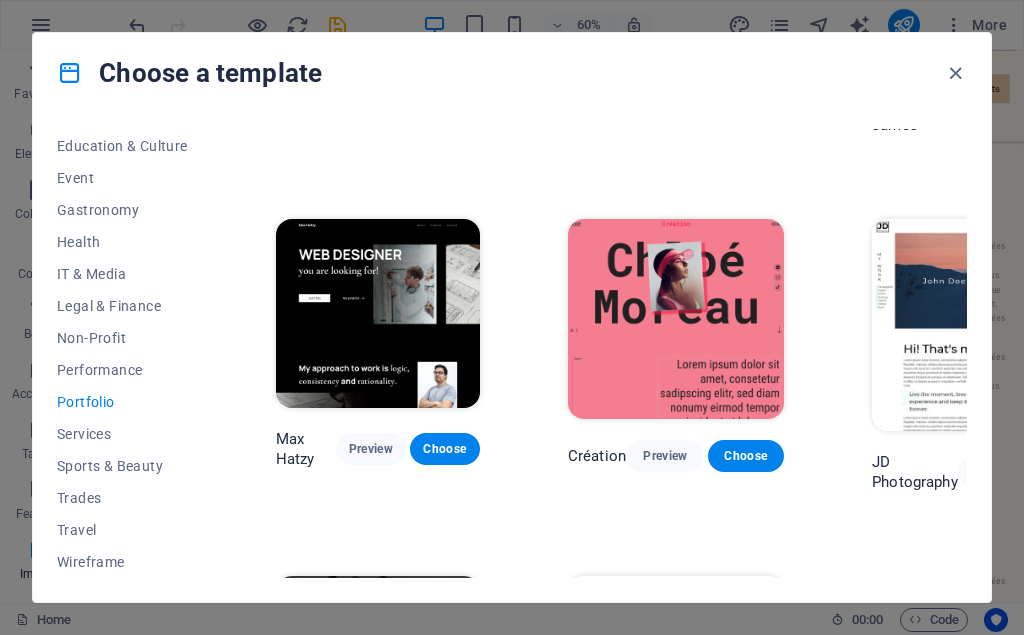 scroll, scrollTop: 360, scrollLeft: 0, axis: vertical 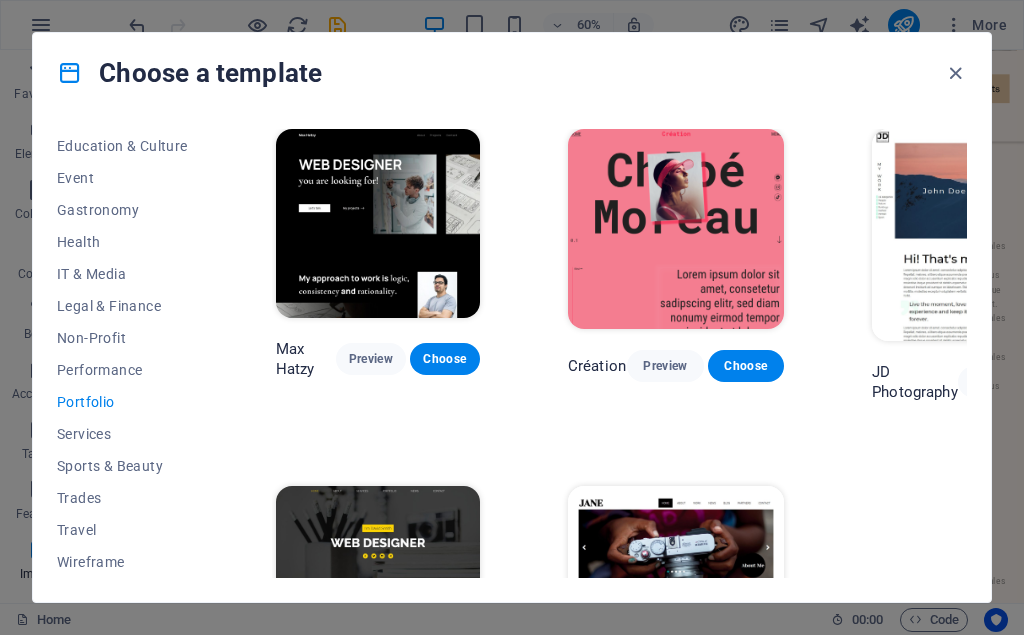 click on "Portfolio" at bounding box center (122, 402) 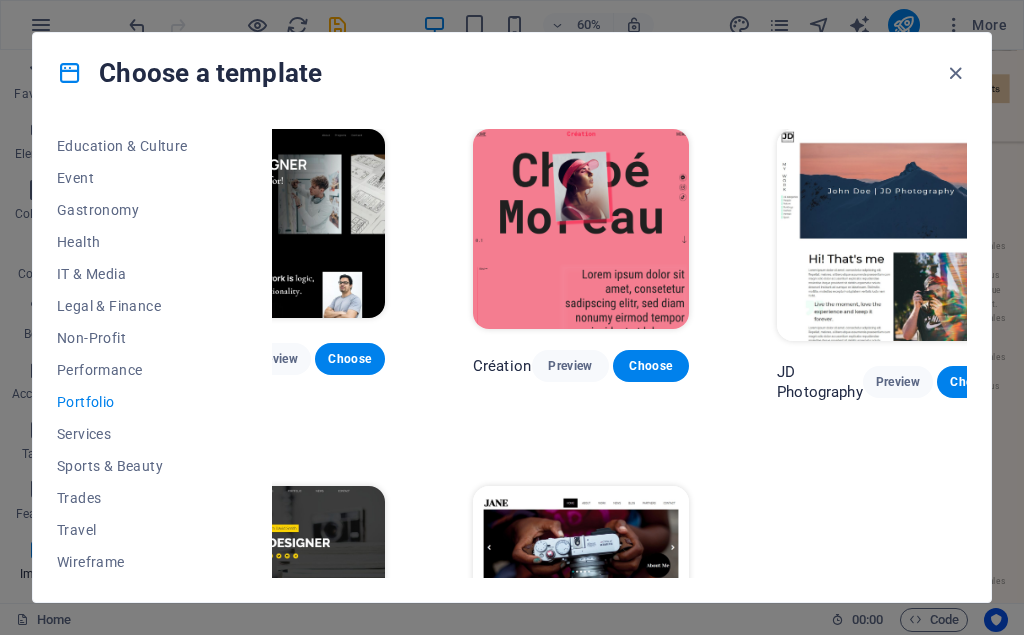 scroll, scrollTop: 360, scrollLeft: 137, axis: both 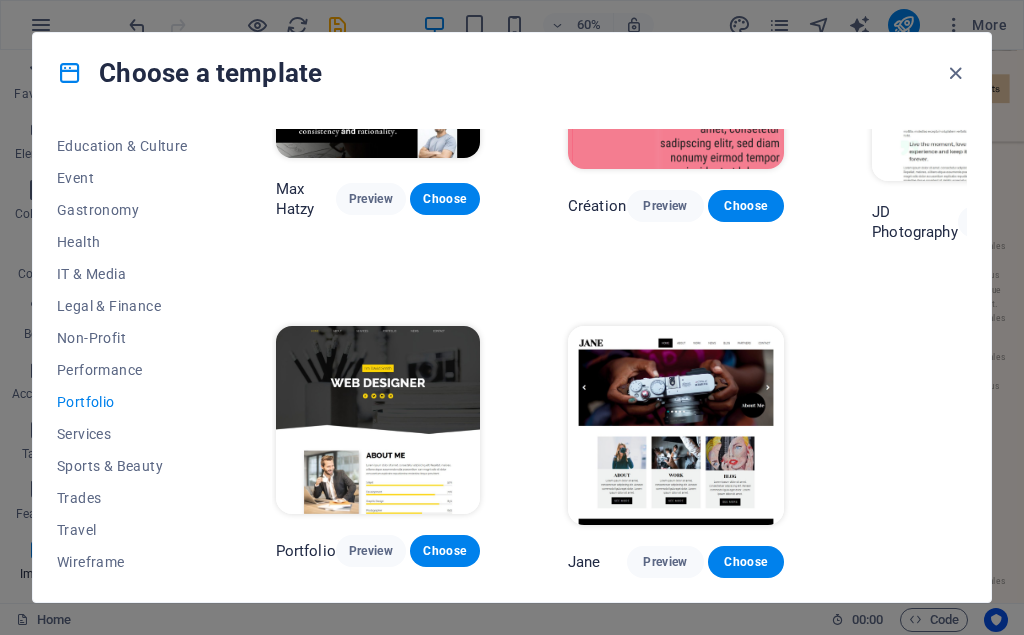 click at bounding box center (676, 425) 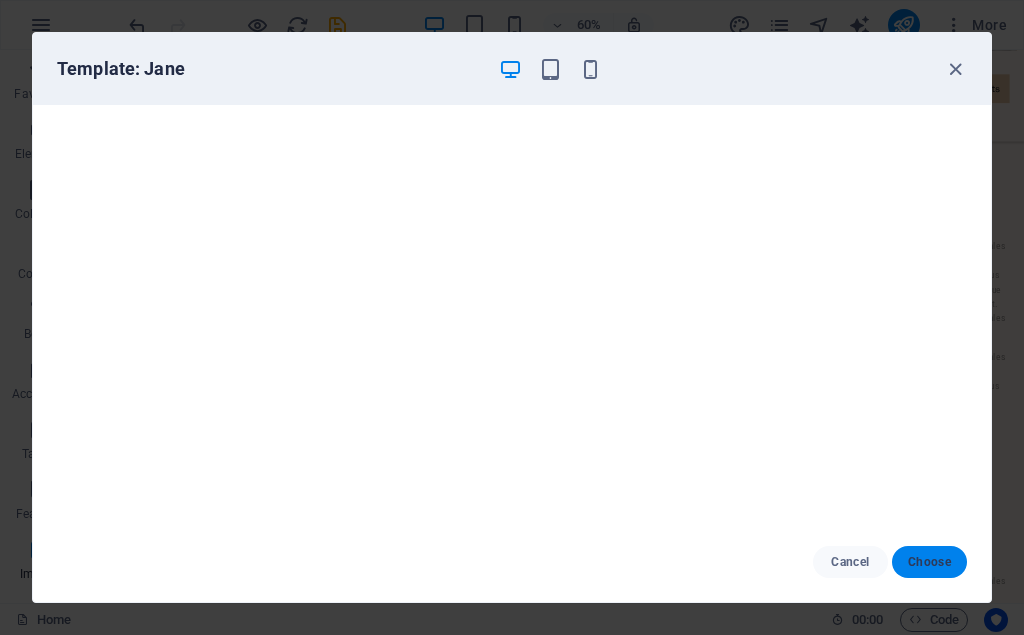 click on "Choose" at bounding box center (929, 562) 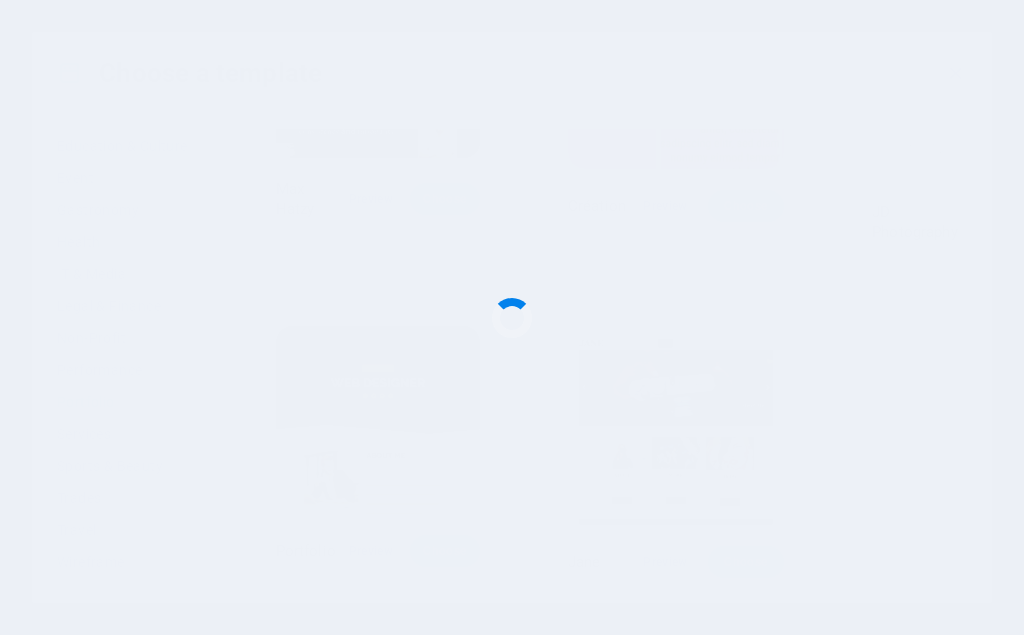 scroll, scrollTop: 5079, scrollLeft: 0, axis: vertical 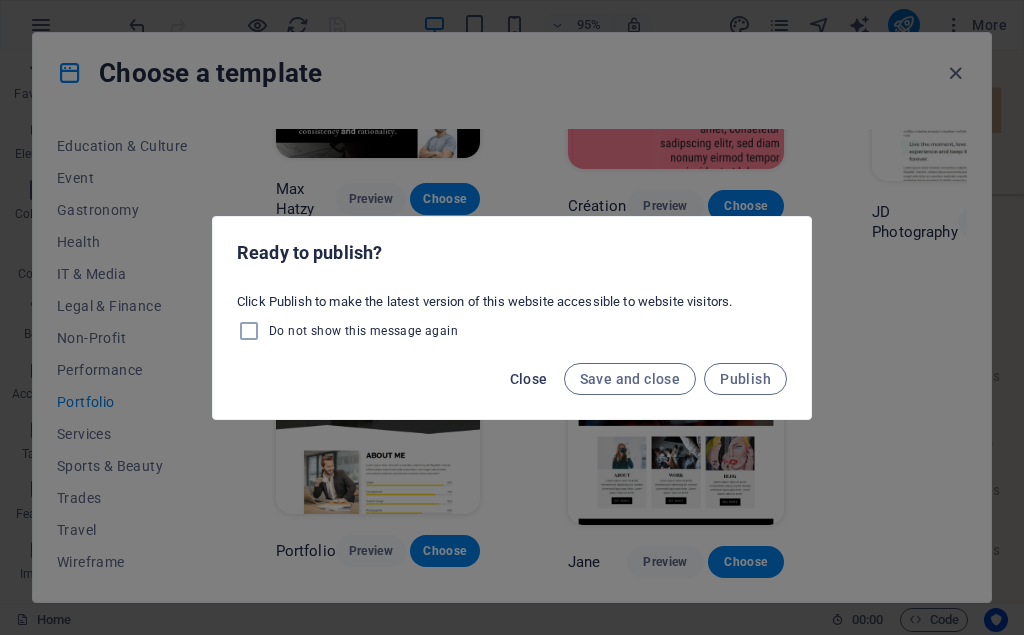 click on "Close" at bounding box center [529, 379] 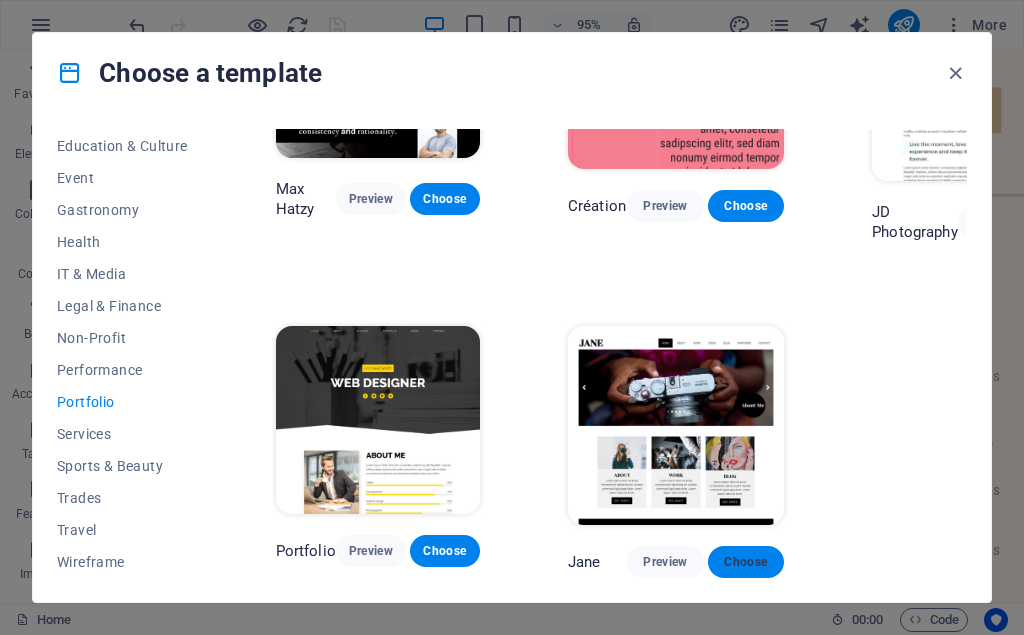 click on "Choose" at bounding box center (746, 562) 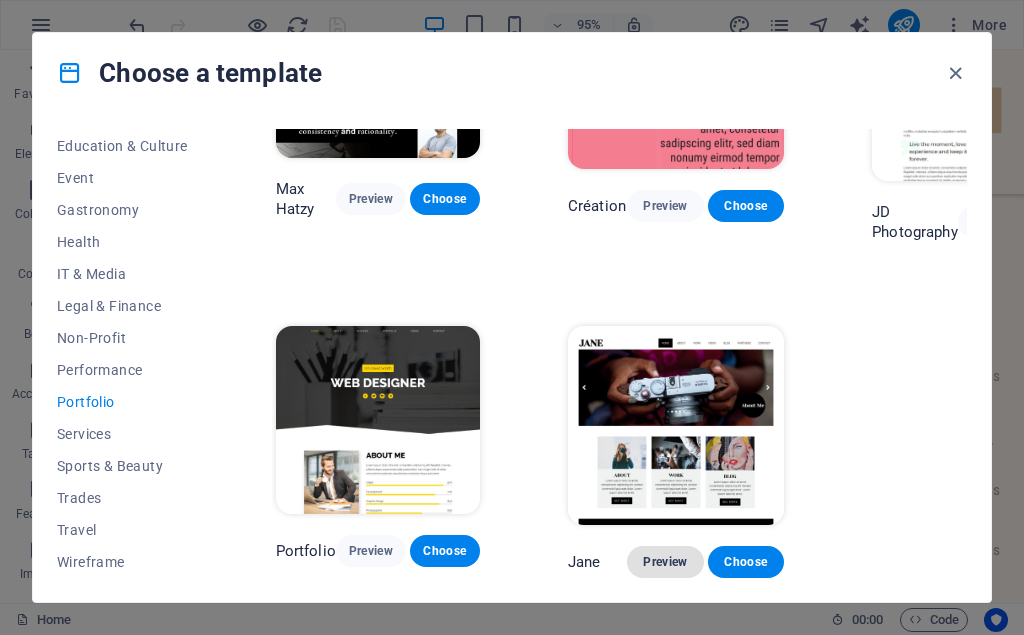 click on "Preview" at bounding box center [665, 562] 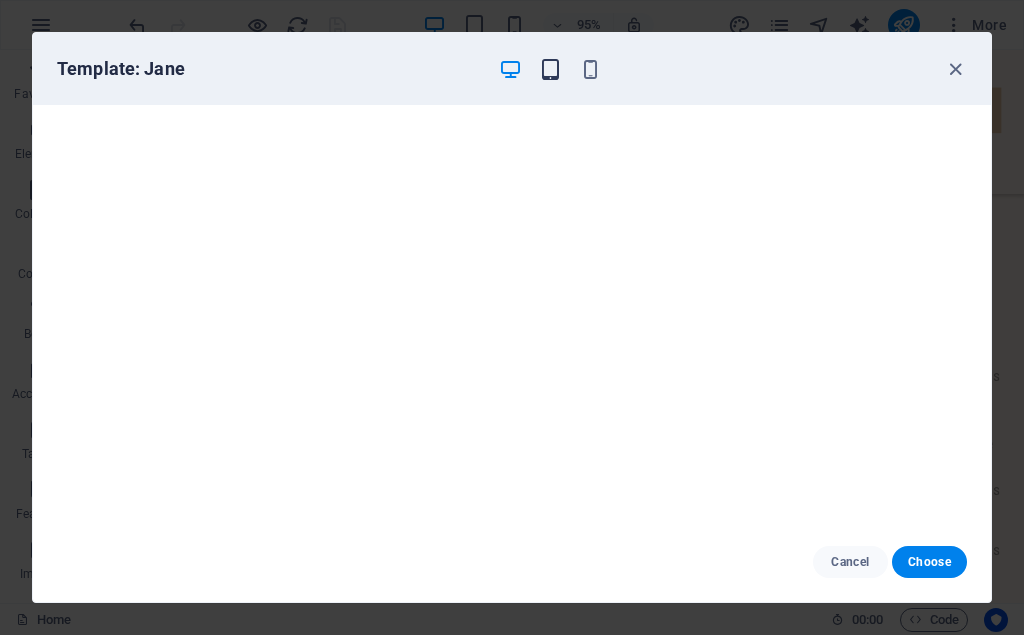 click at bounding box center [550, 69] 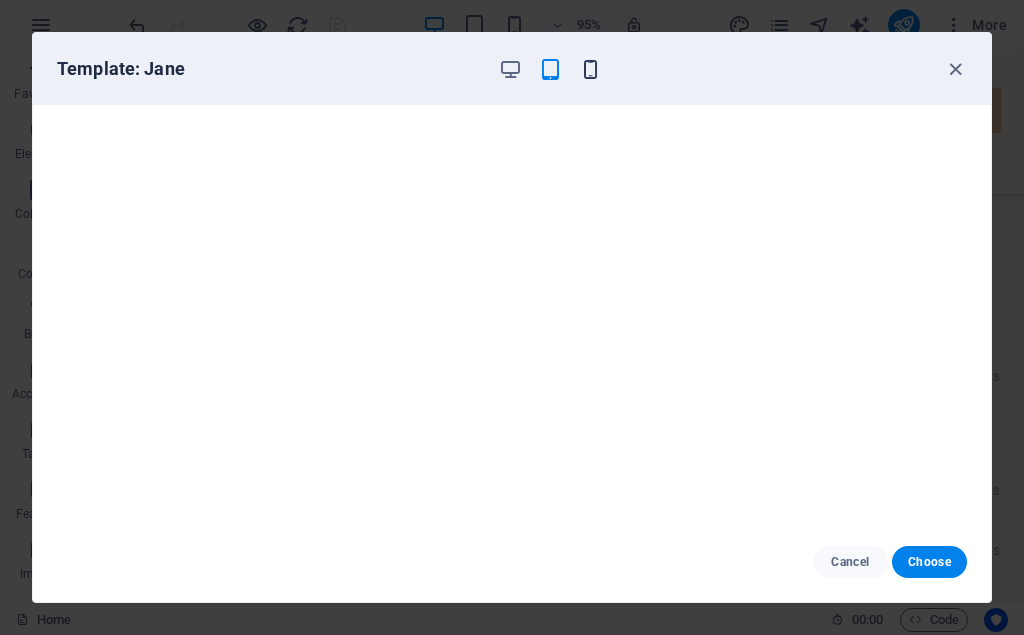 click at bounding box center (590, 69) 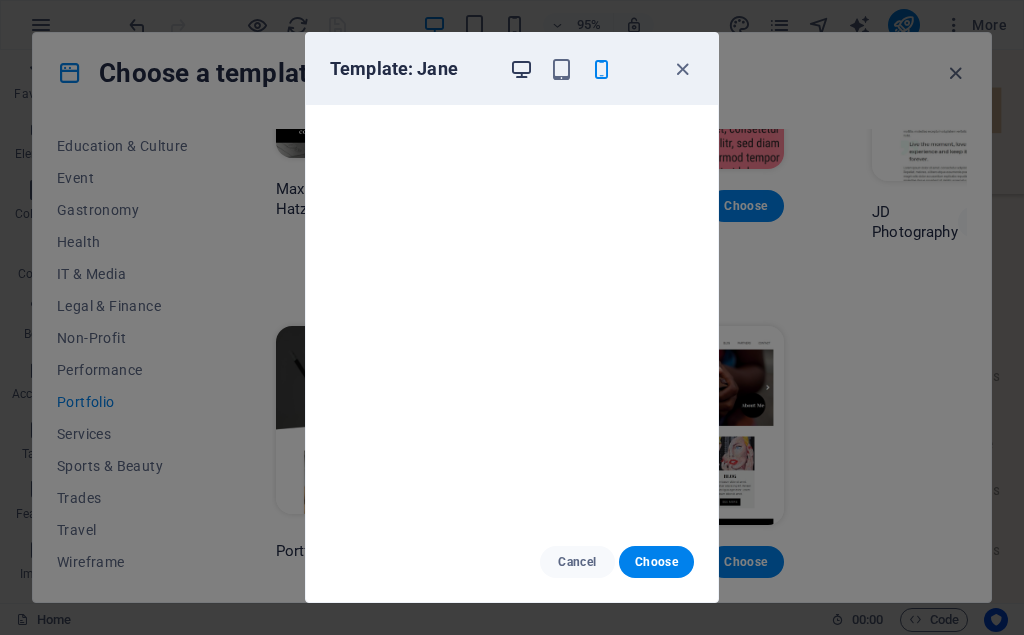 click at bounding box center (521, 69) 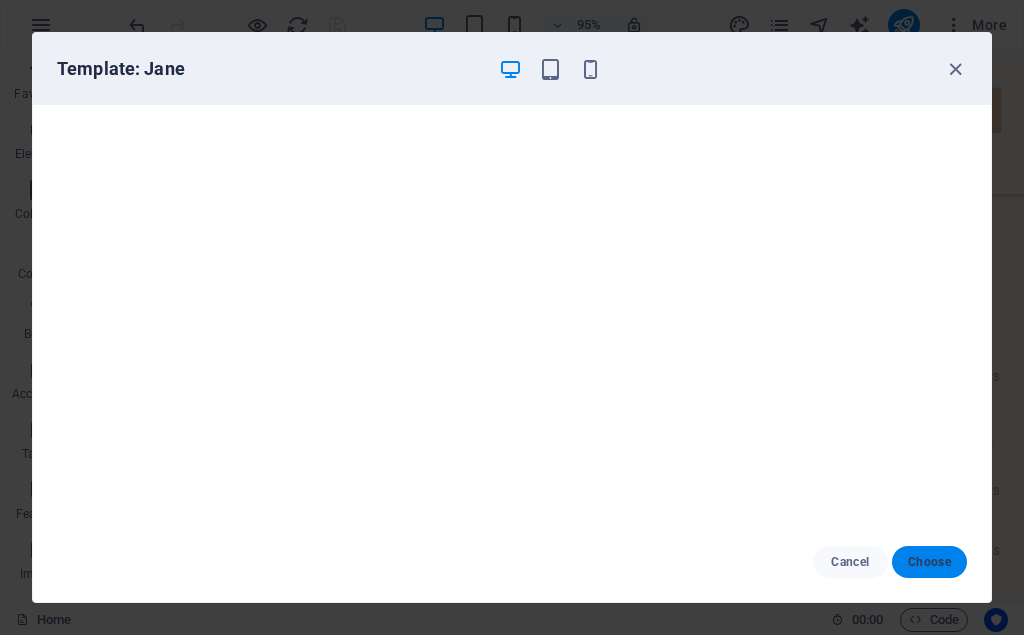 click on "Choose" at bounding box center [929, 562] 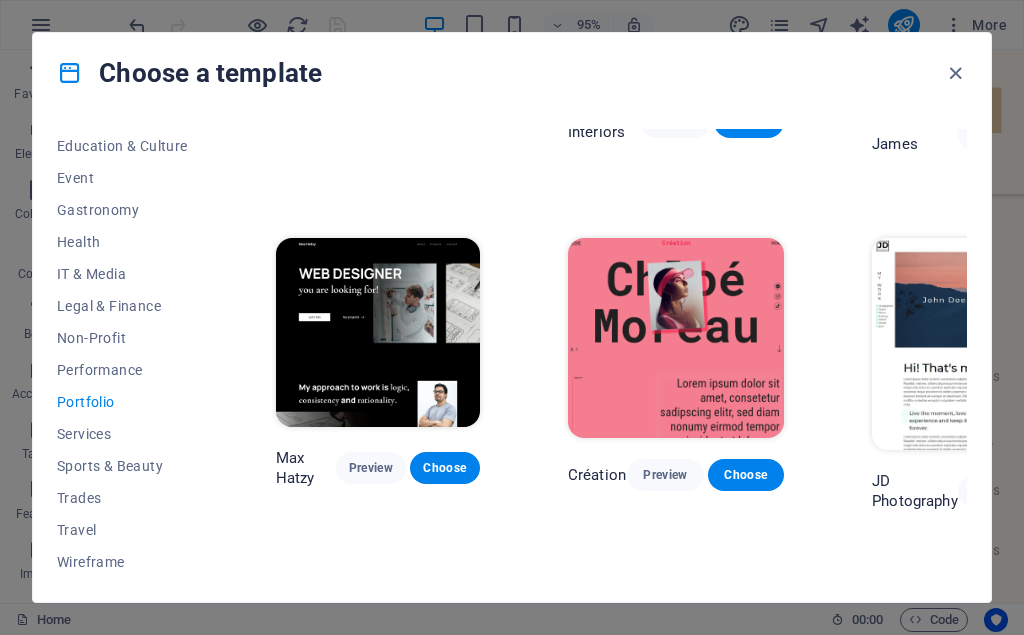 scroll, scrollTop: 521, scrollLeft: 0, axis: vertical 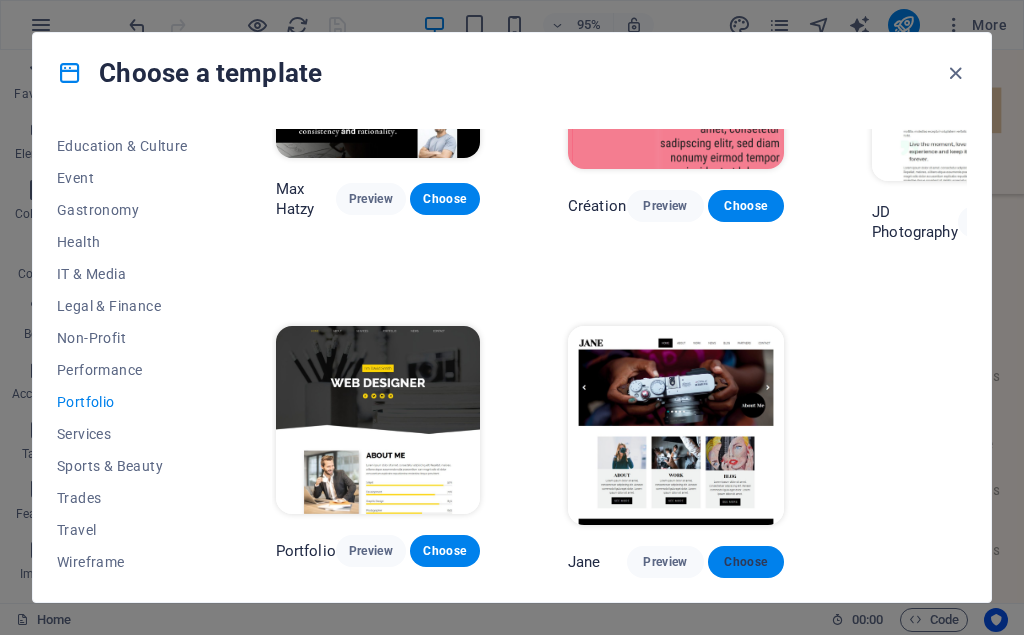 click on "Choose" at bounding box center (746, 562) 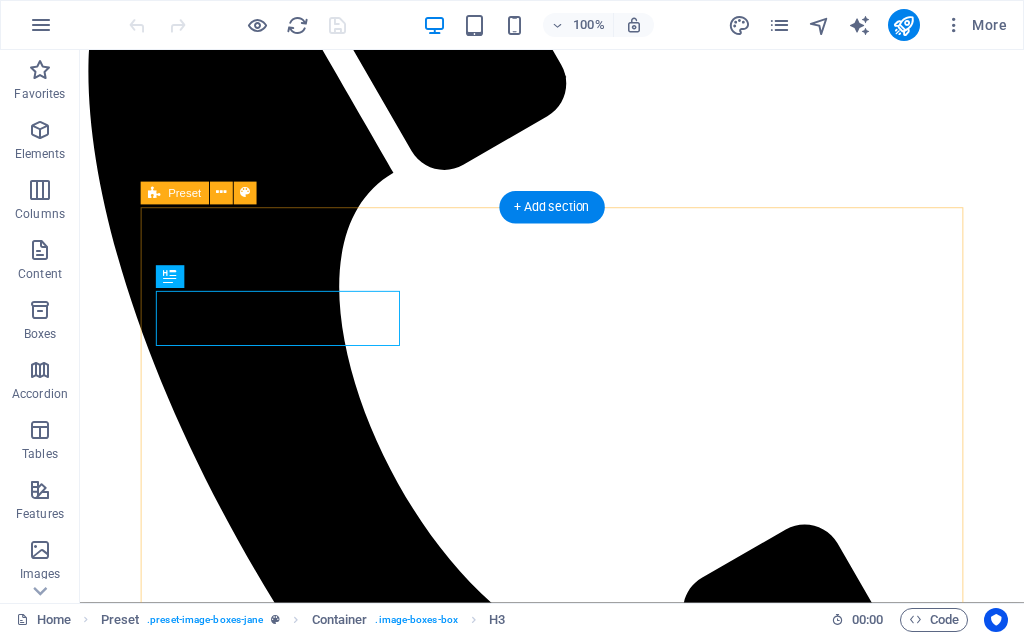 scroll, scrollTop: 511, scrollLeft: 0, axis: vertical 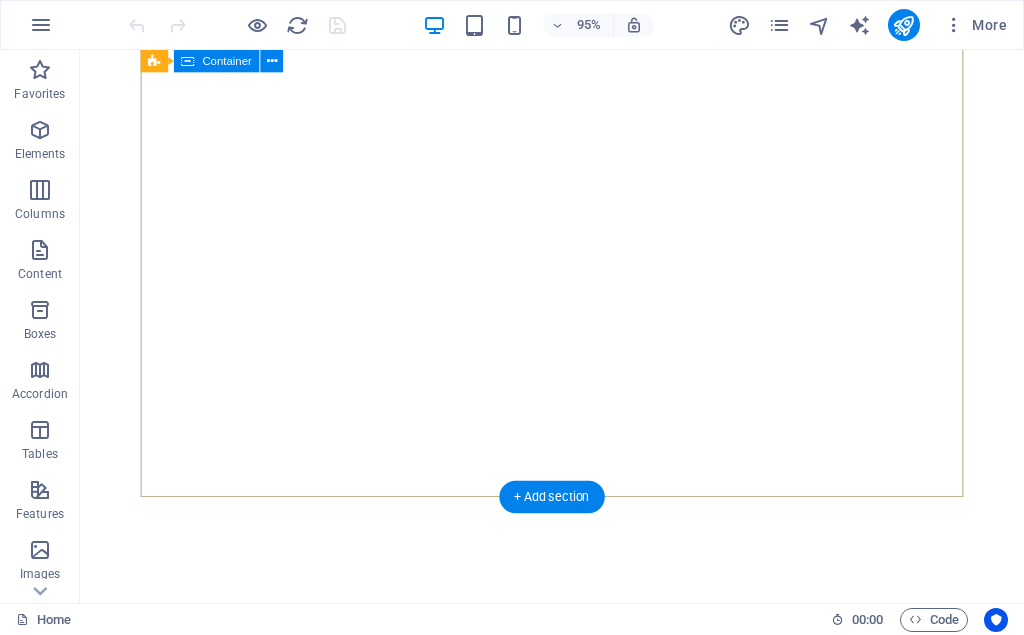click on "About me My work Partners Contact" at bounding box center [577, 970] 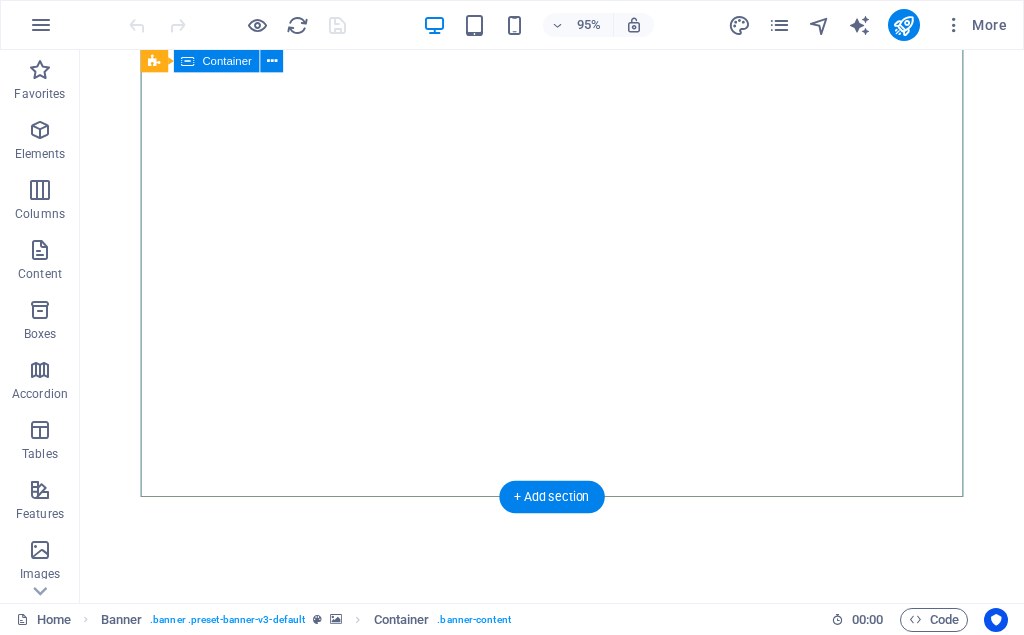 click on "About me My work Partners Contact" at bounding box center (577, 970) 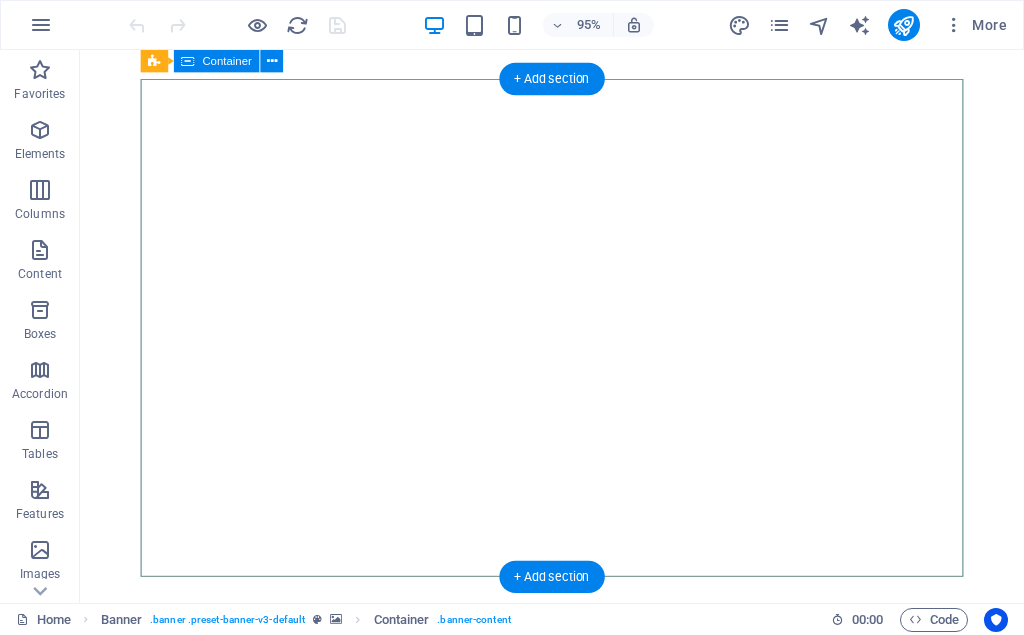scroll, scrollTop: 0, scrollLeft: 0, axis: both 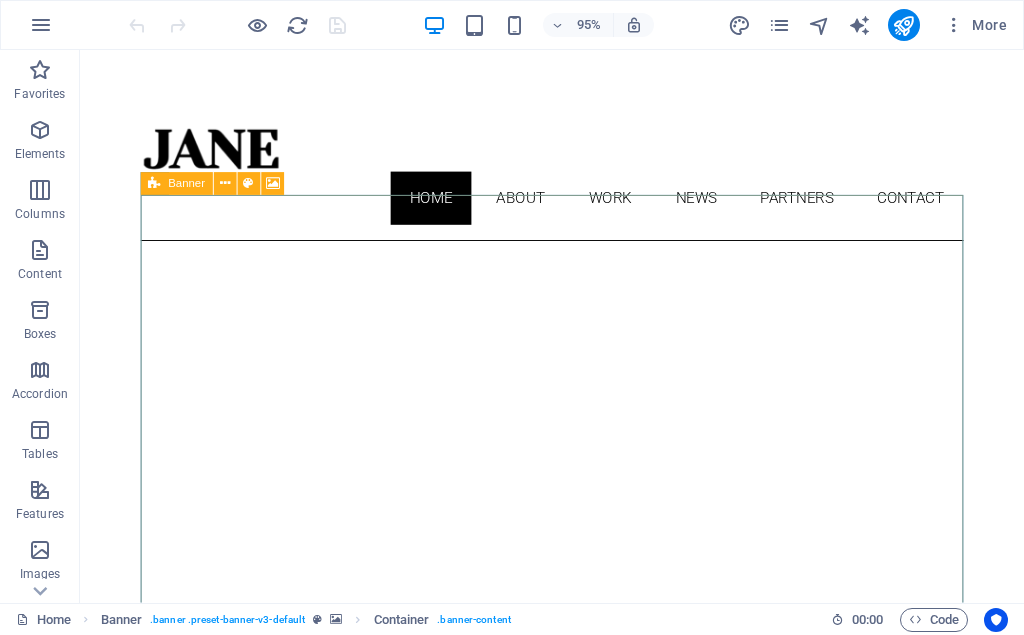 click on "Banner" at bounding box center [186, 183] 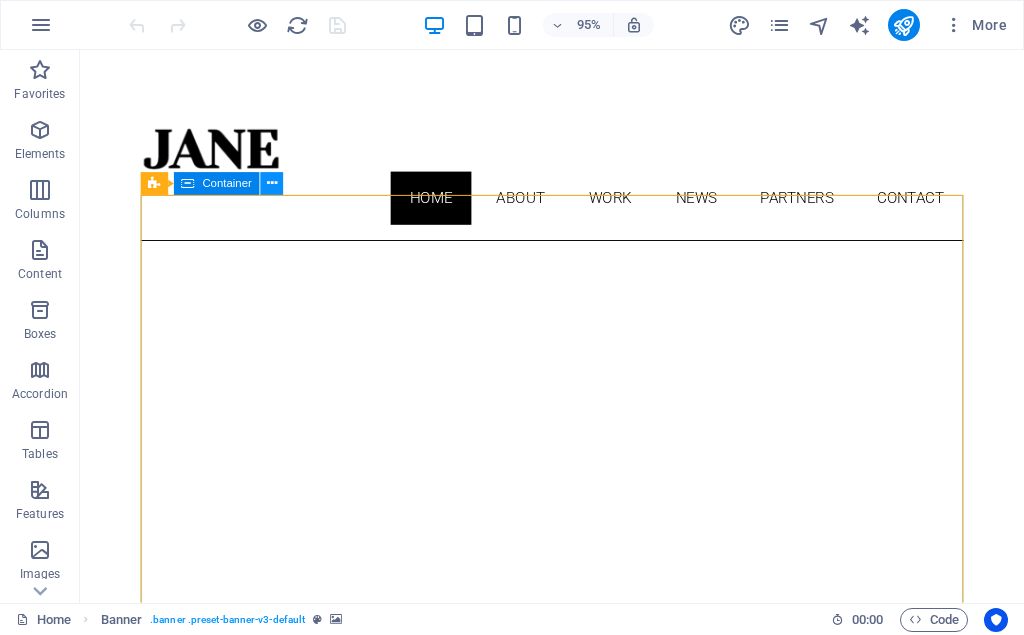 click at bounding box center (272, 184) 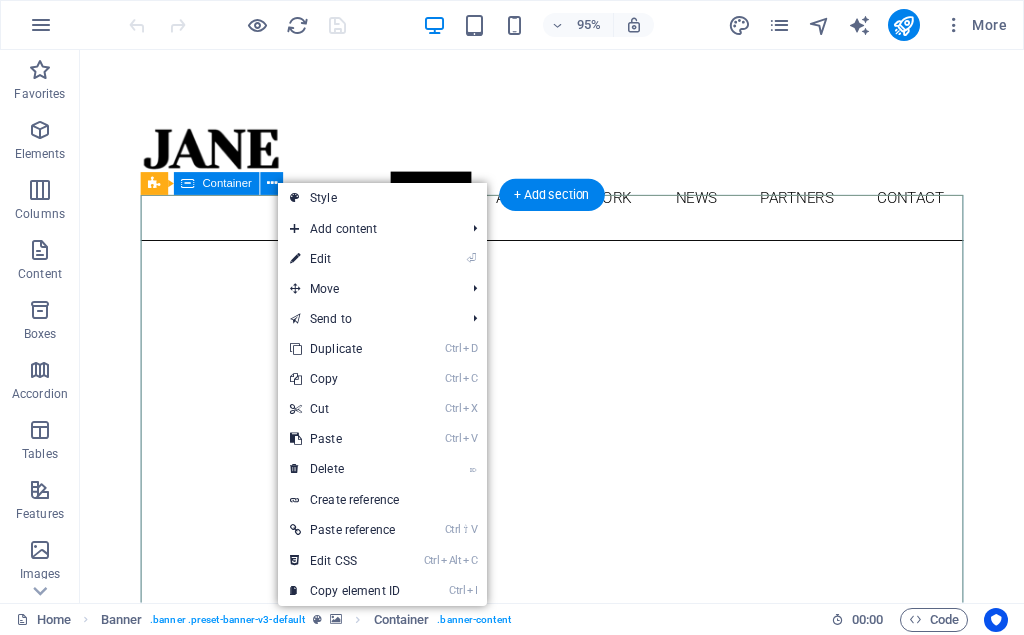 click on "About me My work Partners Contact" at bounding box center [577, 1175] 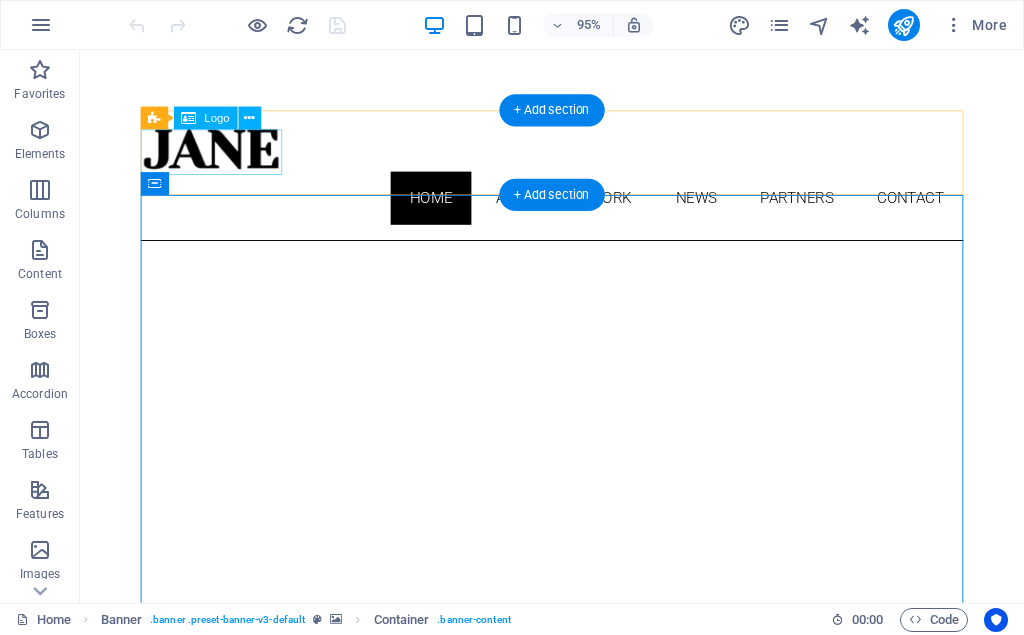 click at bounding box center (577, 154) 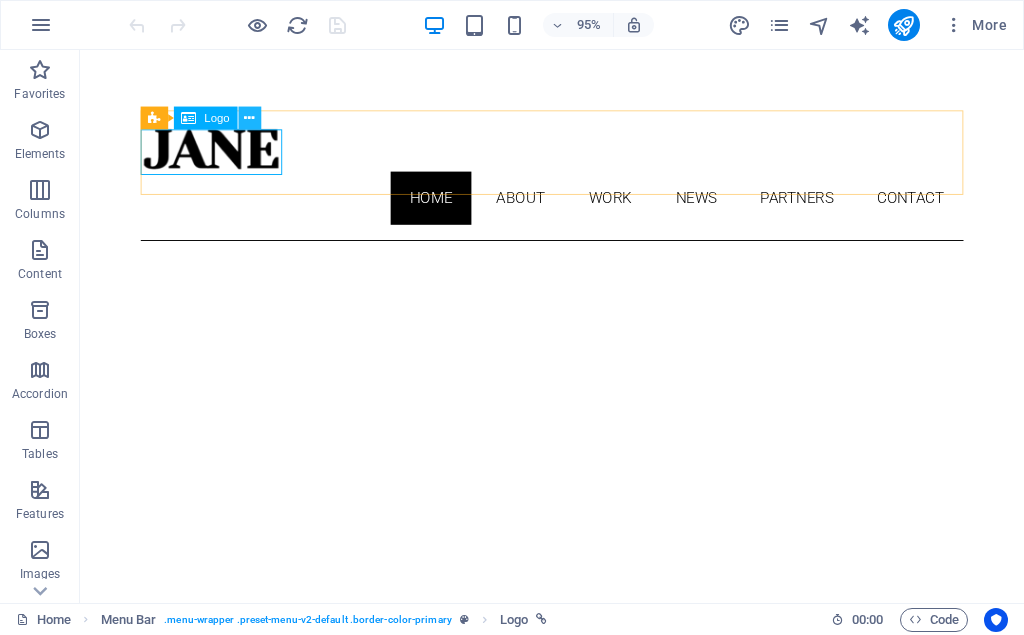 click at bounding box center (250, 118) 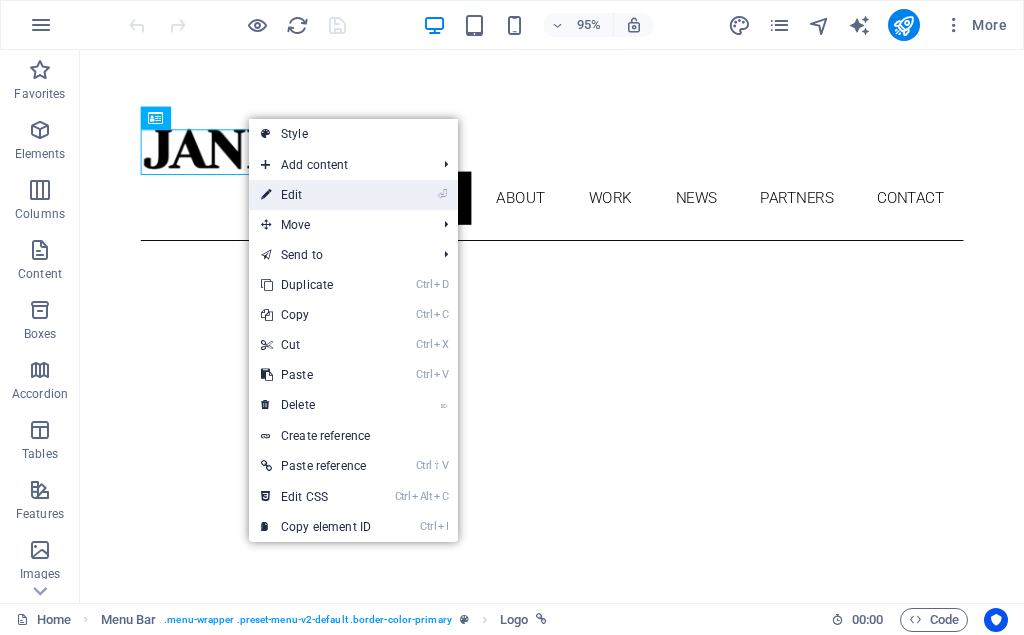 click at bounding box center [266, 195] 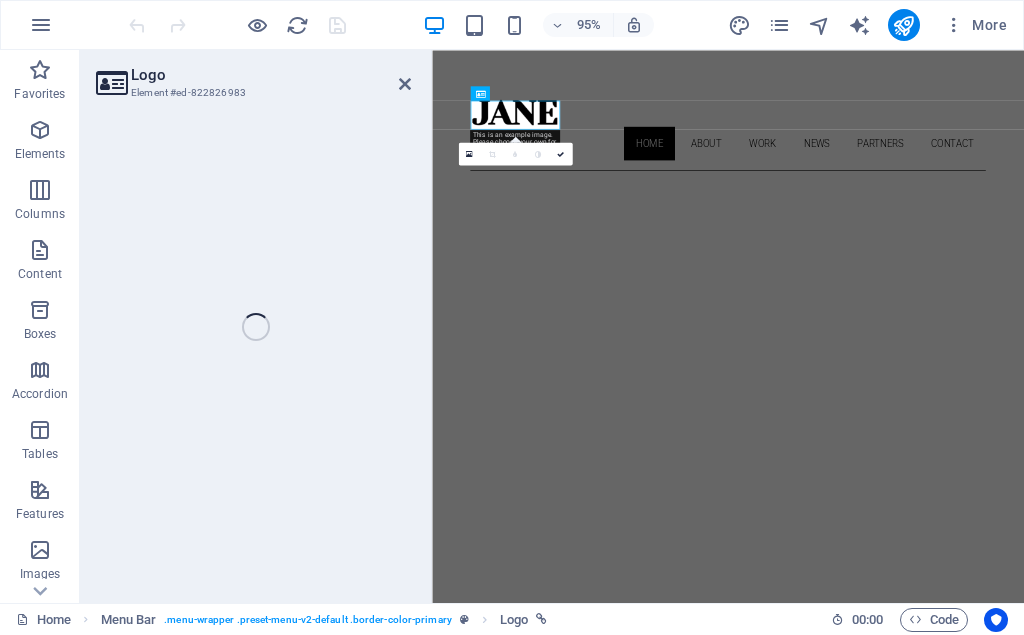 select on "px" 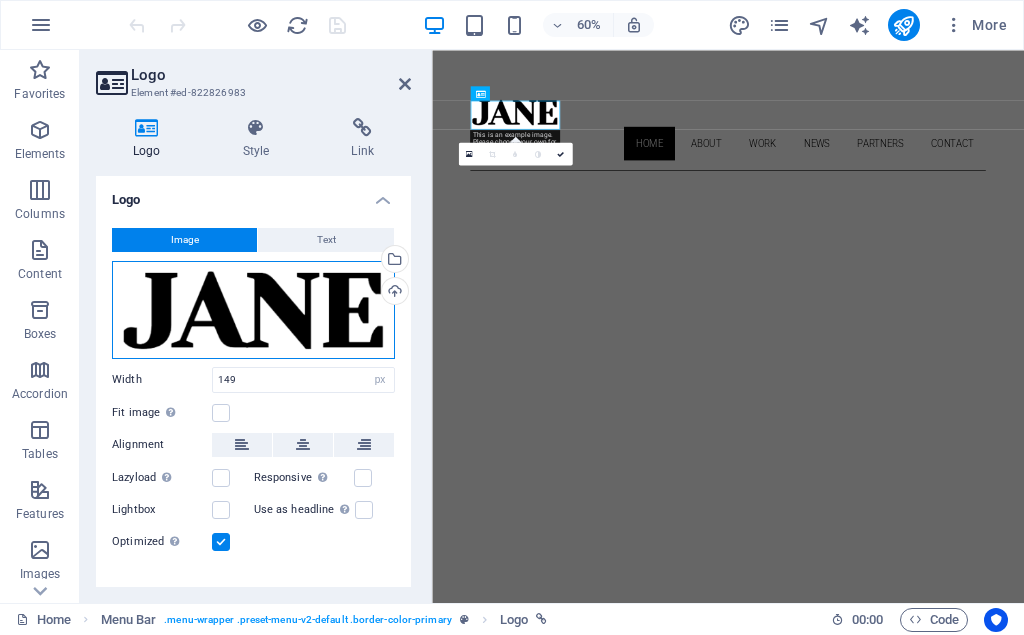 click on "Drag files here, click to choose files or select files from Files or our free stock photos & videos" at bounding box center (253, 310) 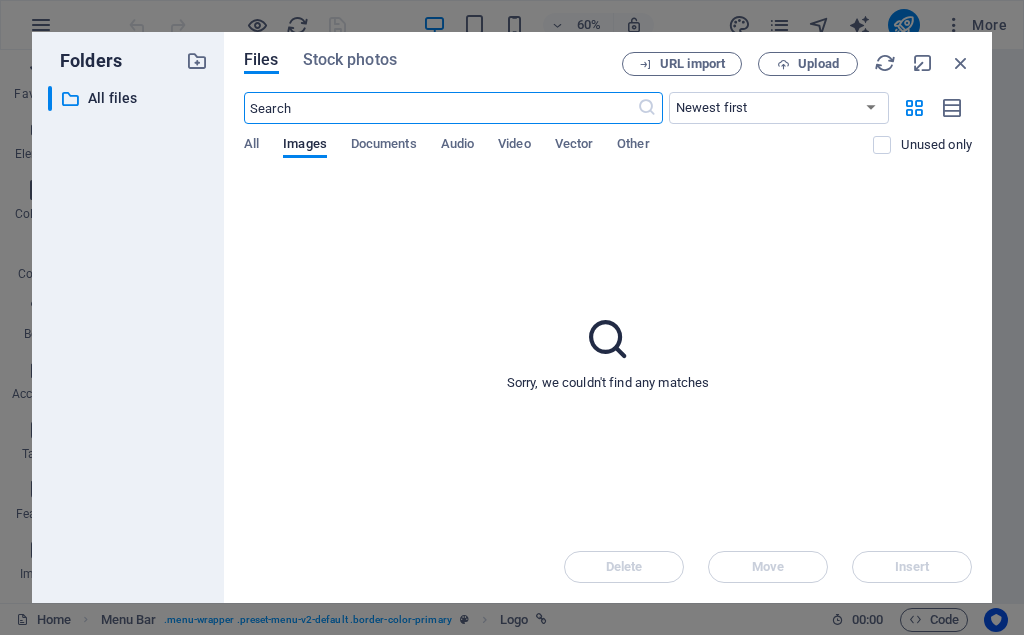 click on "Sorry, we couldn't find any matches" at bounding box center [608, 352] 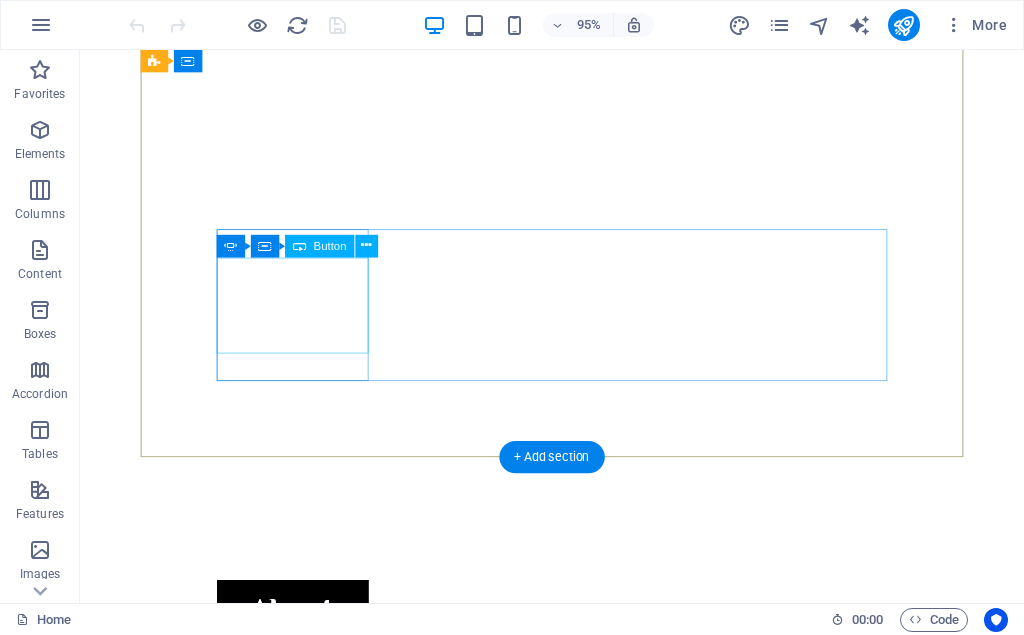 scroll, scrollTop: 205, scrollLeft: 0, axis: vertical 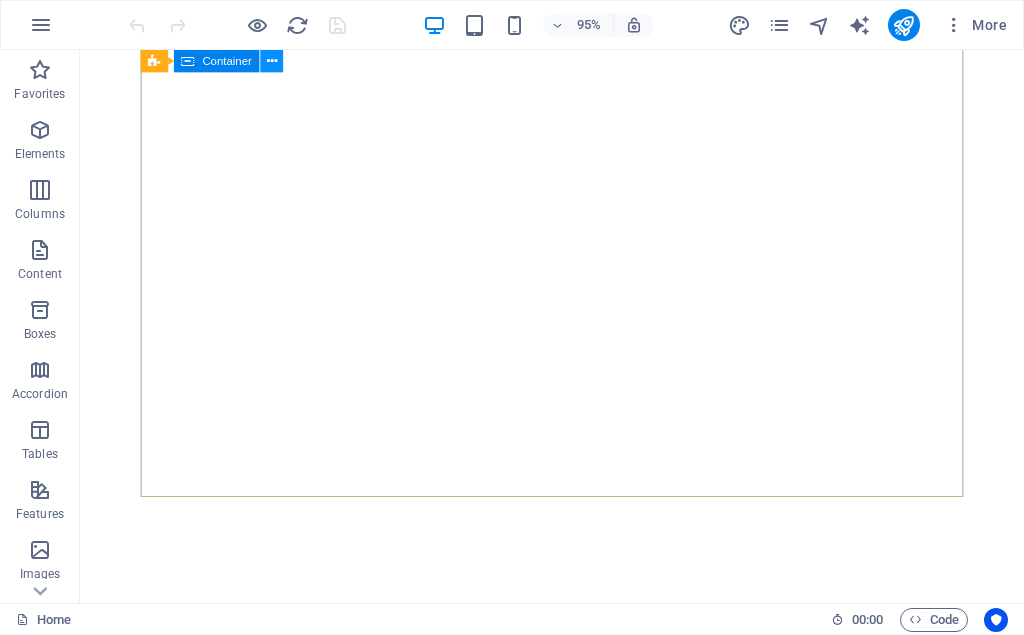 click at bounding box center [272, 61] 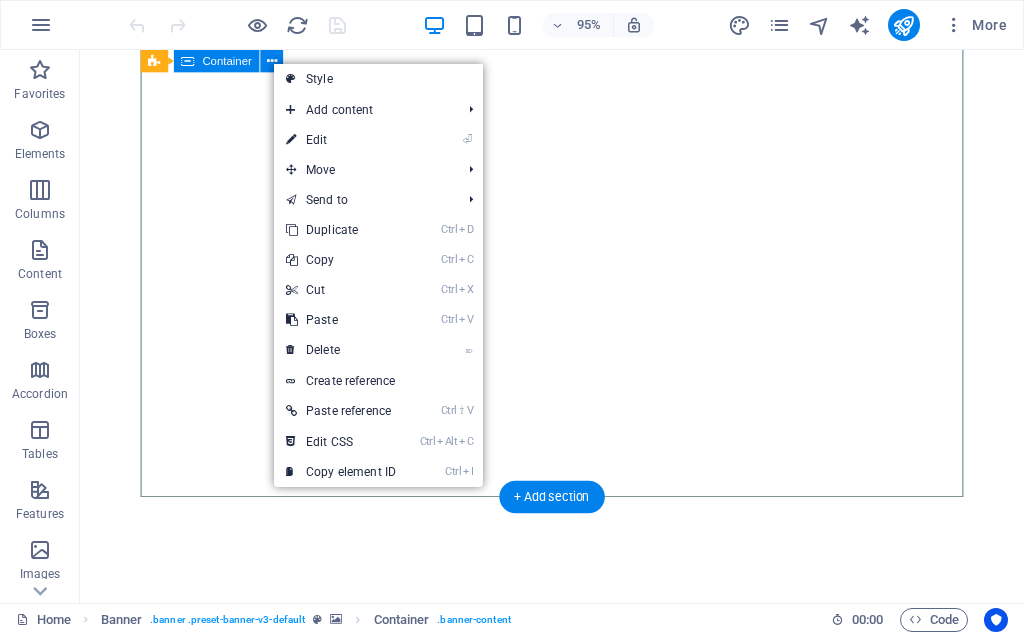 click on "About me My work Partners Contact" at bounding box center (577, 970) 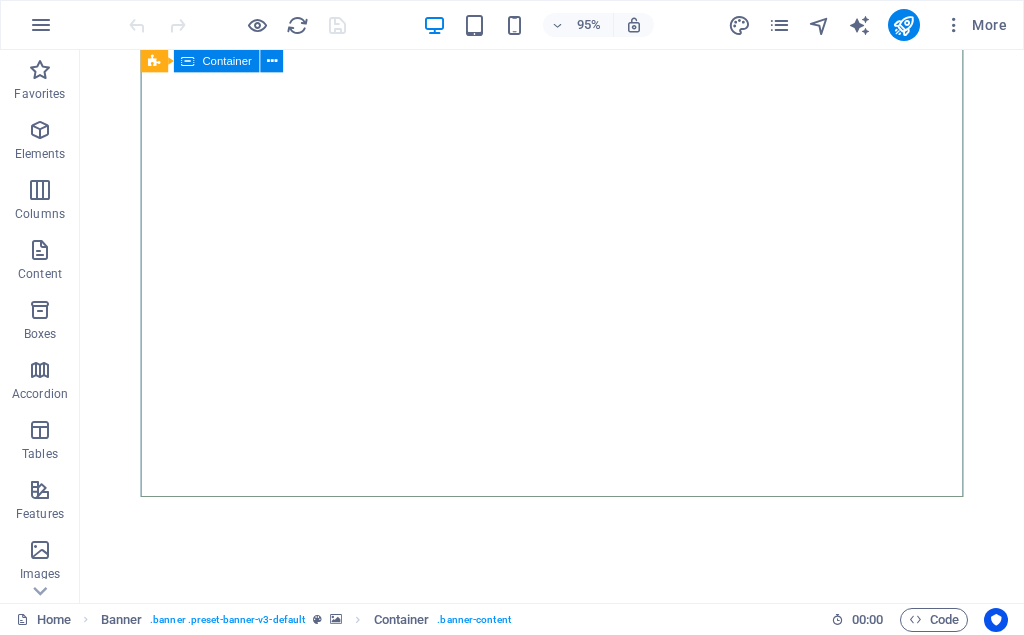 click on "Container" at bounding box center (227, 61) 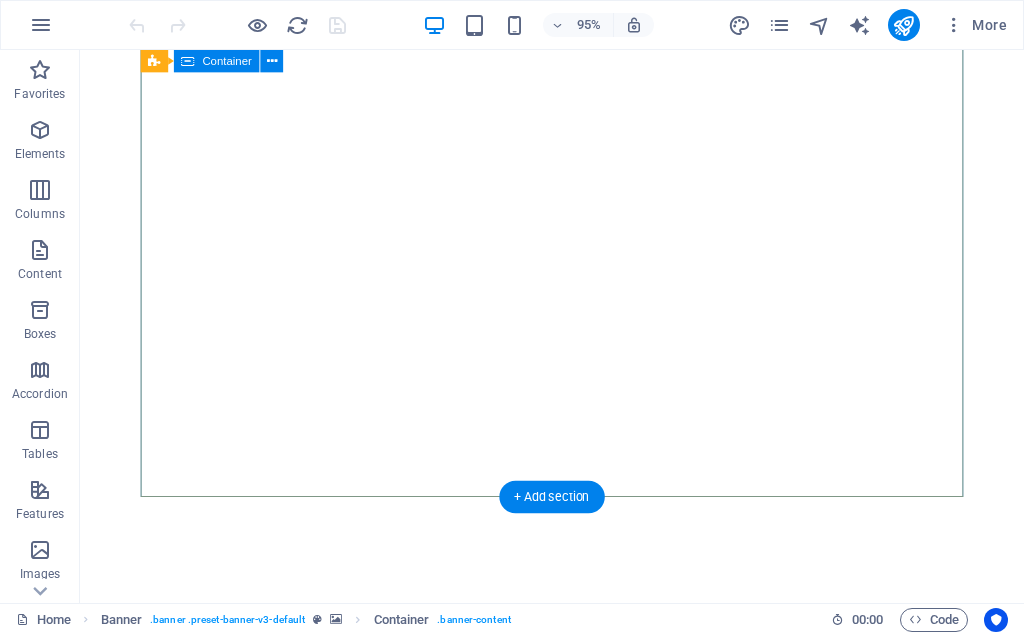 click on "About me My work Partners Contact" at bounding box center (577, 970) 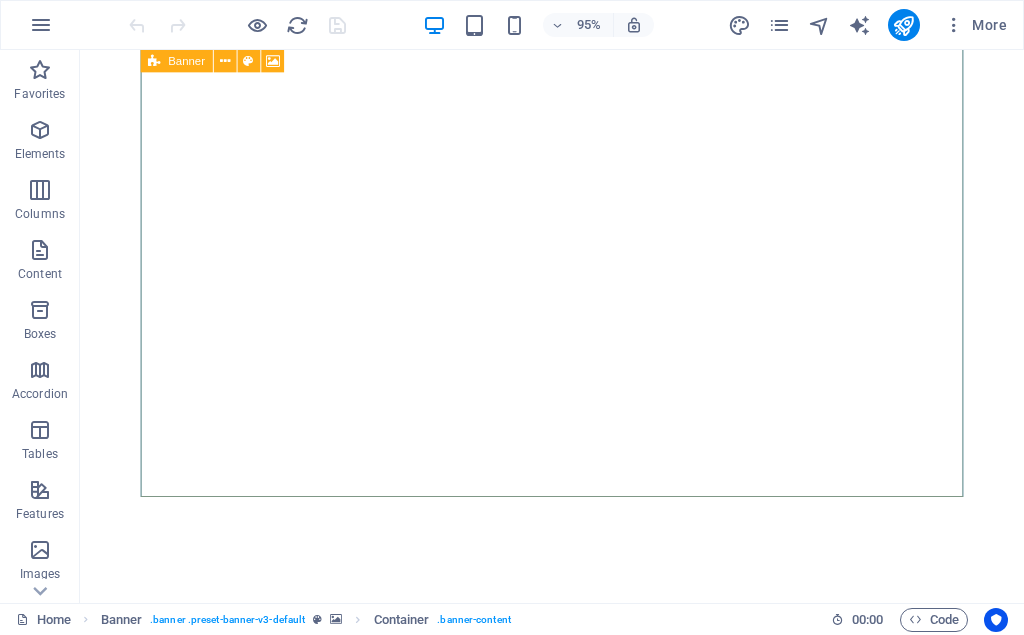 click at bounding box center [154, 61] 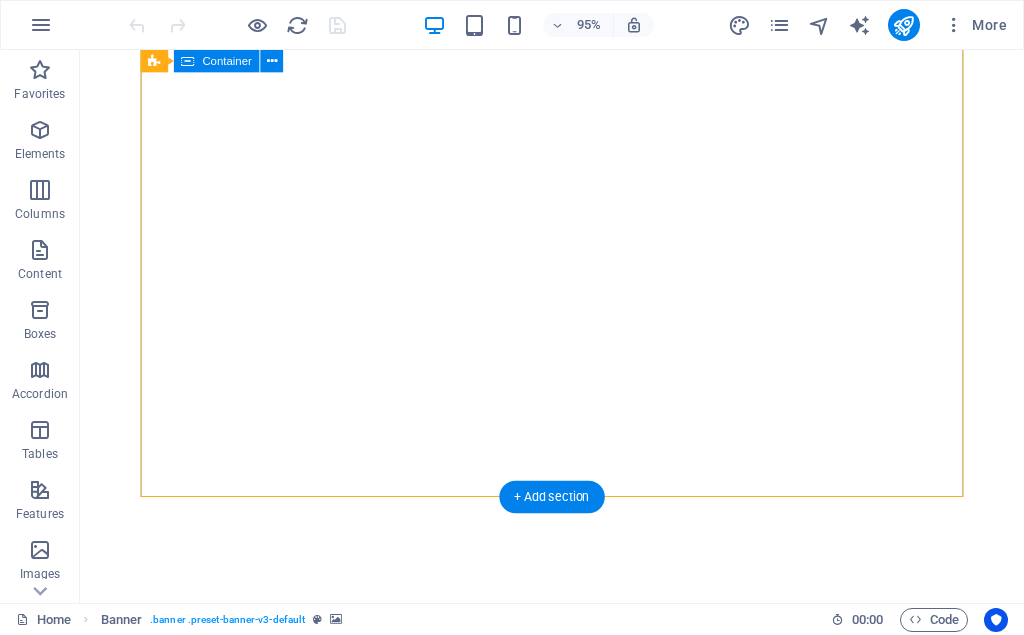 click on "About me My work Partners Contact" at bounding box center (577, 970) 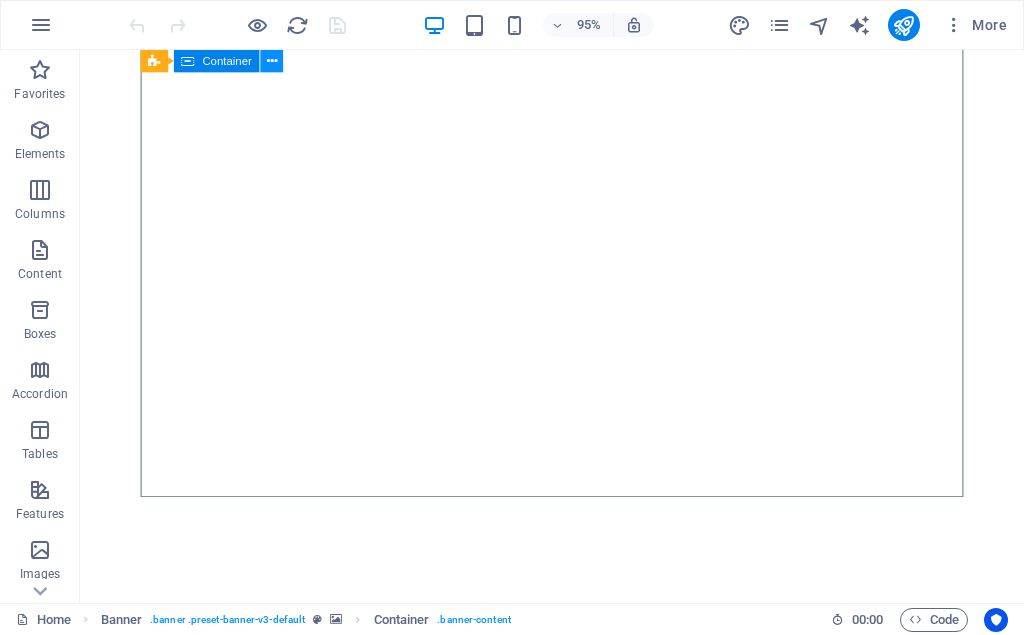 click at bounding box center [272, 61] 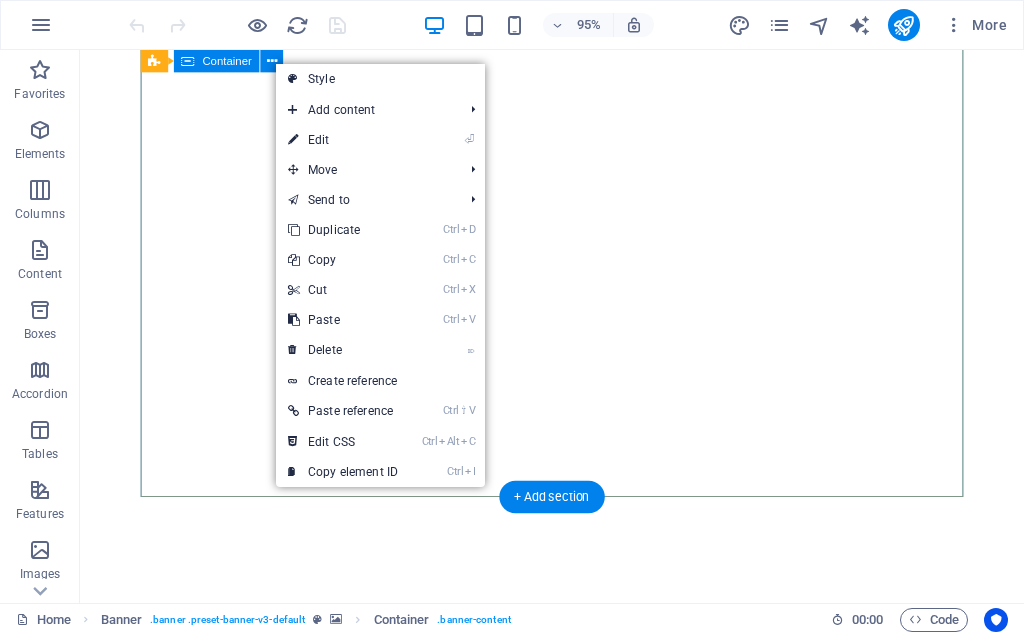 click on "About me My work Partners Contact" at bounding box center (577, 970) 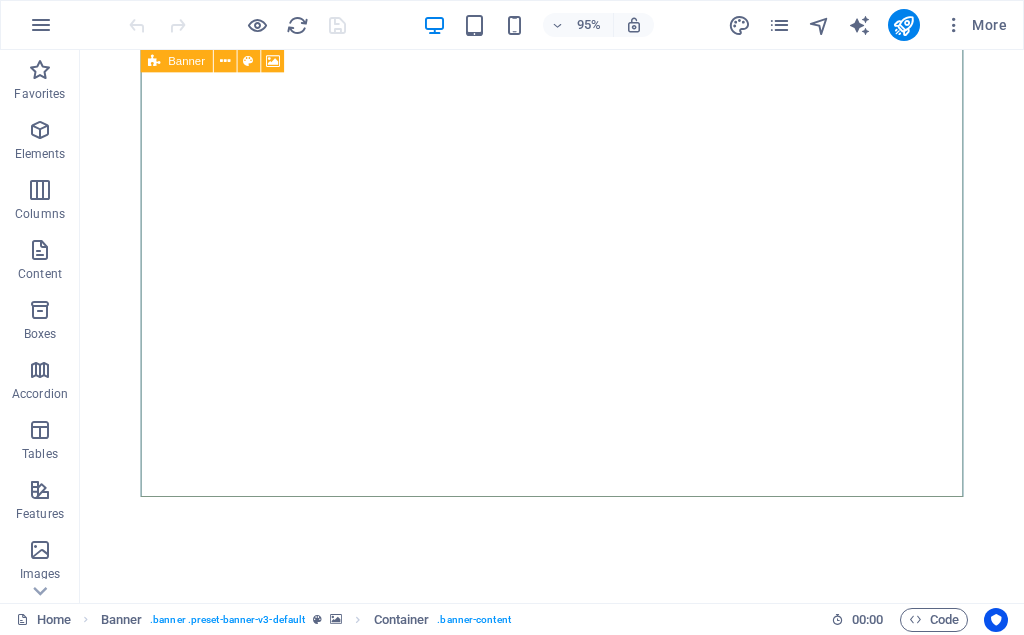 click on "Banner" at bounding box center (186, 61) 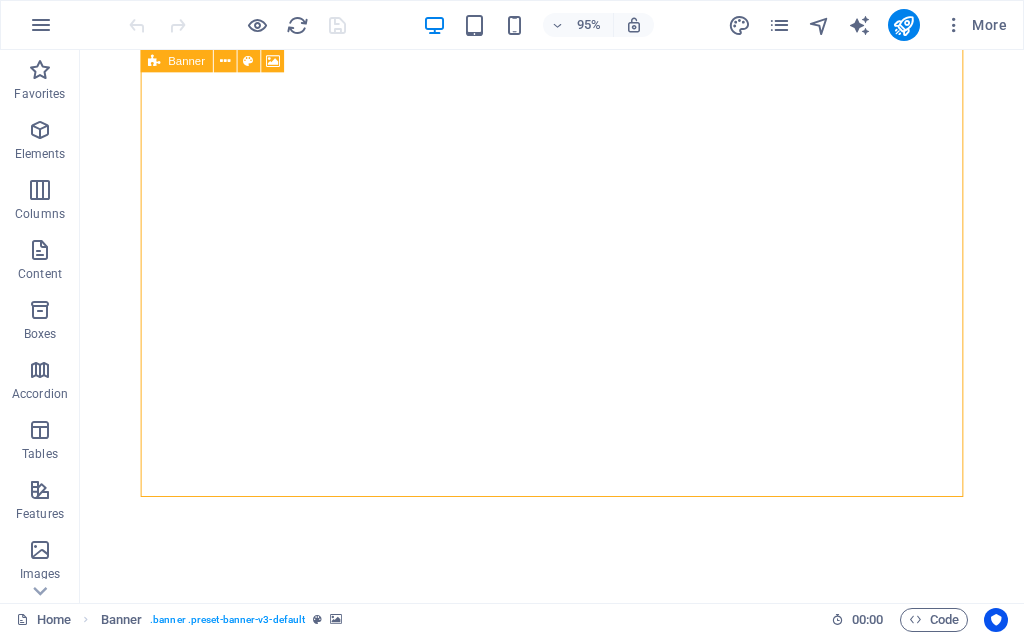 click on "Banner" at bounding box center (186, 61) 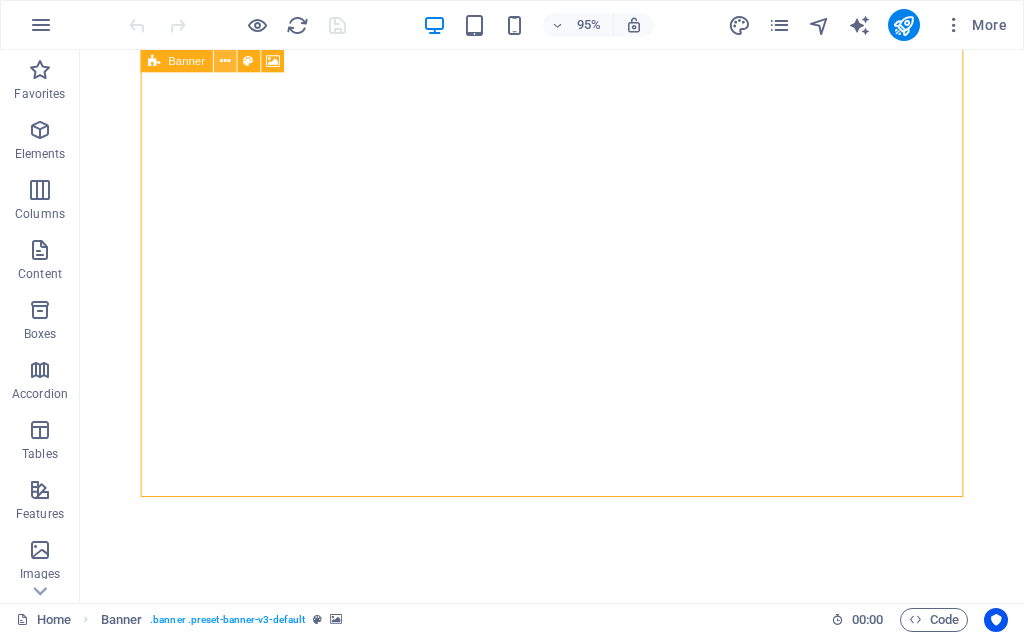 click at bounding box center (225, 61) 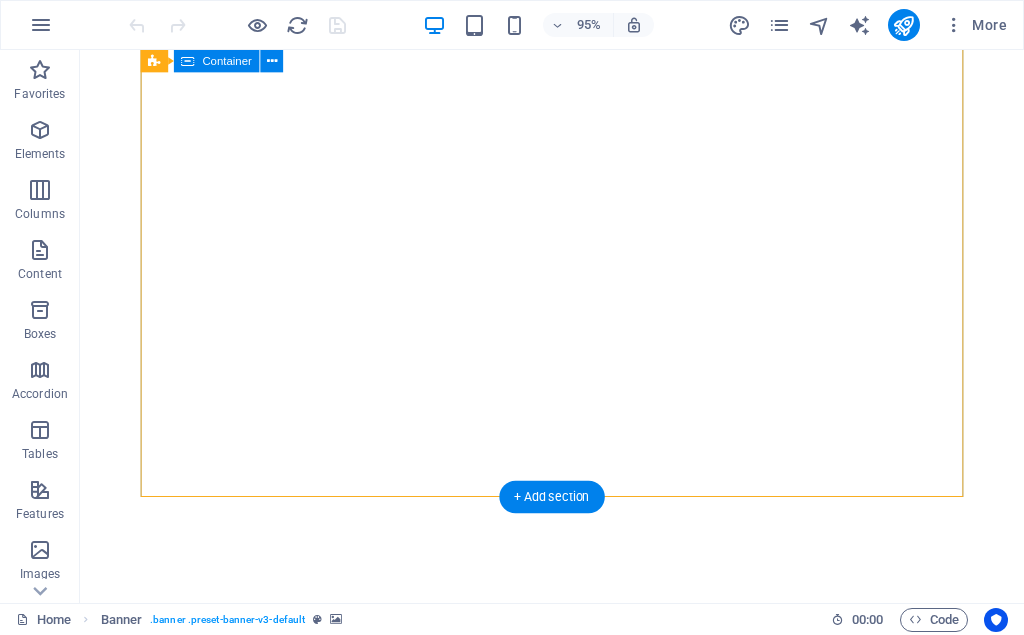 click on "About me My work Partners Contact" at bounding box center (577, 970) 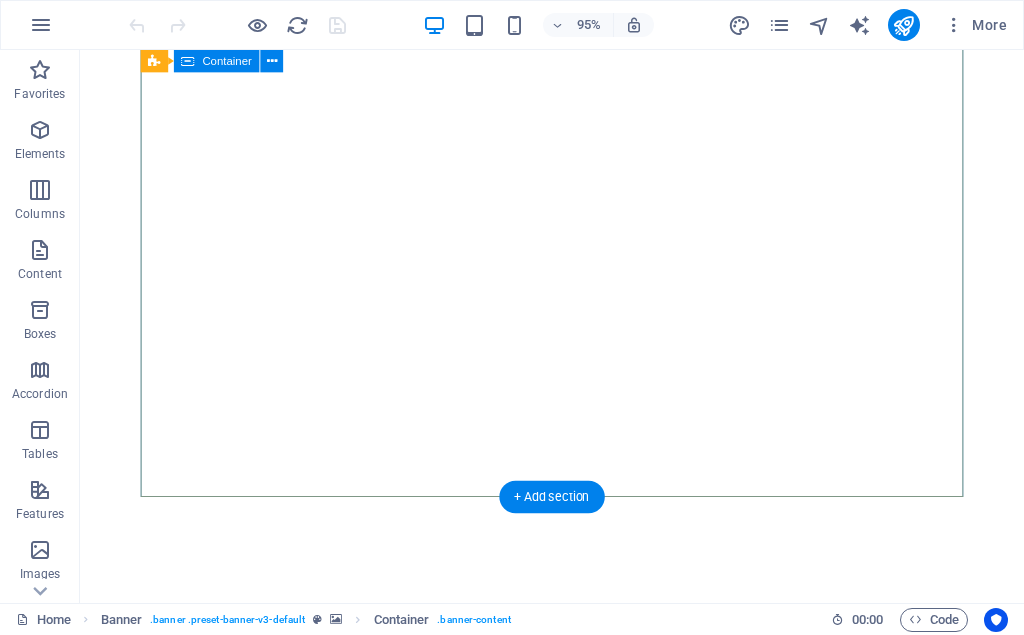 click on "About me My work Partners Contact" at bounding box center (577, 970) 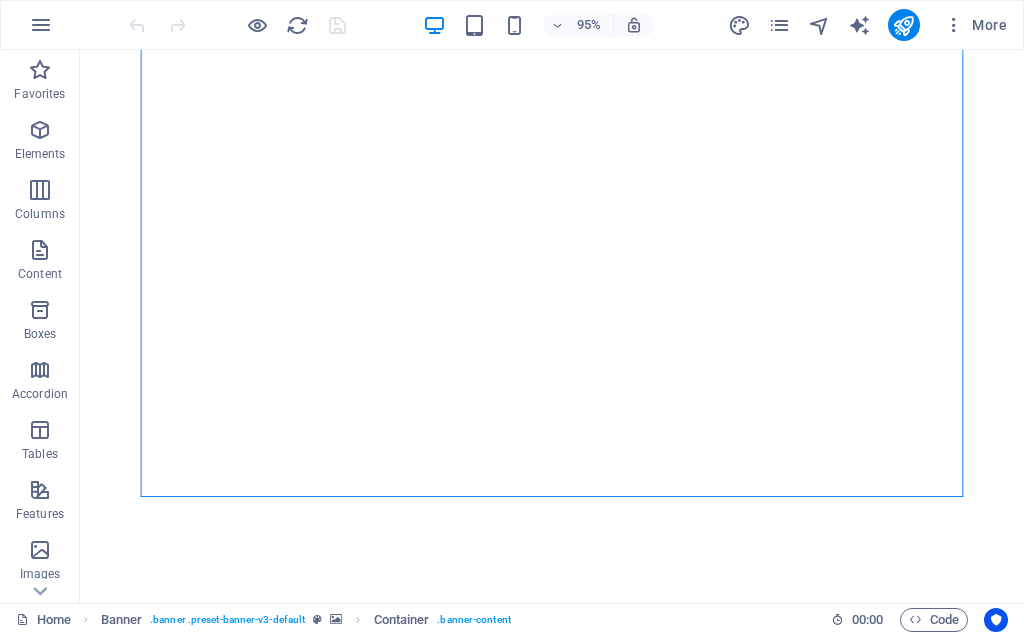 click on "95% More" at bounding box center (512, 25) 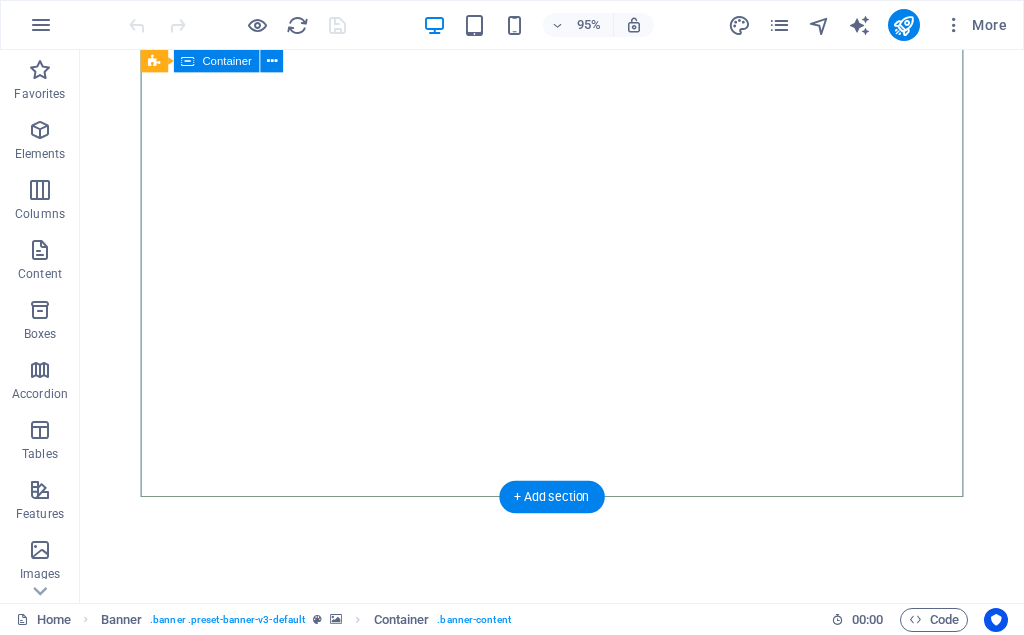 click on "About me My work Partners Contact" at bounding box center [577, 970] 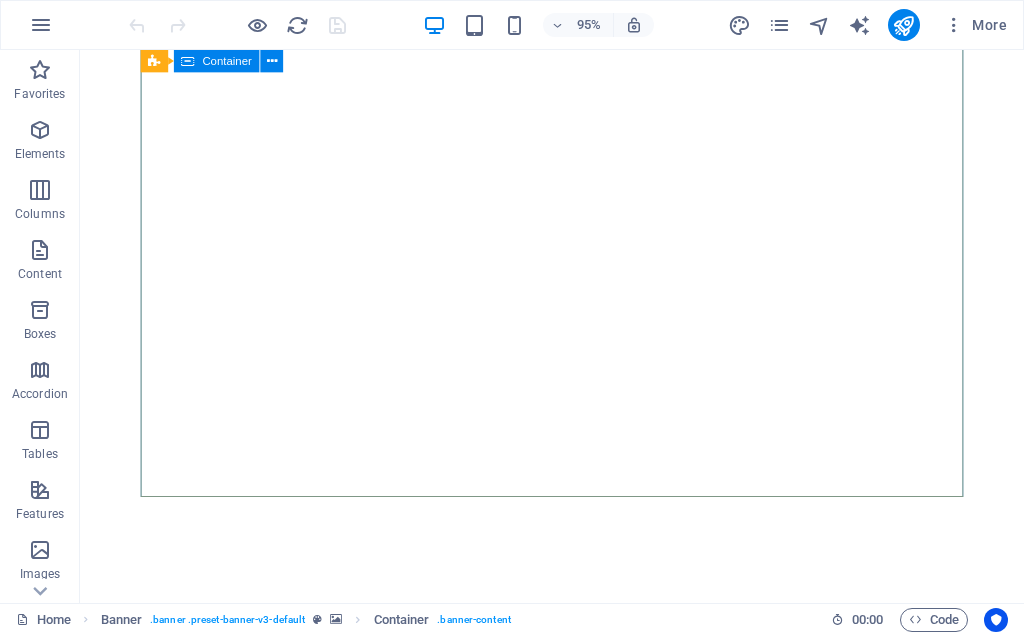 click at bounding box center [188, 61] 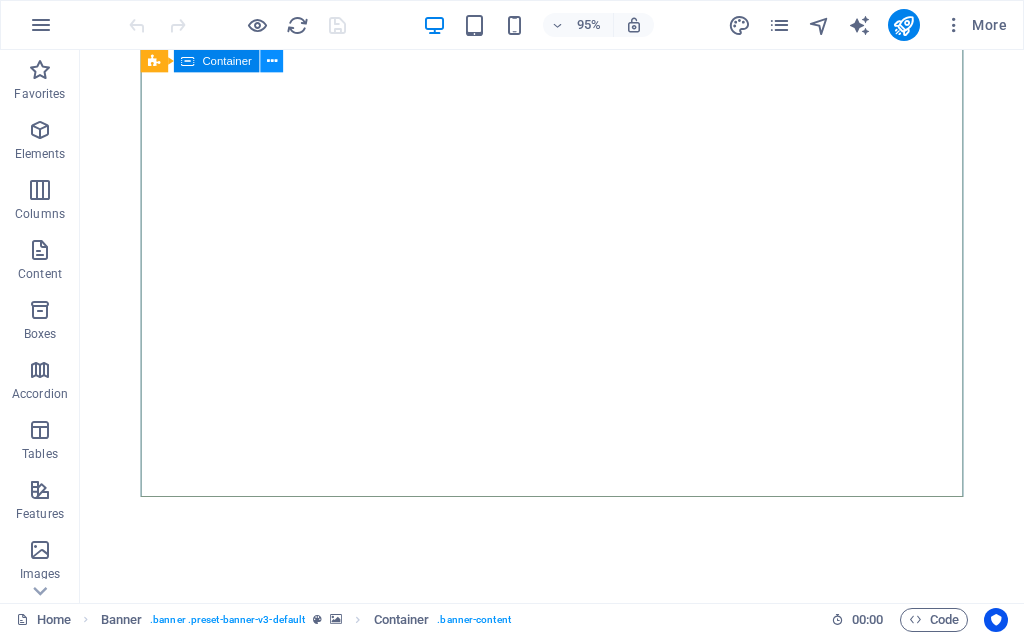 click at bounding box center [272, 61] 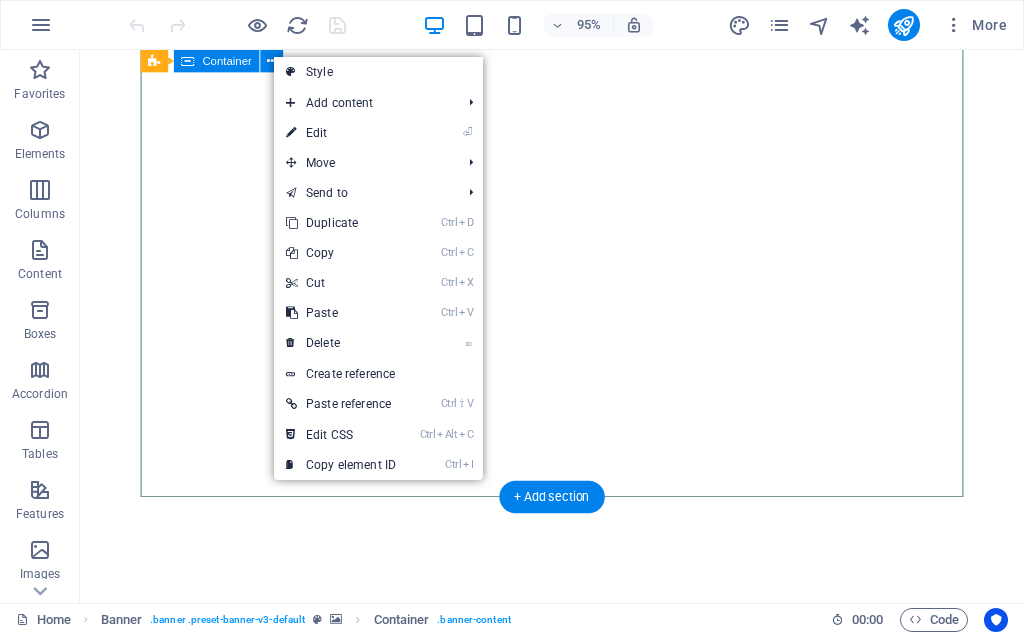 click on "About me My work Partners Contact" at bounding box center (577, 970) 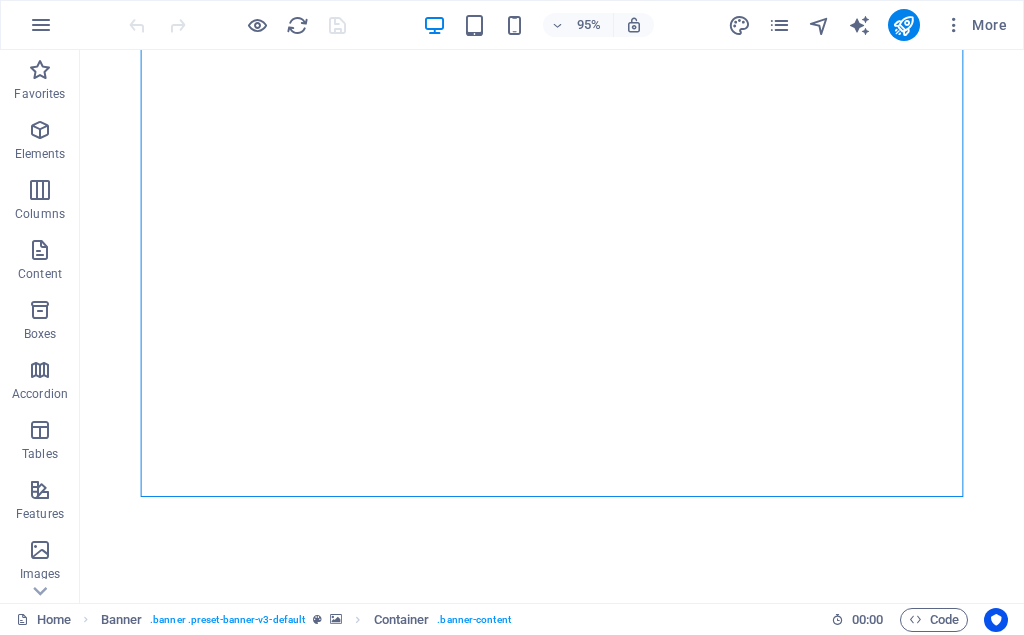 click on "95% More" at bounding box center [512, 25] 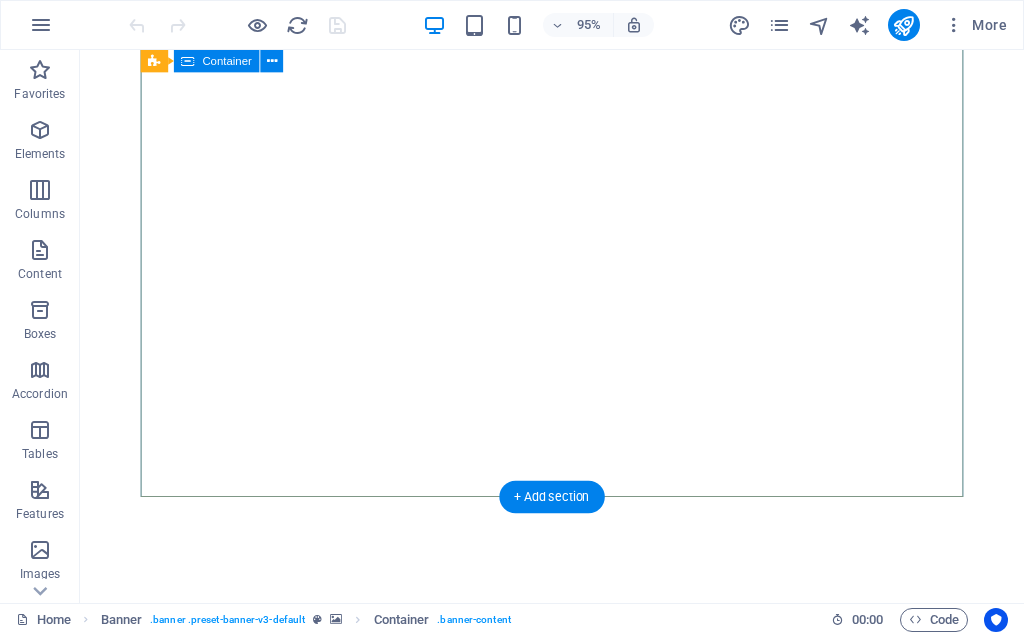 click on "About me My work Partners Contact" at bounding box center [577, 970] 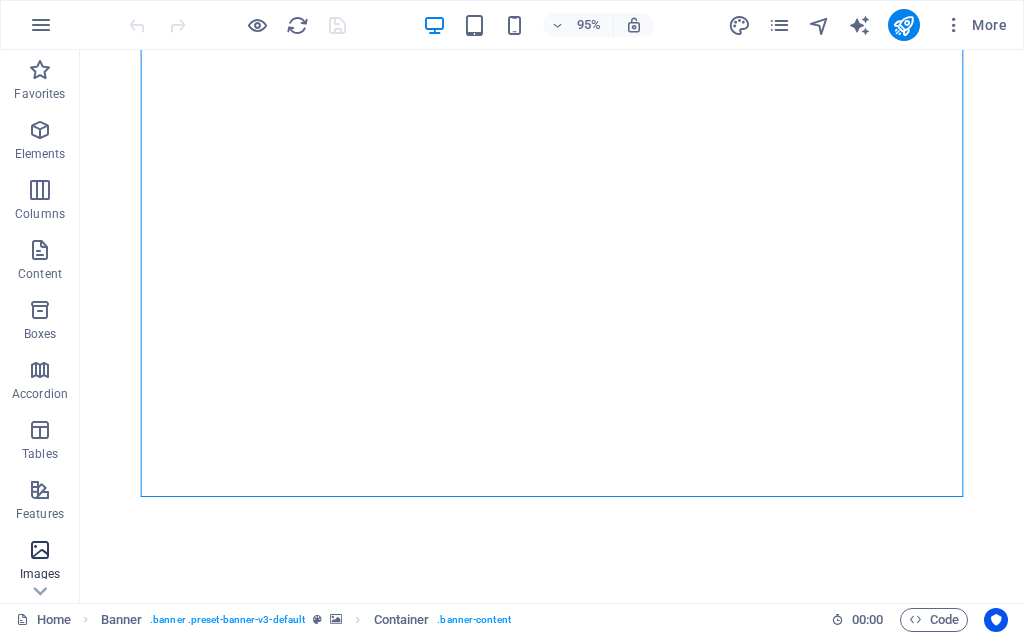 click at bounding box center (40, 550) 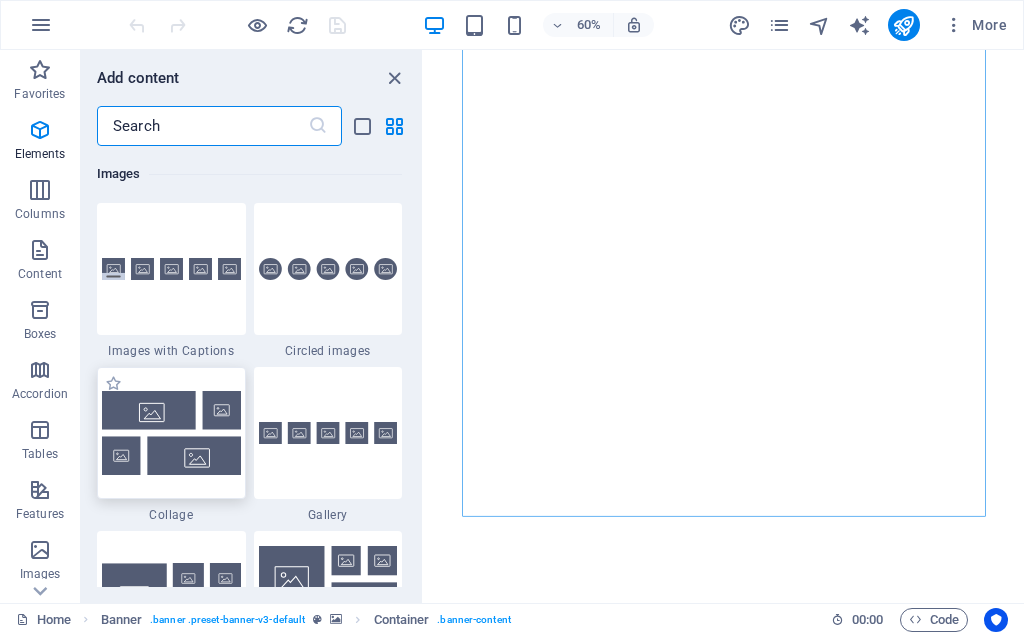 scroll, scrollTop: 10140, scrollLeft: 0, axis: vertical 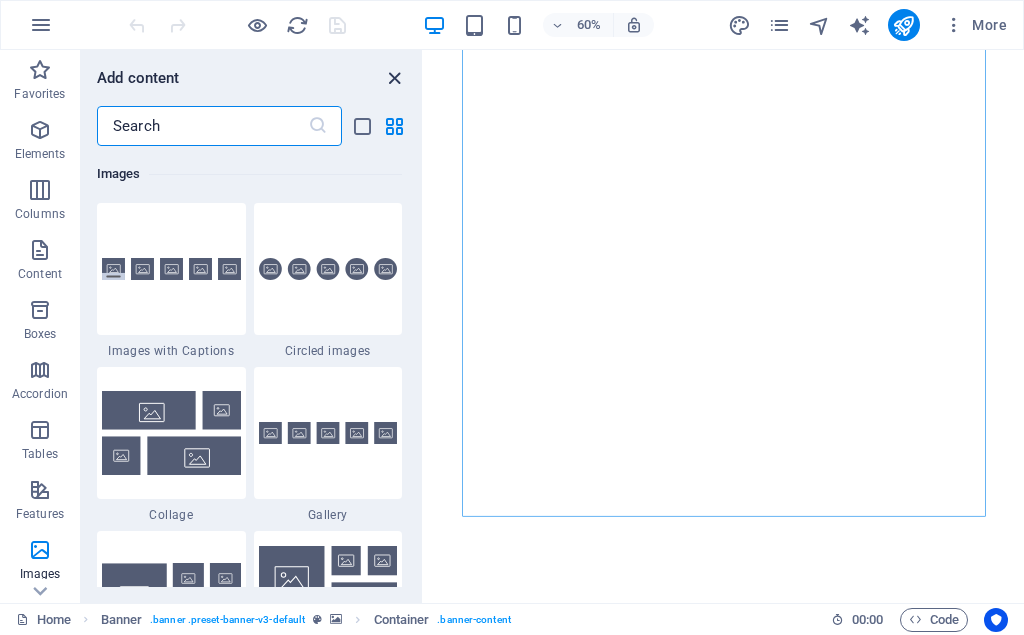click at bounding box center [394, 78] 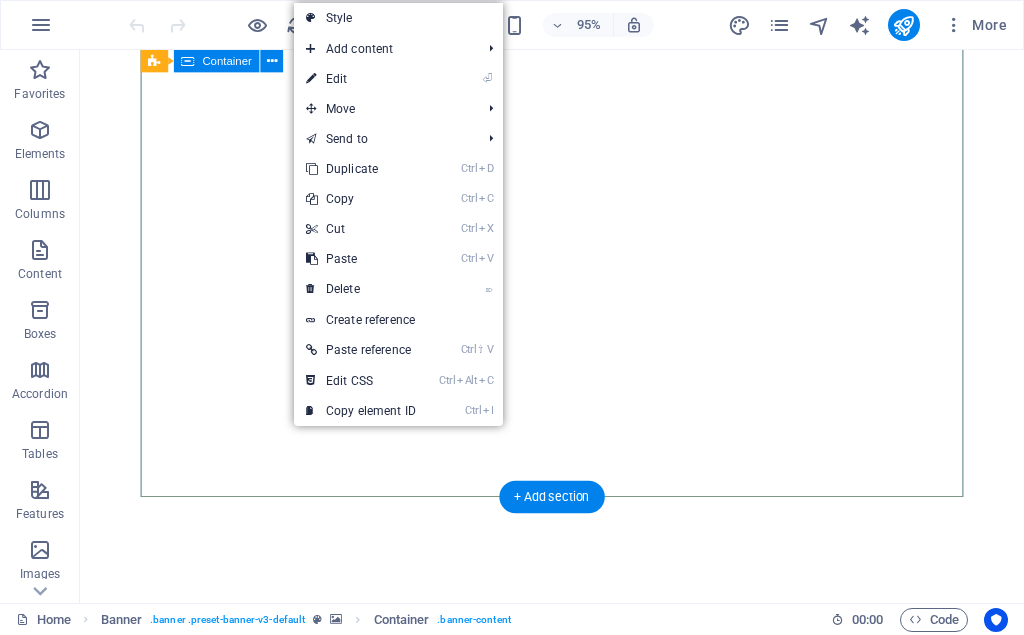 click on "About me My work Partners Contact" at bounding box center [577, 970] 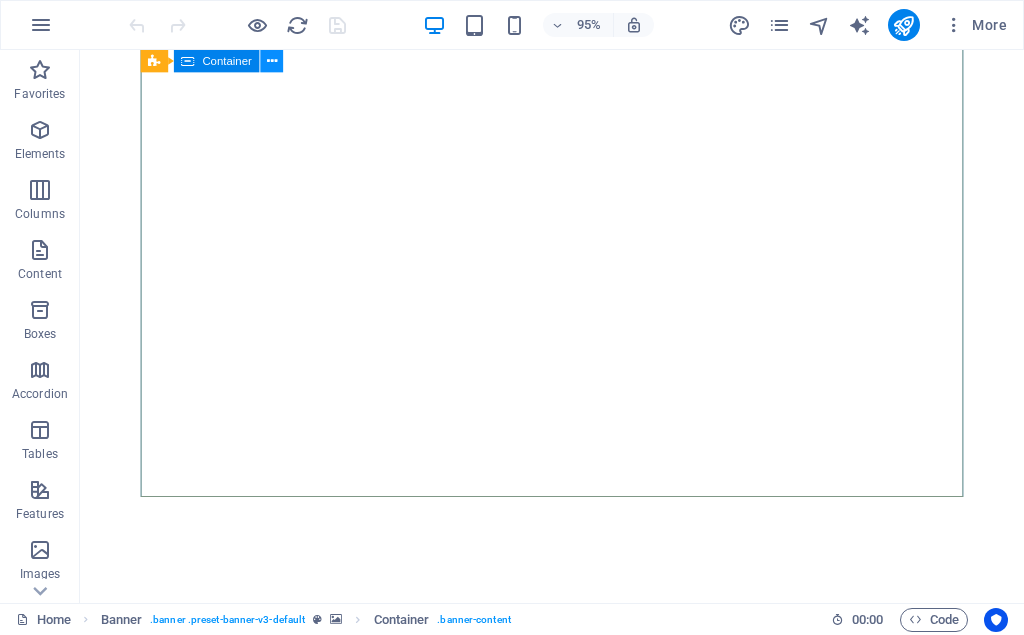 click at bounding box center (272, 61) 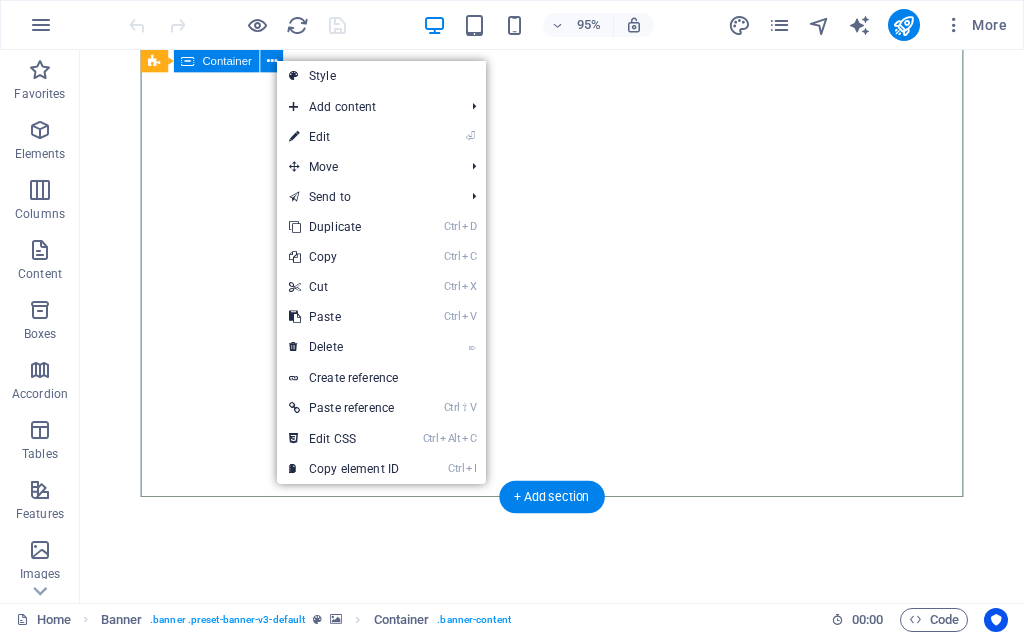 click on "About me My work Partners Contact" at bounding box center [577, 970] 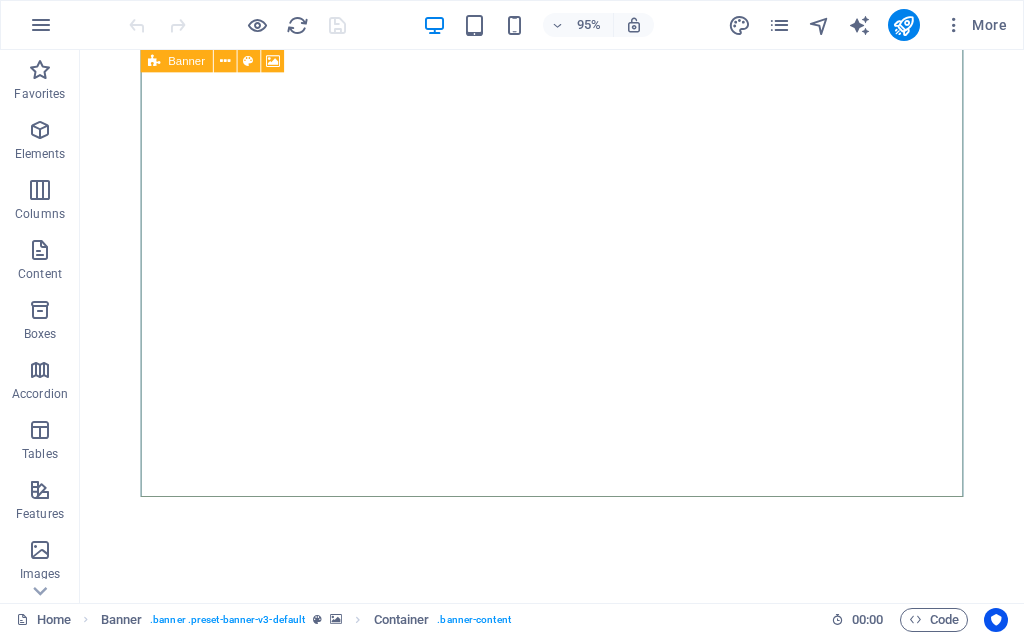 click on "Banner" at bounding box center [177, 61] 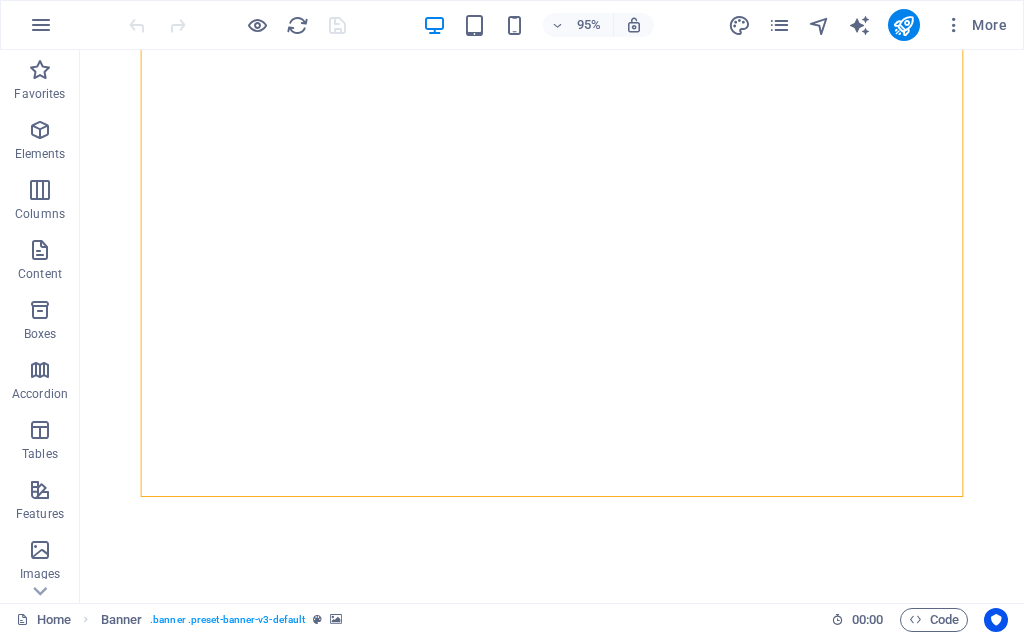 click on "95% More" at bounding box center [512, 25] 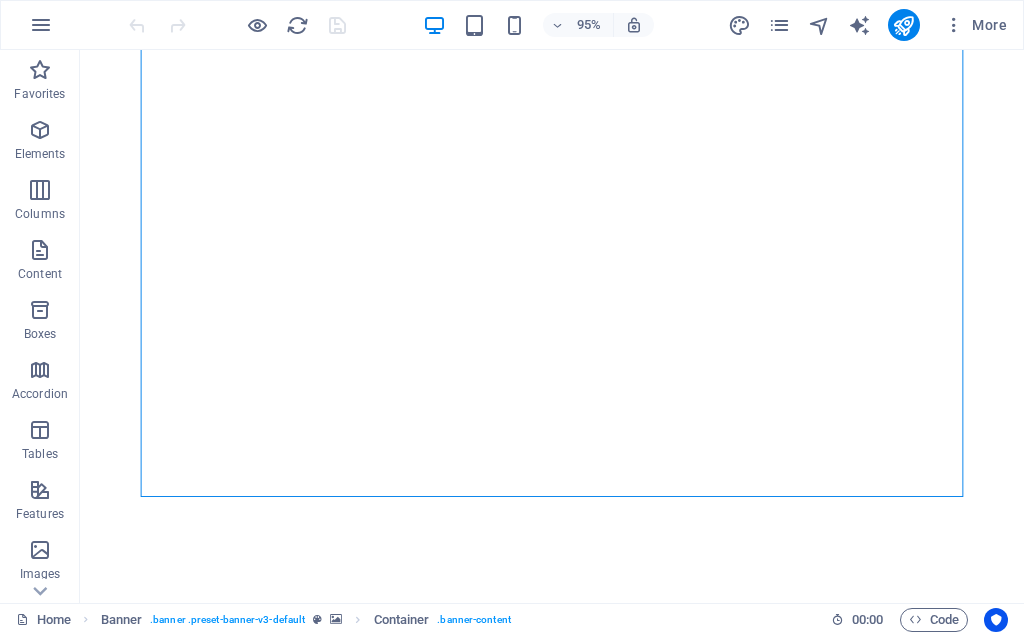 click on "95% More" at bounding box center [512, 25] 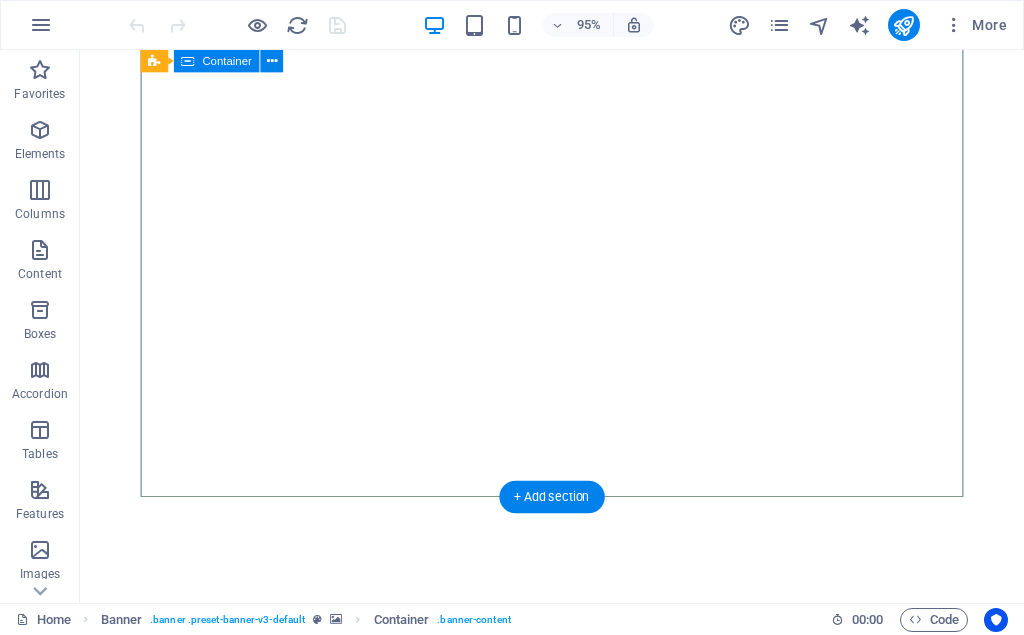 click on "About me My work Partners Contact" at bounding box center [577, 970] 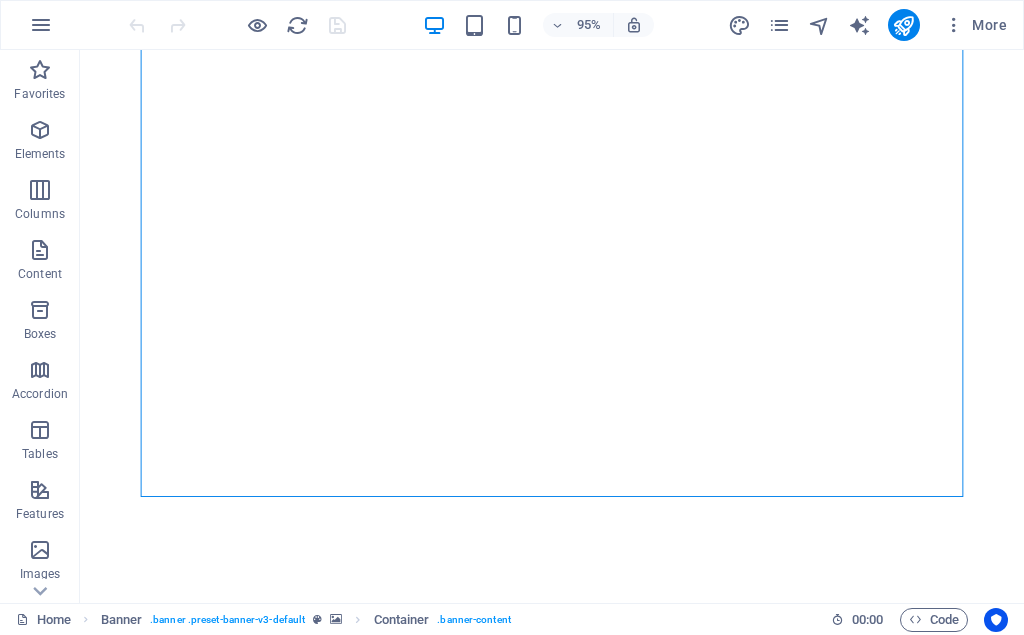 click on "95% More" at bounding box center [512, 25] 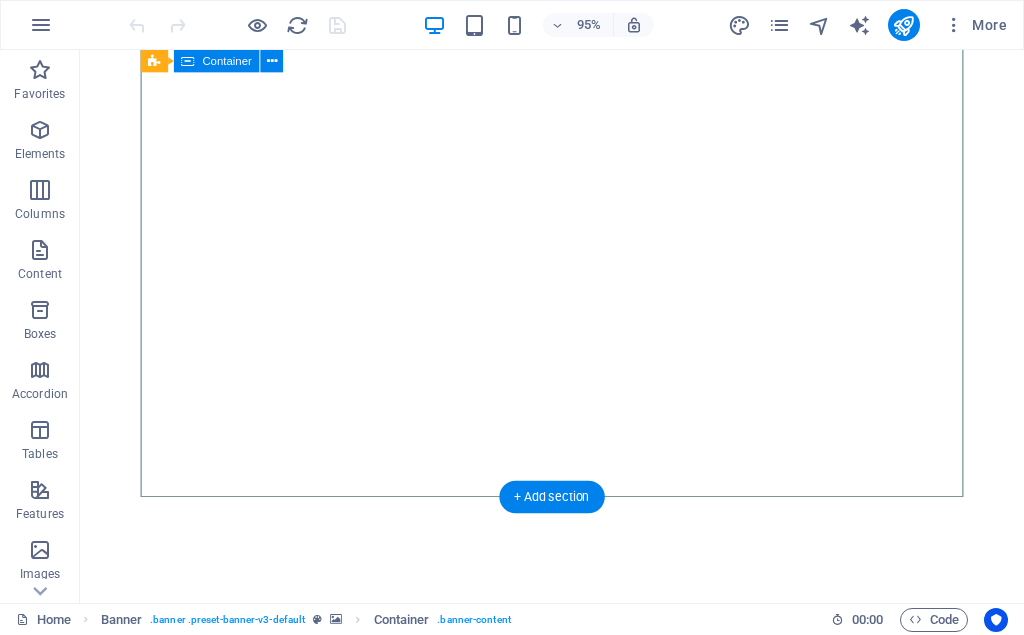 click on "About me My work Partners Contact" at bounding box center (577, 970) 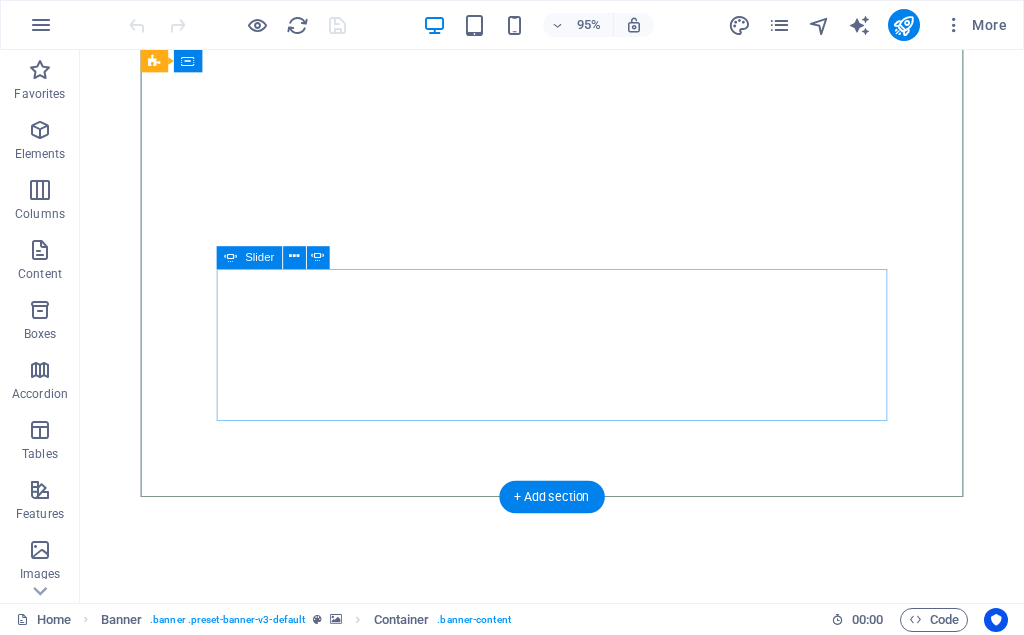 click on "About me My work Partners Contact" at bounding box center (577, 970) 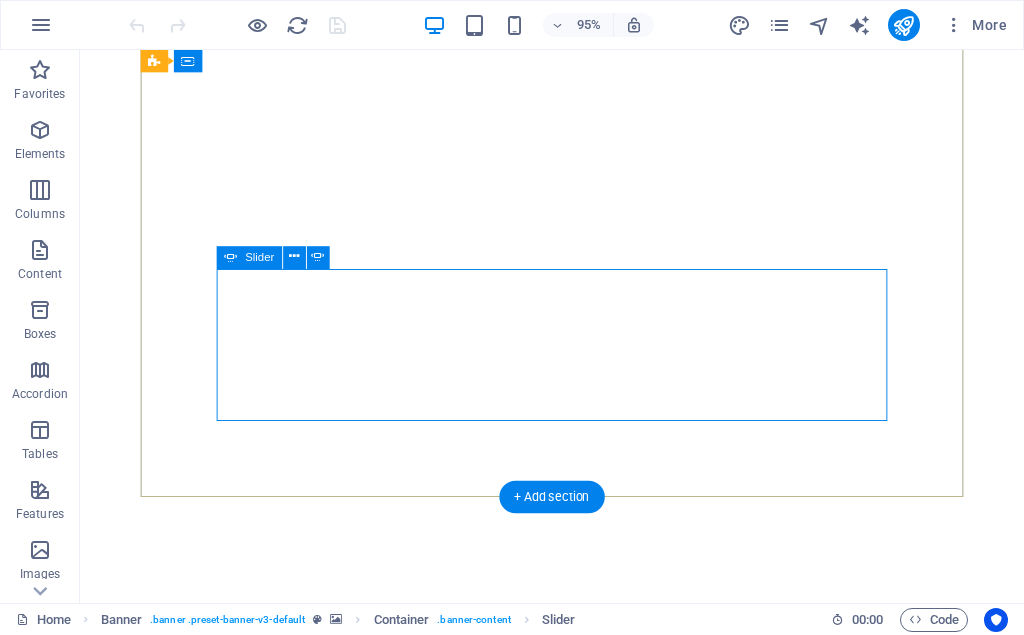click on "About me My work Partners Contact" at bounding box center (577, 970) 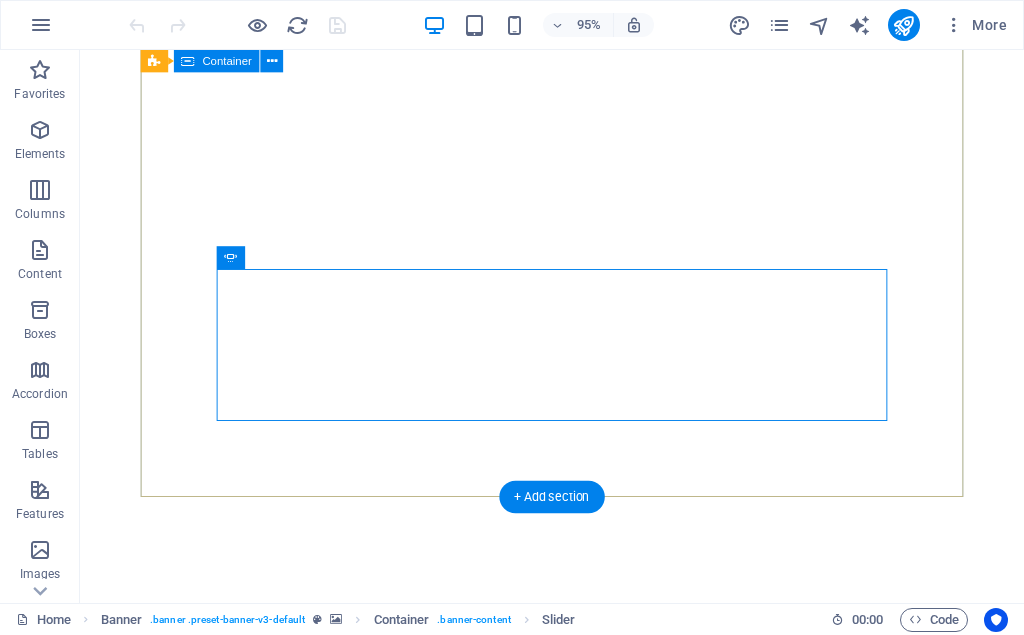 click on "About me My work Partners Contact" at bounding box center [577, 970] 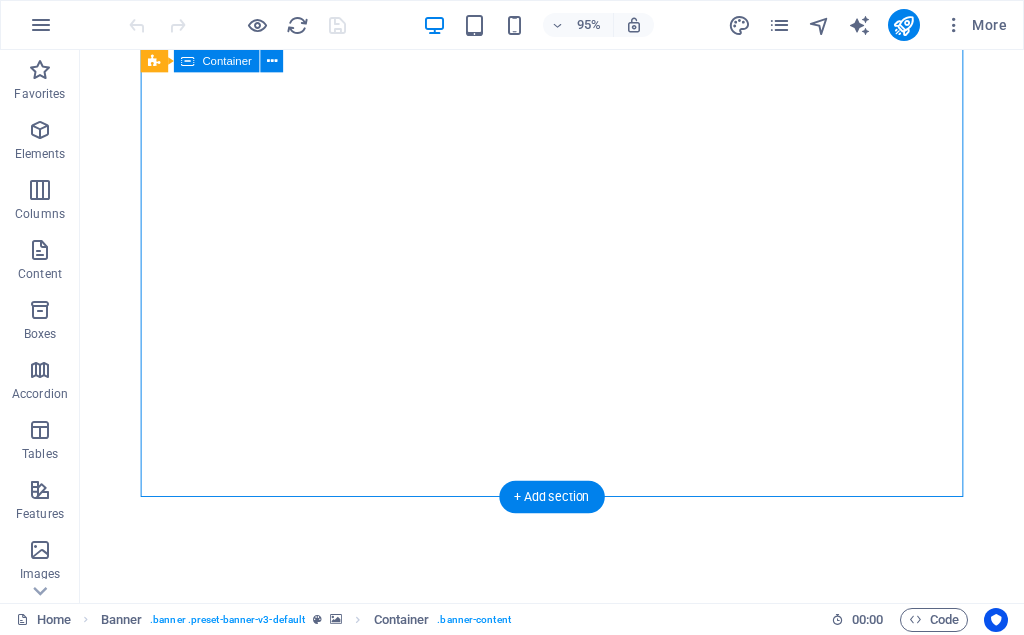 click on "About me My work Partners Contact" at bounding box center [577, 970] 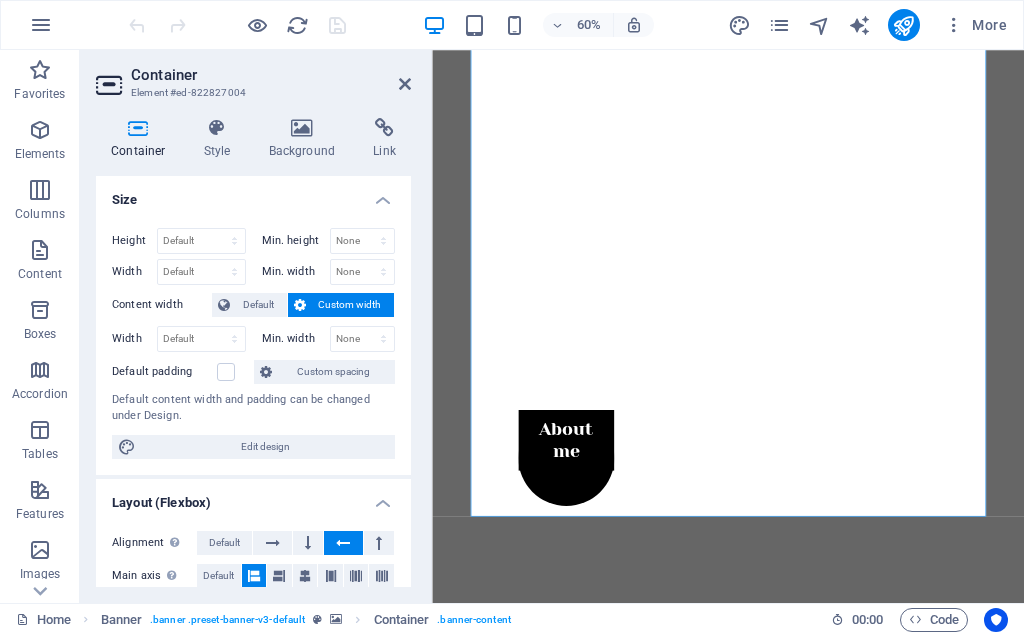 click on "Container Style Background Link Size Height Default px rem % vh vw Min. height None px rem % vh vw Width Default px rem % em vh vw Min. width None px rem % vh vw Content width Default Custom width Width Default px rem % em vh vw Min. width None px rem % vh vw Default padding Custom spacing Default content width and padding can be changed under Design. Edit design Layout (Flexbox) Alignment Determines the flex direction. Default Main axis Determine how elements should behave along the main axis inside this container (justify content). Default Side axis Control the vertical direction of the element inside of the container (align items). Default Wrap Default On Off Fill Controls the distances and direction of elements on the y-axis across several lines (align content). Default Accessibility ARIA helps assistive technologies (like screen readers) to understand the role, state, and behavior of web elements Role The ARIA role defines the purpose of an element.  None Alert Article Banner Comment Fan" at bounding box center (253, 352) 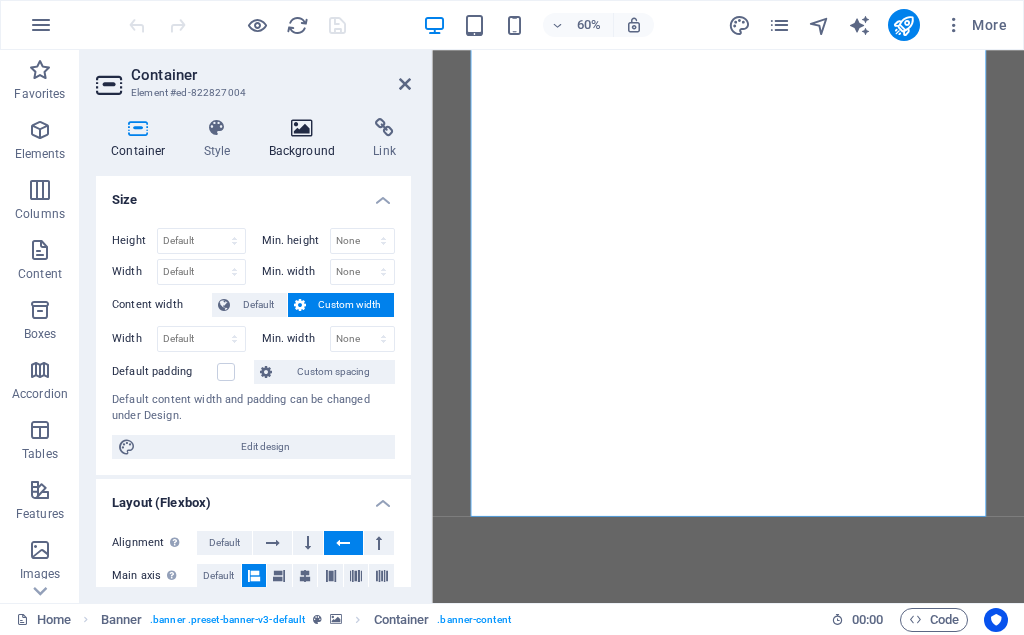 click at bounding box center (302, 128) 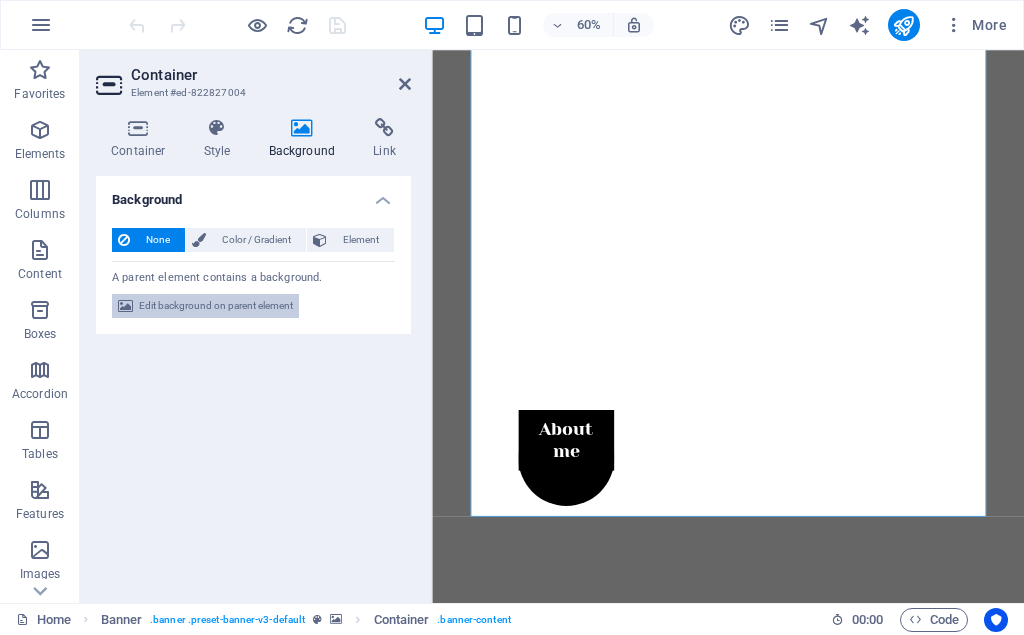 click on "Edit background on parent element" at bounding box center [216, 306] 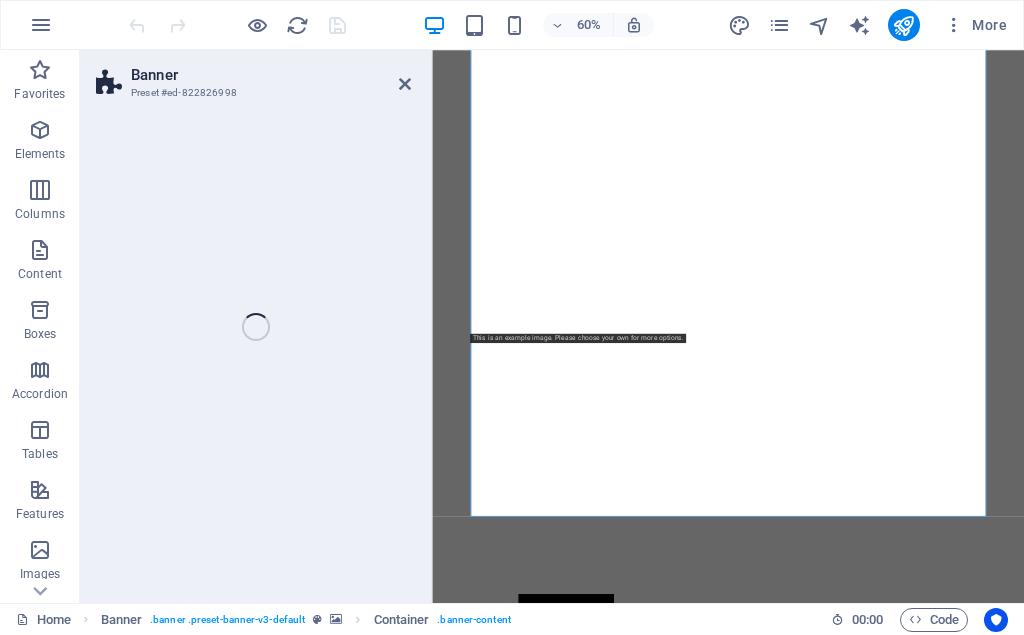 select on "ms" 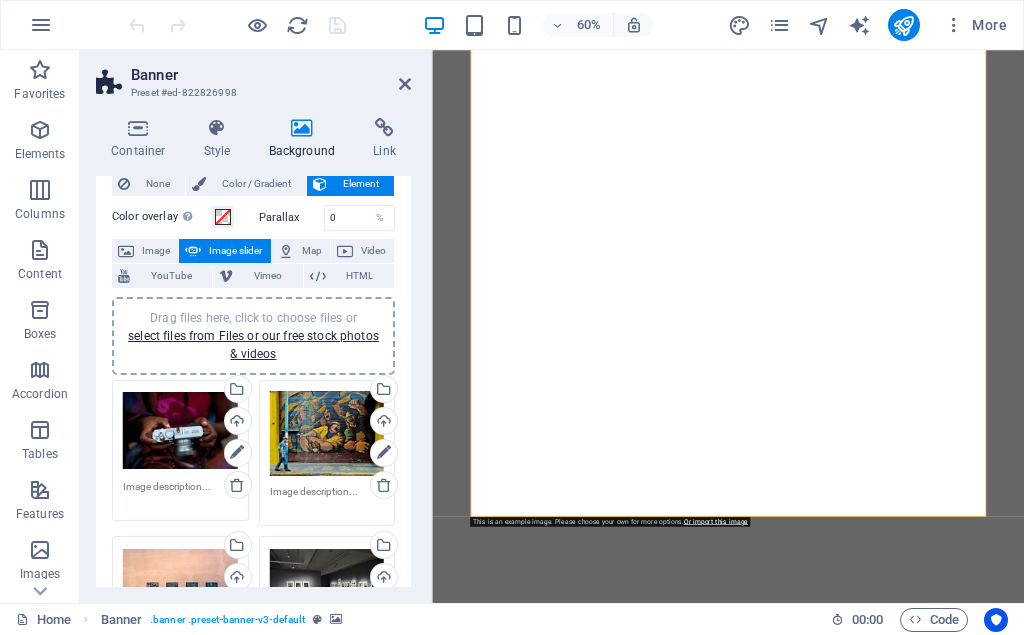 scroll, scrollTop: 90, scrollLeft: 0, axis: vertical 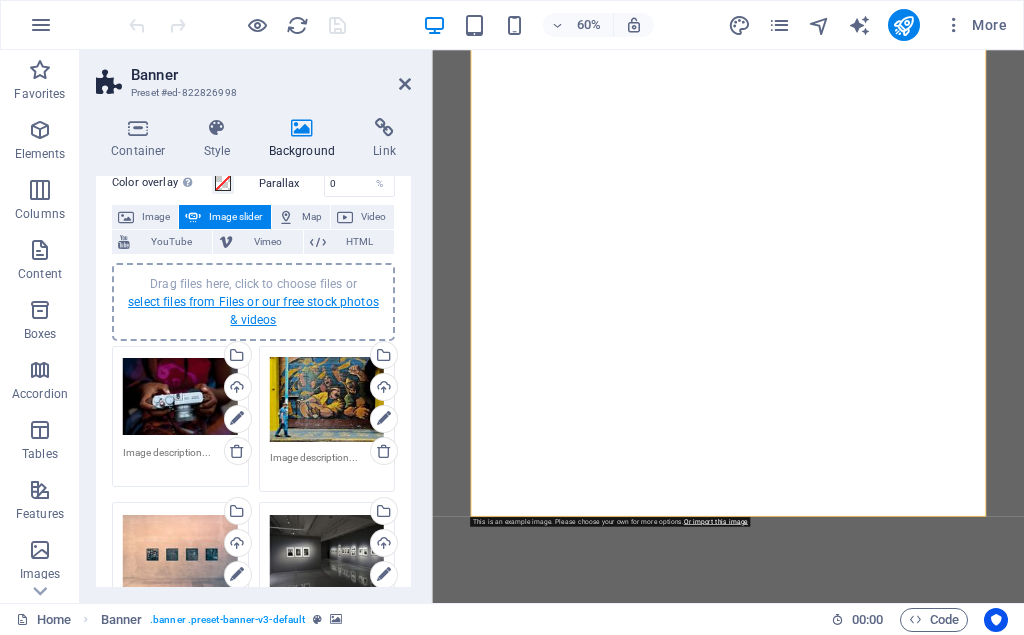 click on "select files from Files or our free stock photos & videos" at bounding box center [253, 311] 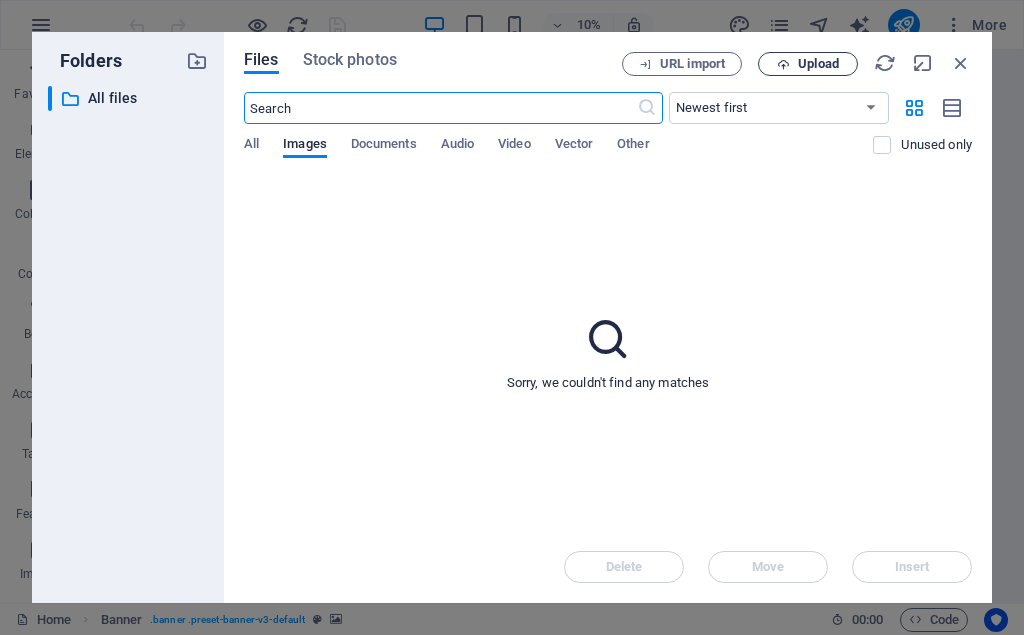 click on "Upload" at bounding box center [818, 64] 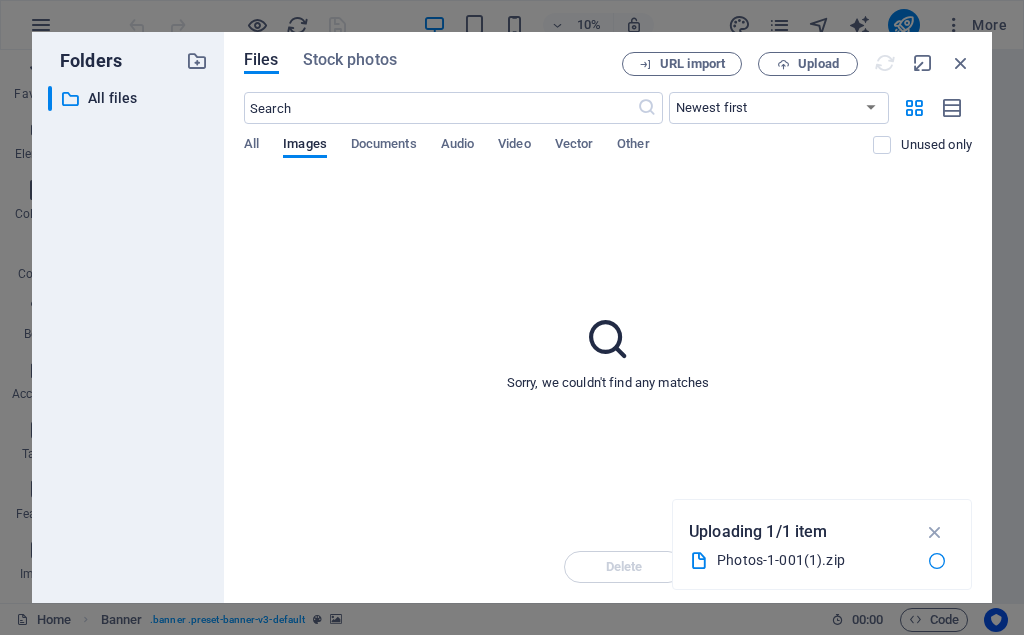drag, startPoint x: 757, startPoint y: 562, endPoint x: 532, endPoint y: 842, distance: 359.2005 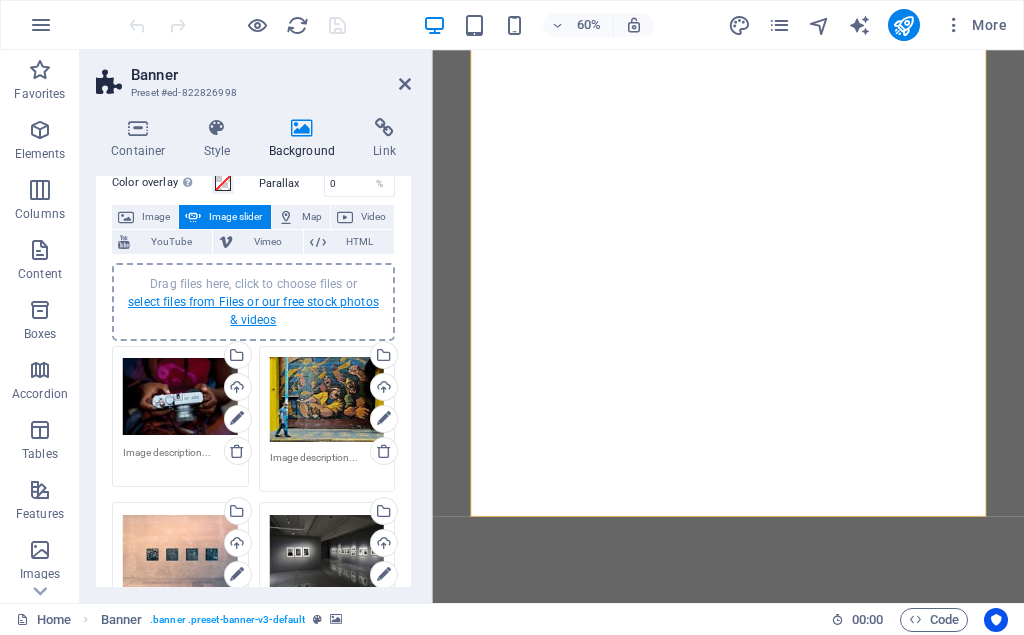 click on "select files from Files or our free stock photos & videos" at bounding box center [253, 311] 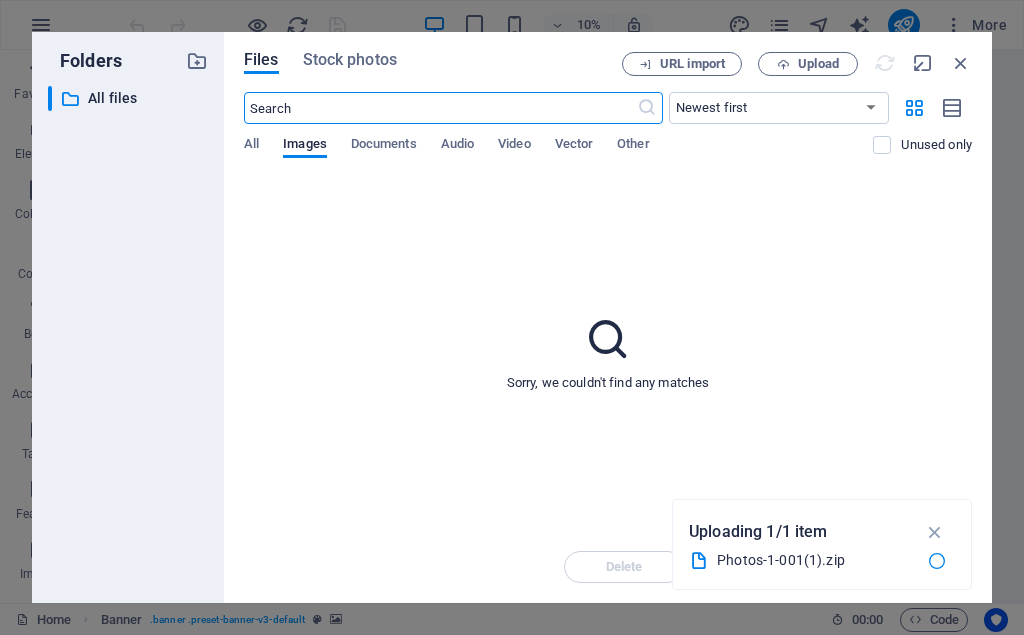 click at bounding box center [699, 561] 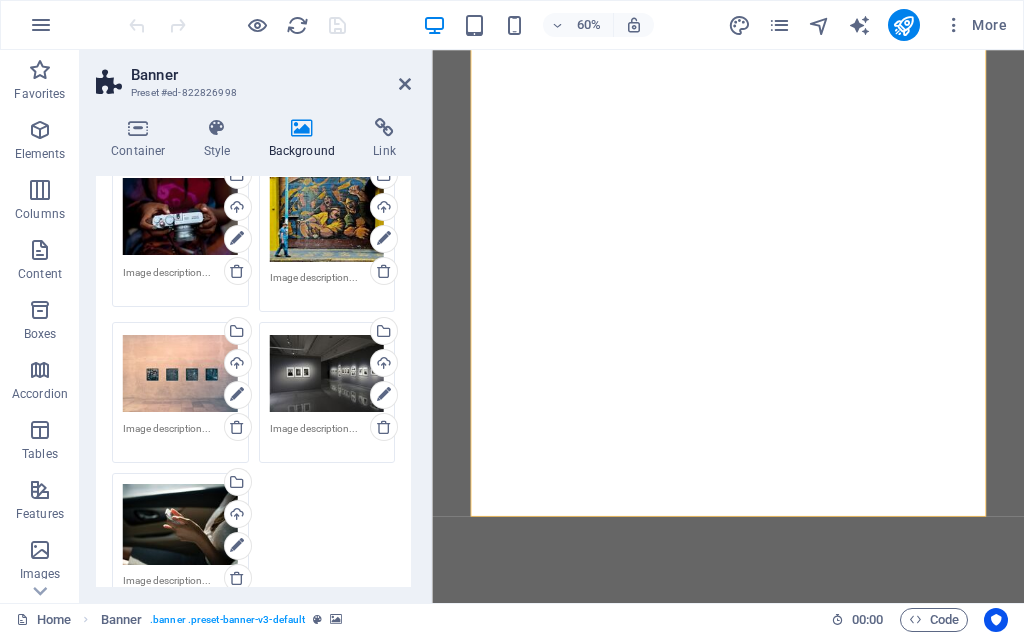 scroll, scrollTop: 0, scrollLeft: 0, axis: both 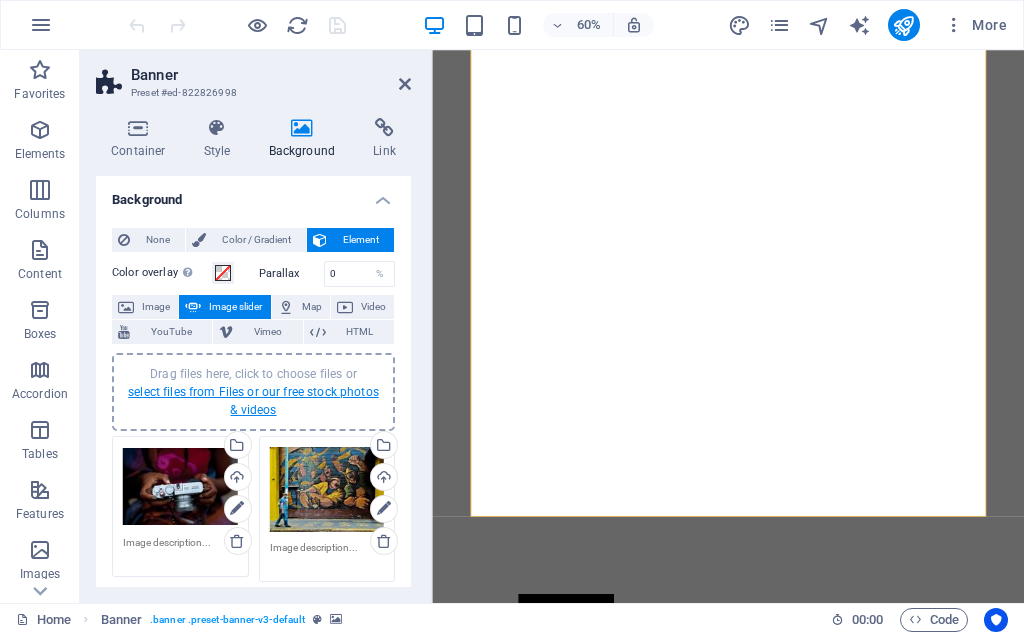 click on "select files from Files or our free stock photos & videos" at bounding box center [253, 401] 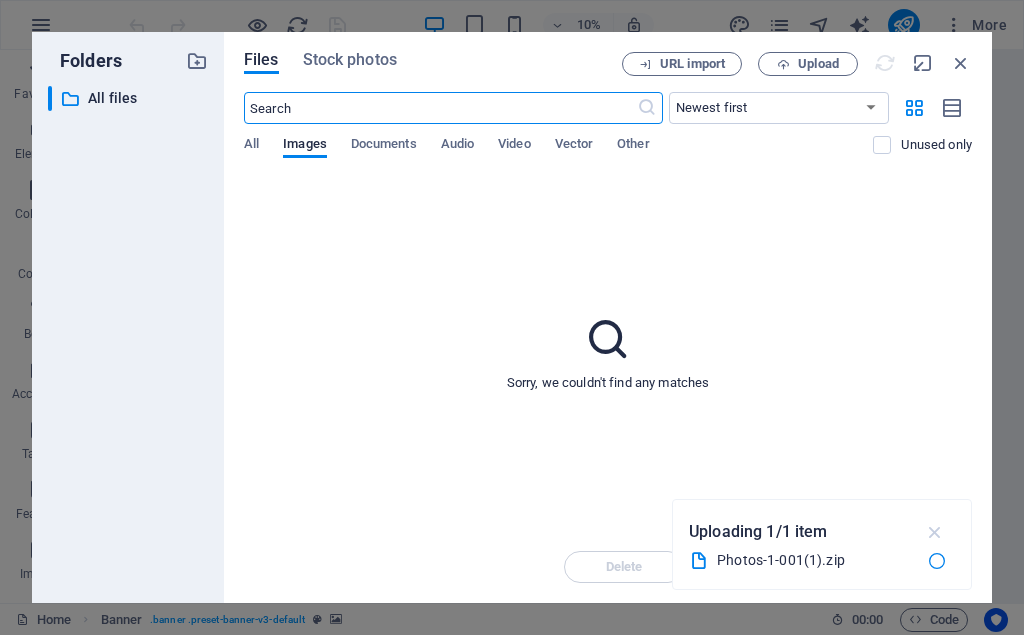 click at bounding box center [935, 532] 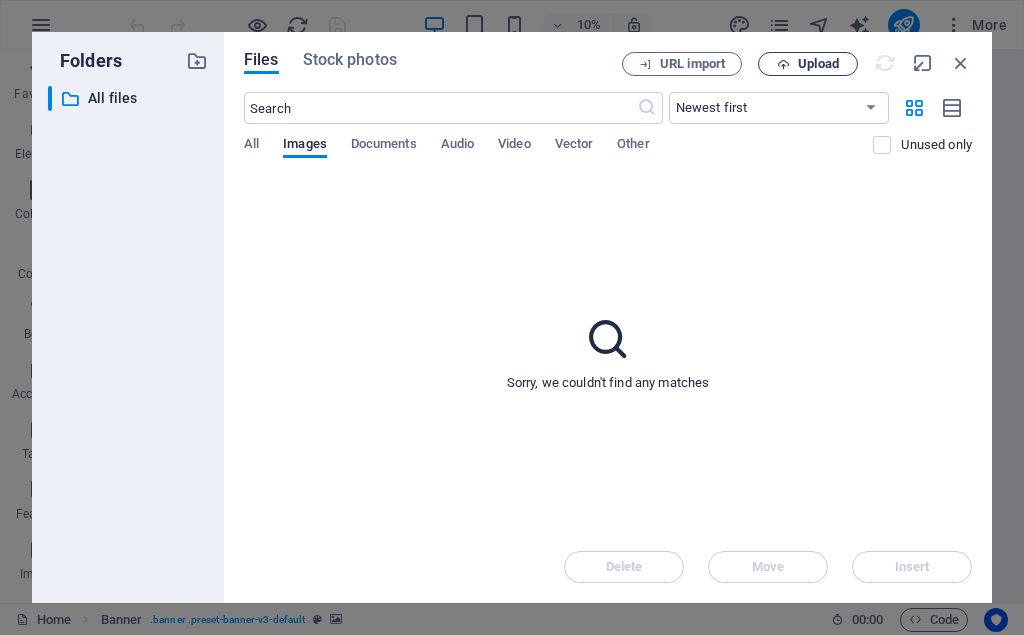 click on "Upload" at bounding box center [818, 64] 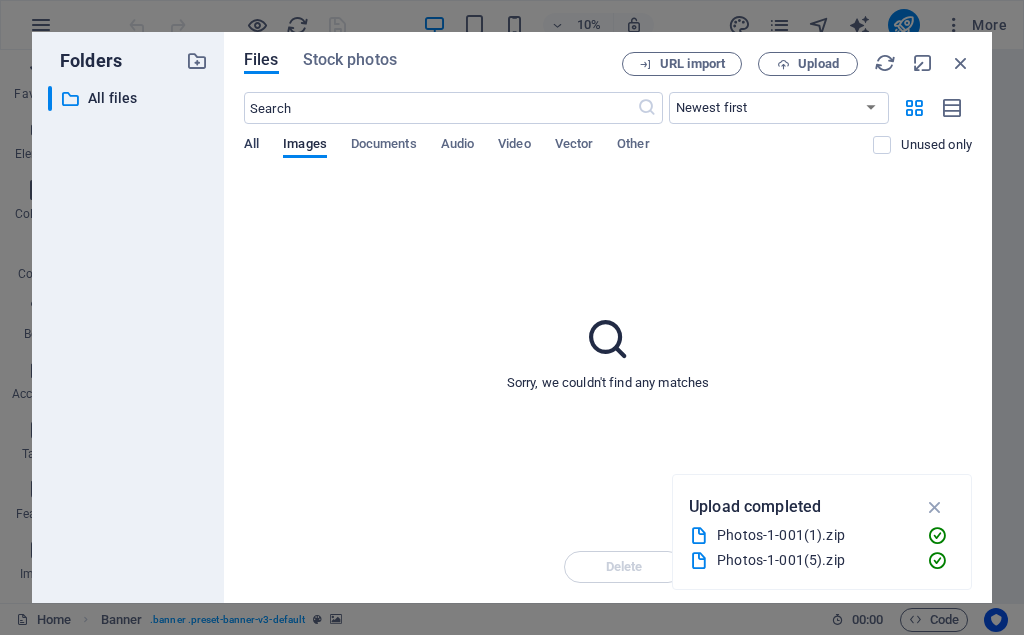click on "All" at bounding box center [251, 146] 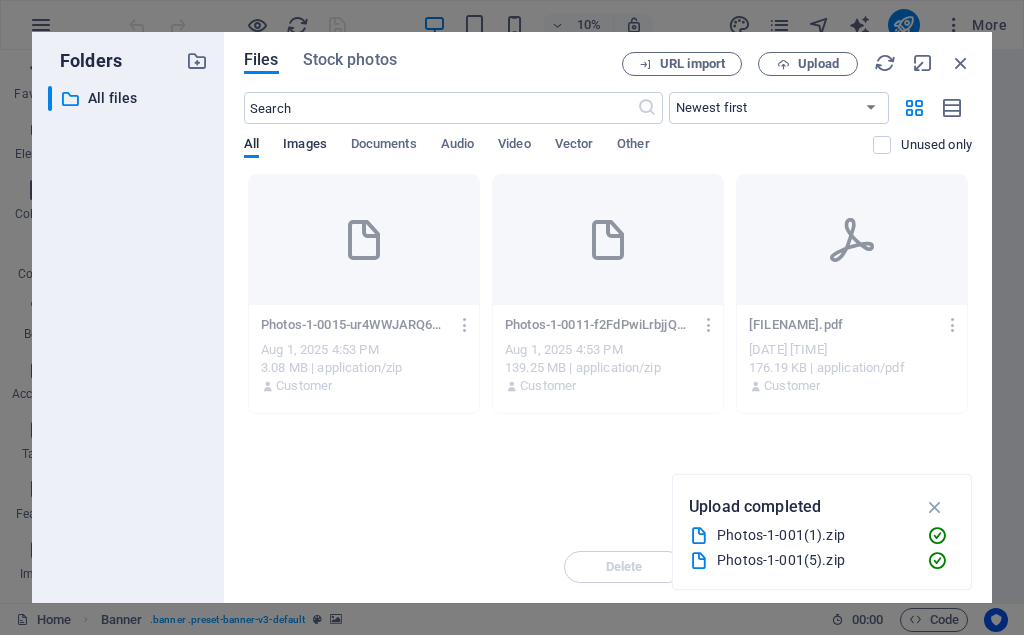 click on "Images" at bounding box center (305, 146) 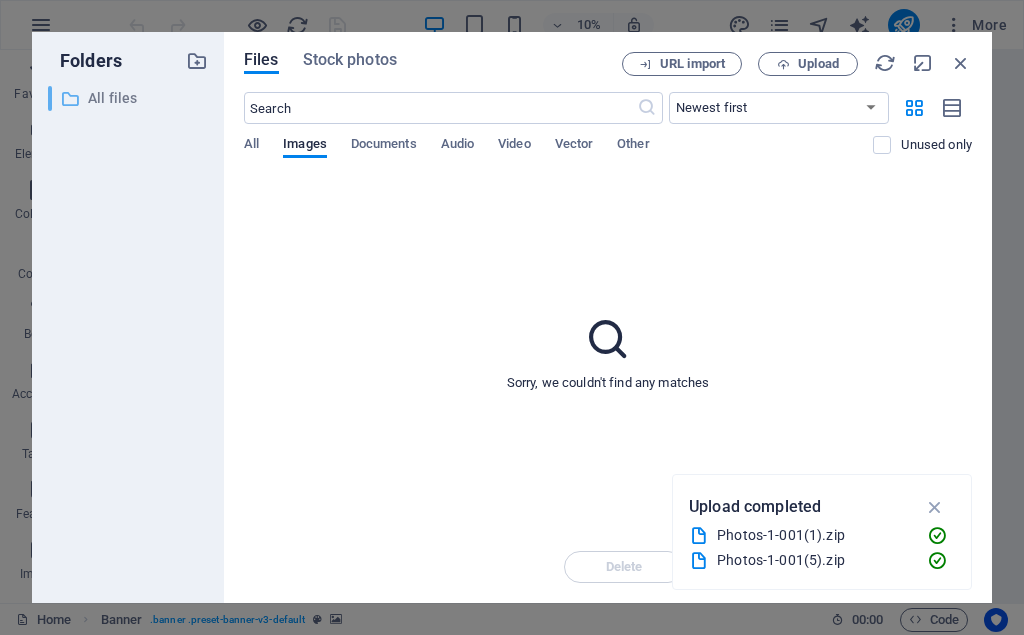 click on "All files" at bounding box center (129, 98) 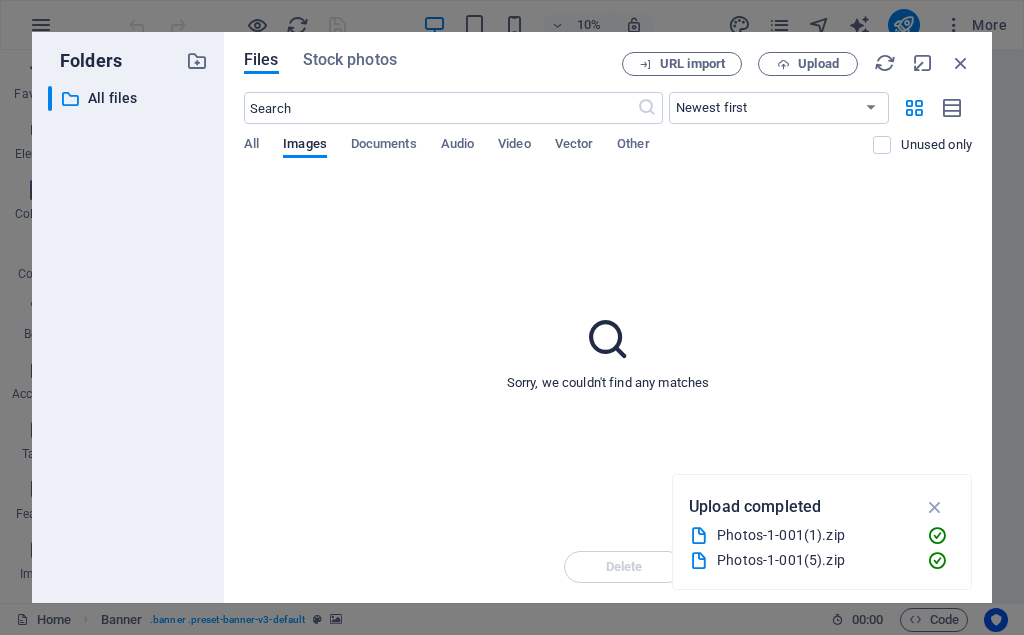 click on "Sorry, we couldn't find any matches" at bounding box center (608, 352) 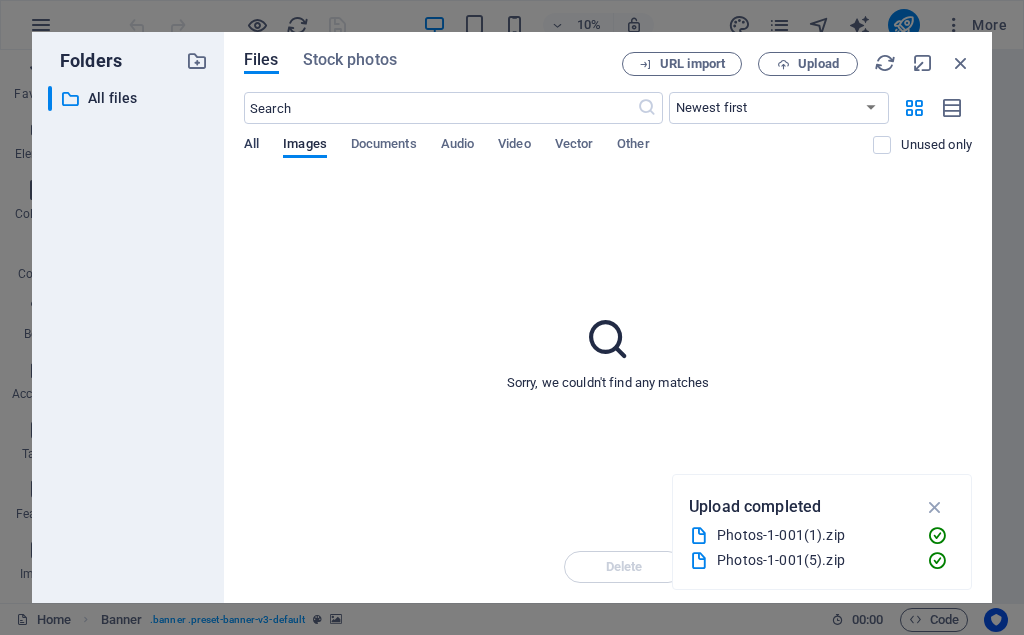 click on "All" at bounding box center (251, 146) 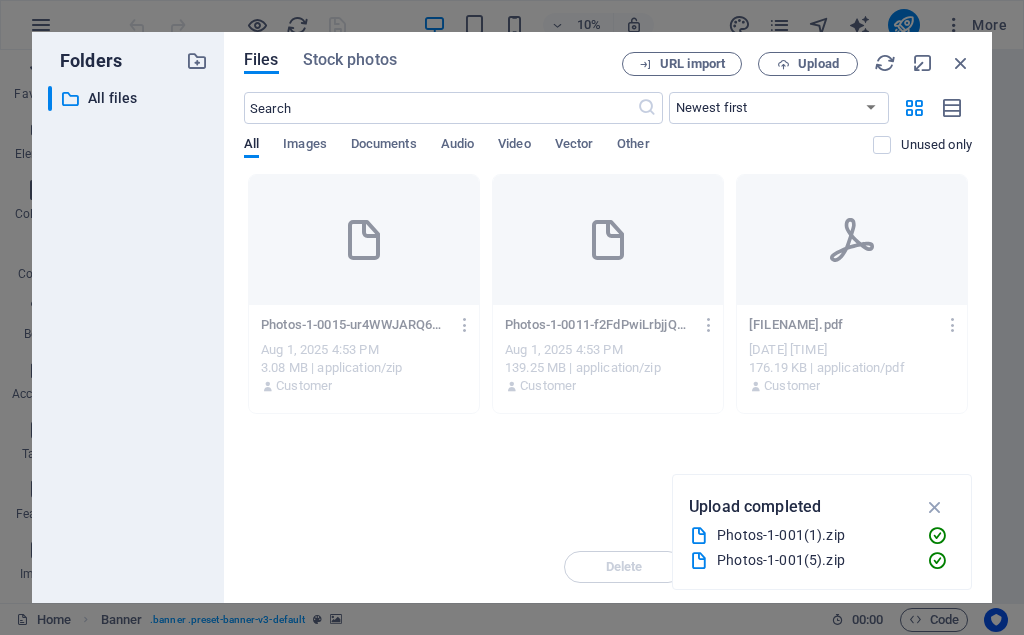 click on "Drop files here to upload them instantly Photos-1-0015-ur4WWJARQ6DWQgFH6udSXw.zip Photos-1-0015-ur4WWJARQ6DWQgFH6udSXw.zip Aug 1, 2025 4:53 PM 3.08 MB | application/zip Customer Photos-1-0011-f2FdPwiLrbjjQAYUpMrTFQ.zip Photos-1-0011-f2FdPwiLrbjjQAYUpMrTFQ.zip Aug 1, 2025 4:53 PM 139.25 MB | application/zip Customer 801623-dab3-6a88-ace-fb667bada1_ICC_Roadmap-6WgdzSSkvMIjr0Qa-17zGg.pdf 801623-dab3-6a88-ace-fb667bada1_ICC_Roadmap-6WgdzSSkvMIjr0Qa-17zGg.pdf Jun 27, 2025 1:54 AM 176.19 KB | application/pdf Customer" at bounding box center [608, 352] 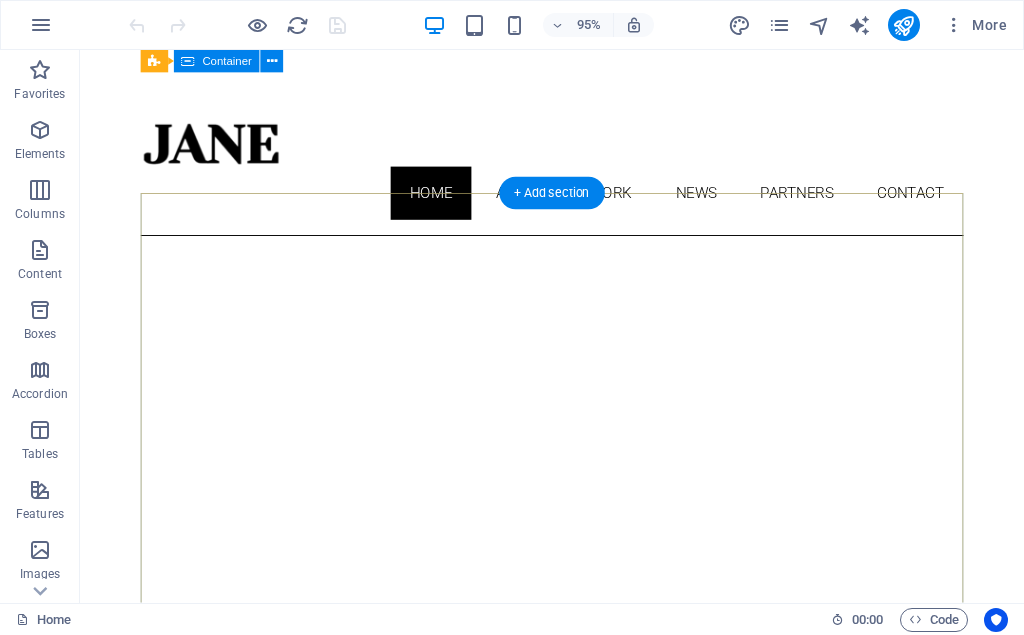 scroll, scrollTop: 1, scrollLeft: 0, axis: vertical 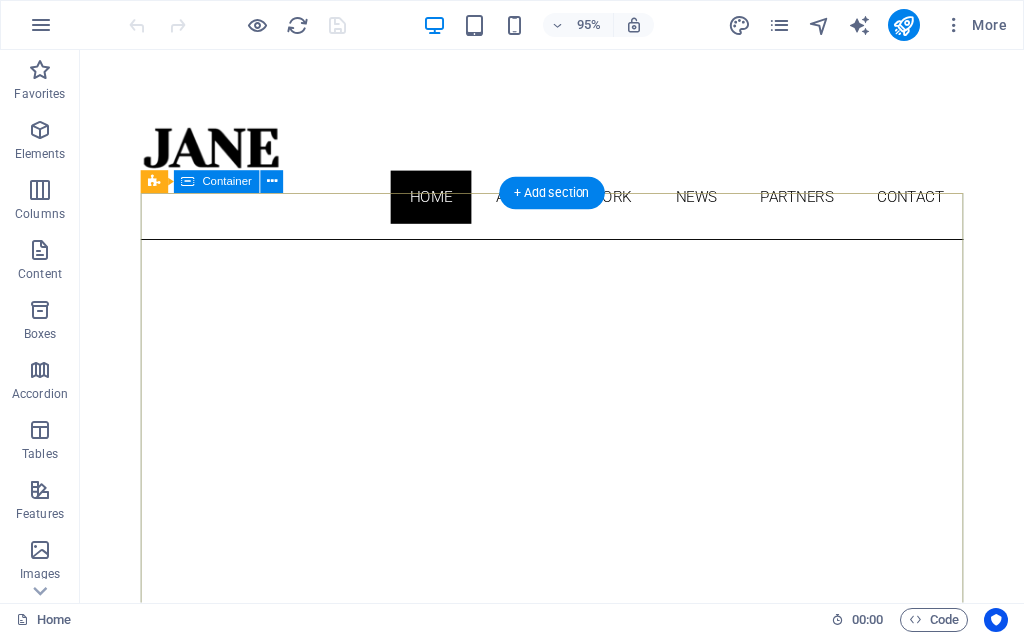 click on "About me My work Partners Contact" at bounding box center [577, 1174] 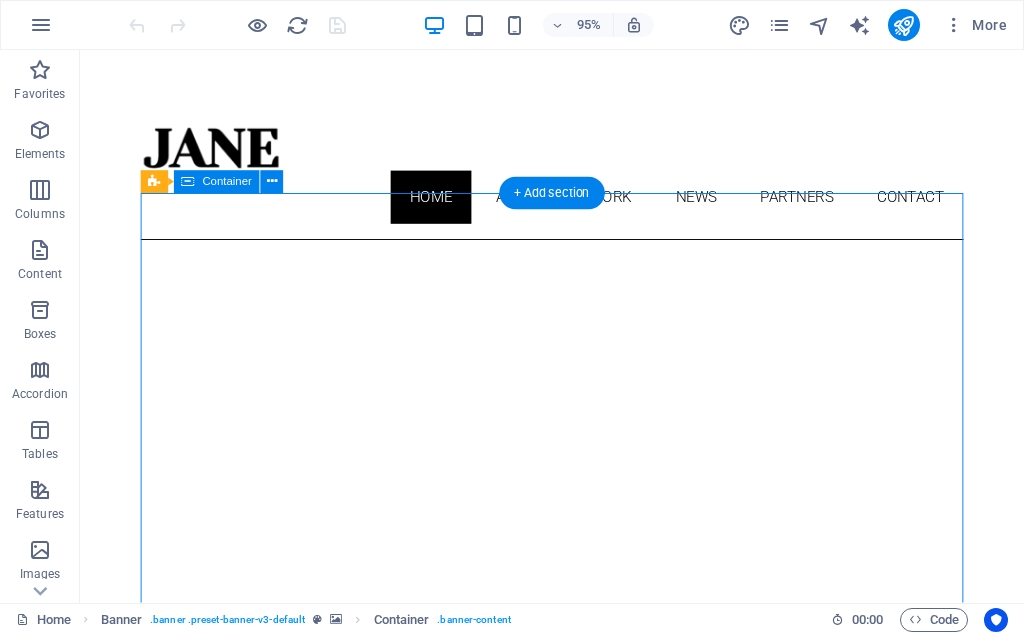click on "About me My work Partners Contact" at bounding box center (577, 1174) 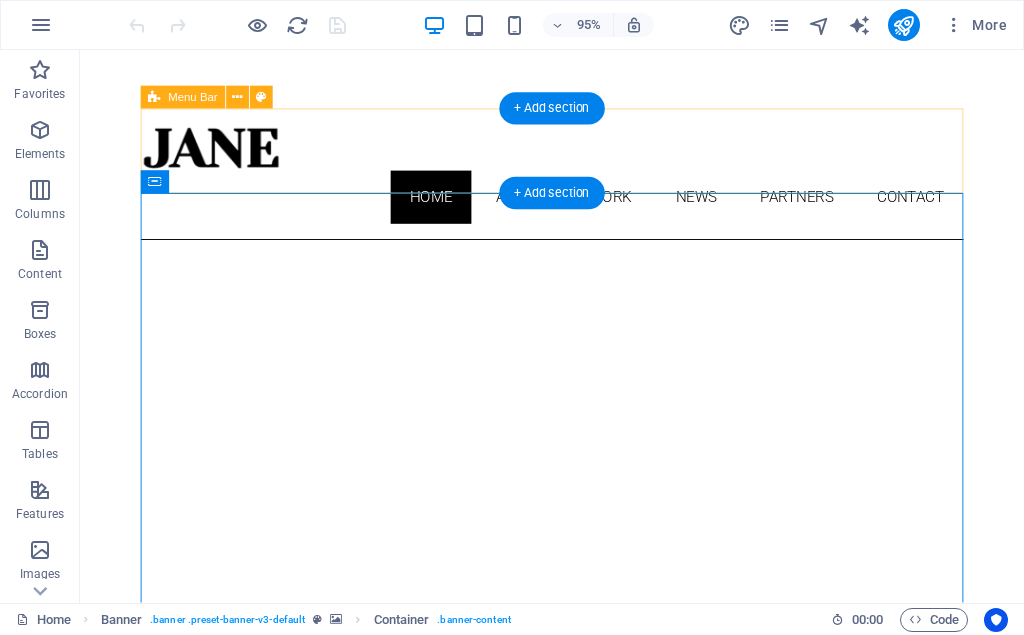 click on "Home About Work News Partners Contact" at bounding box center (577, 181) 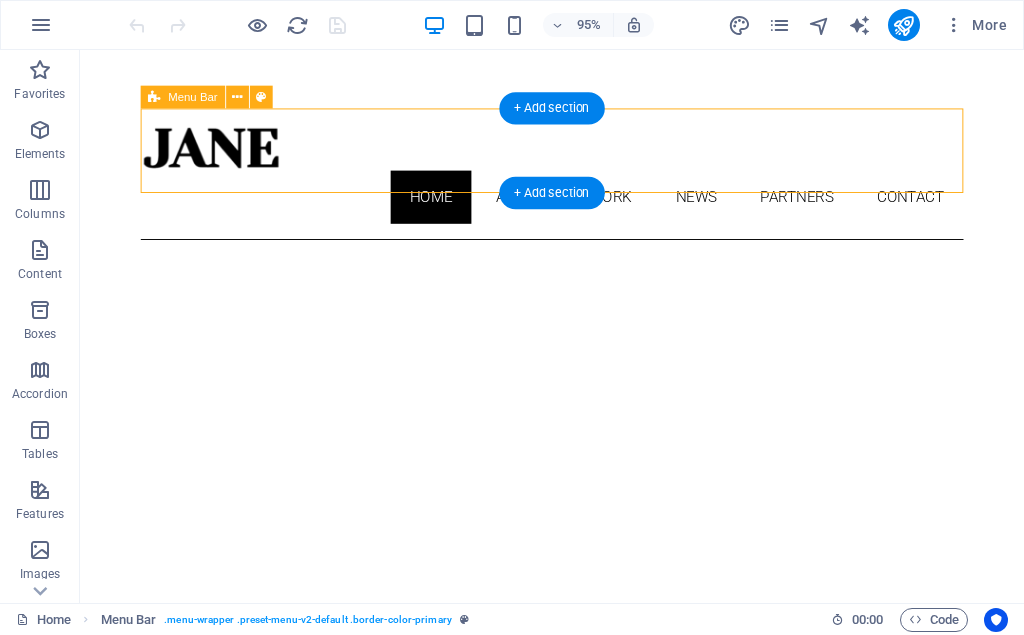 click on "Home About Work News Partners Contact" at bounding box center [577, 181] 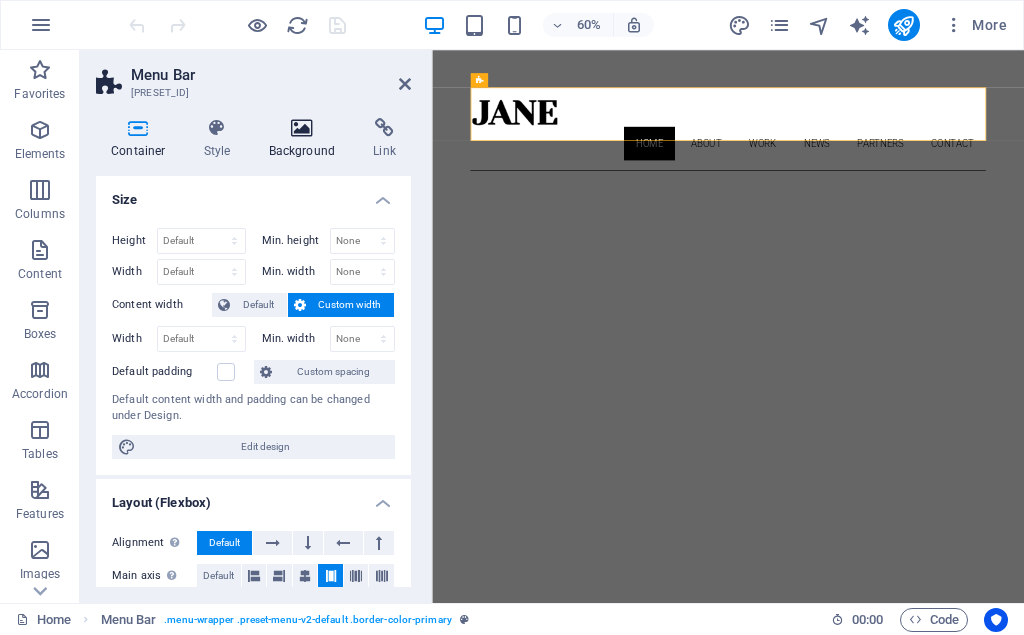 click at bounding box center [302, 128] 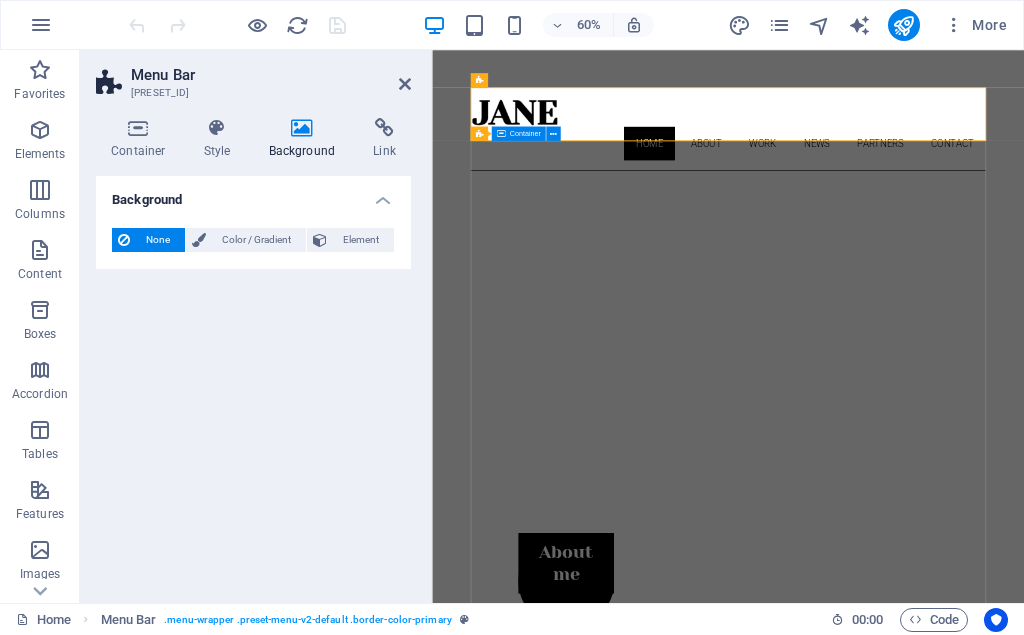 drag, startPoint x: 729, startPoint y: 472, endPoint x: 984, endPoint y: 316, distance: 298.9331 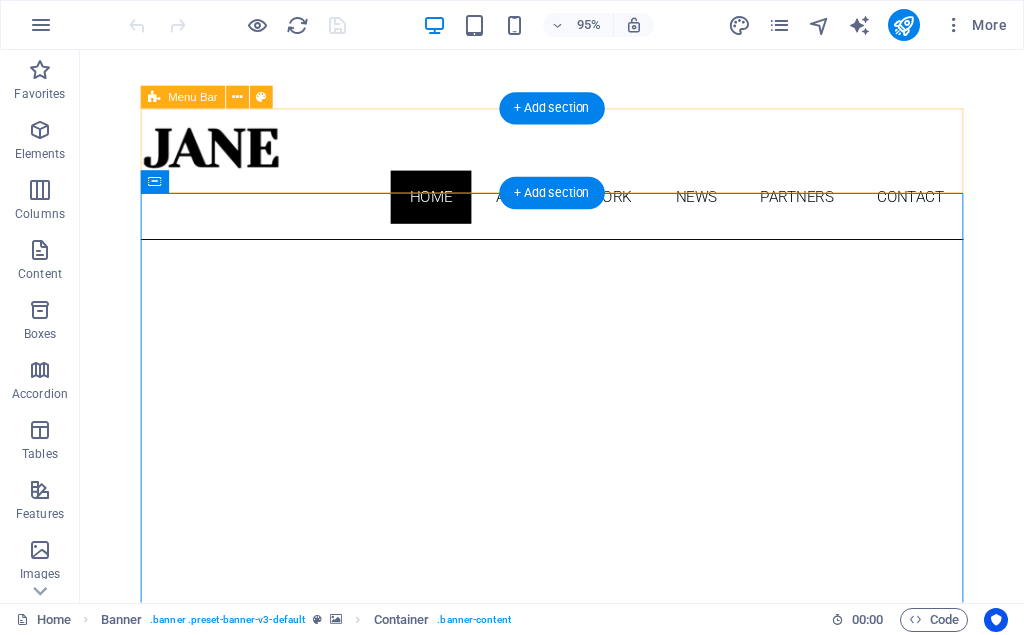 click on "Home About Work News Partners Contact" at bounding box center (577, 181) 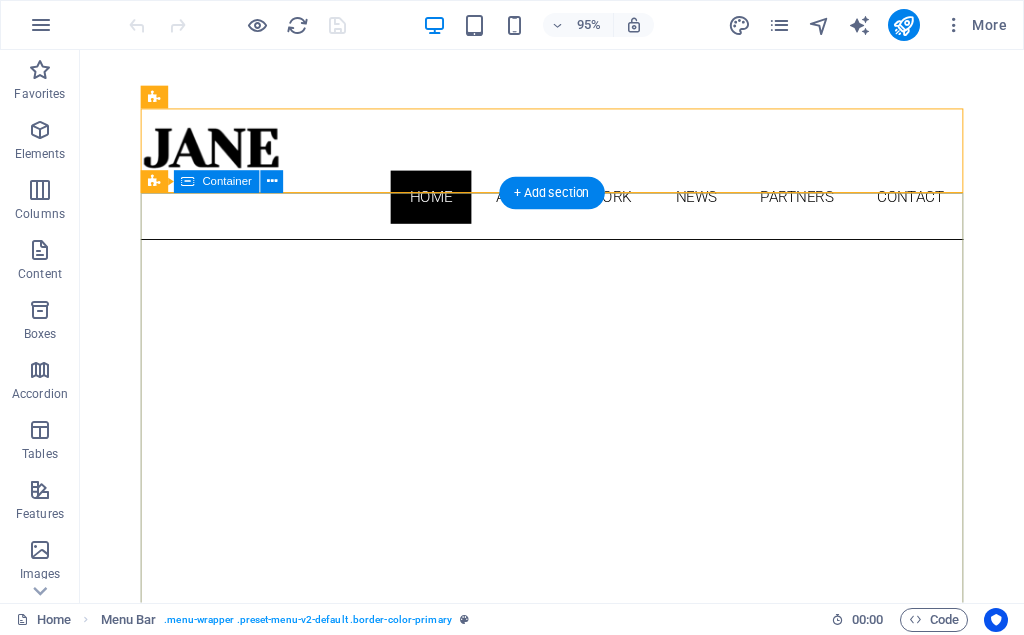 click on "About me My work Partners Contact" at bounding box center [577, 1174] 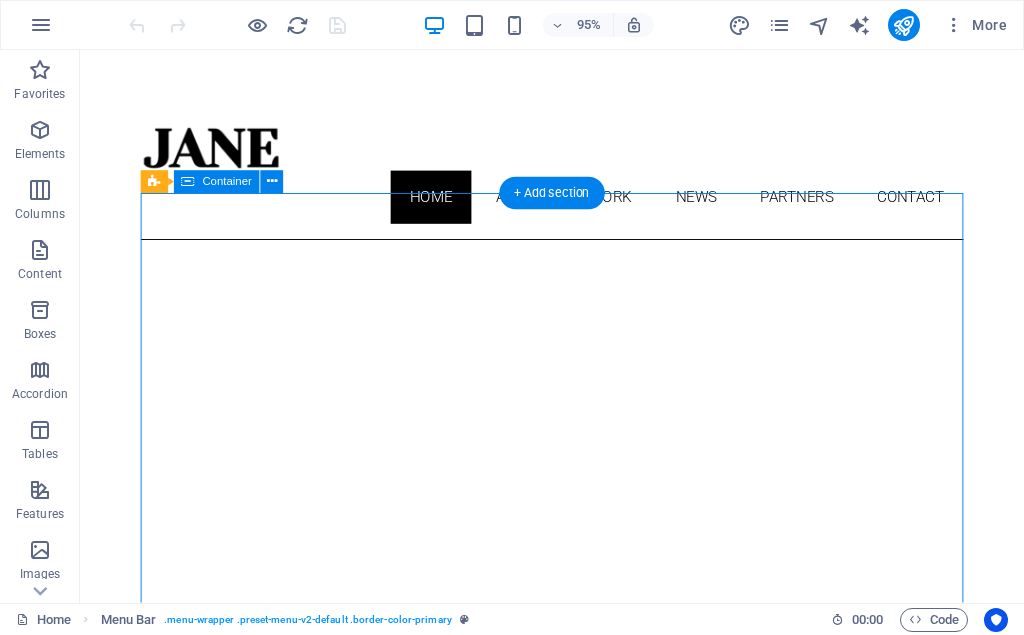 click on "About me My work Partners Contact" at bounding box center (577, 1174) 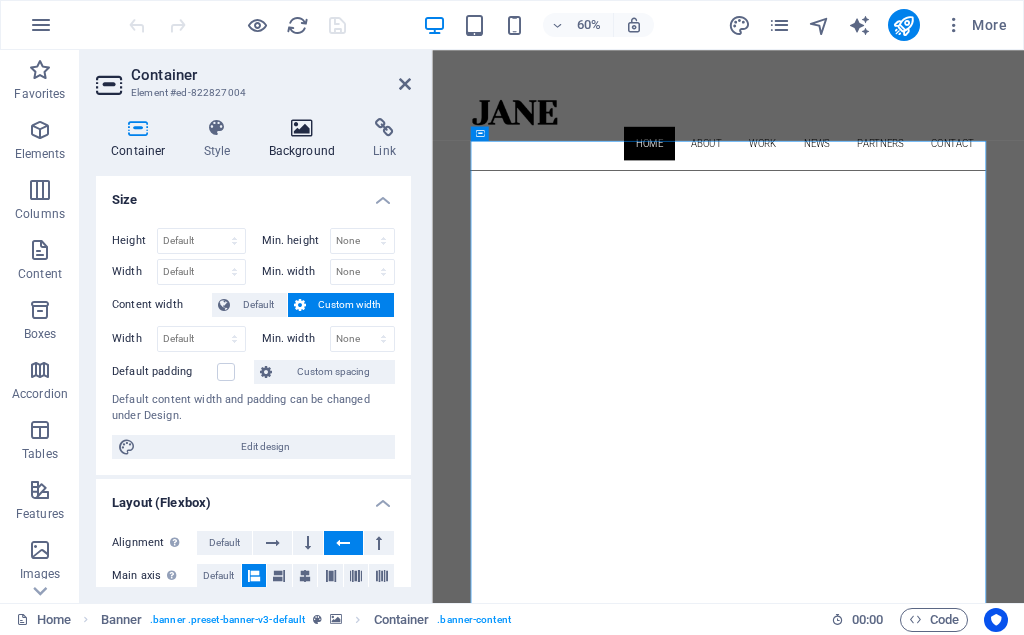 click at bounding box center (302, 128) 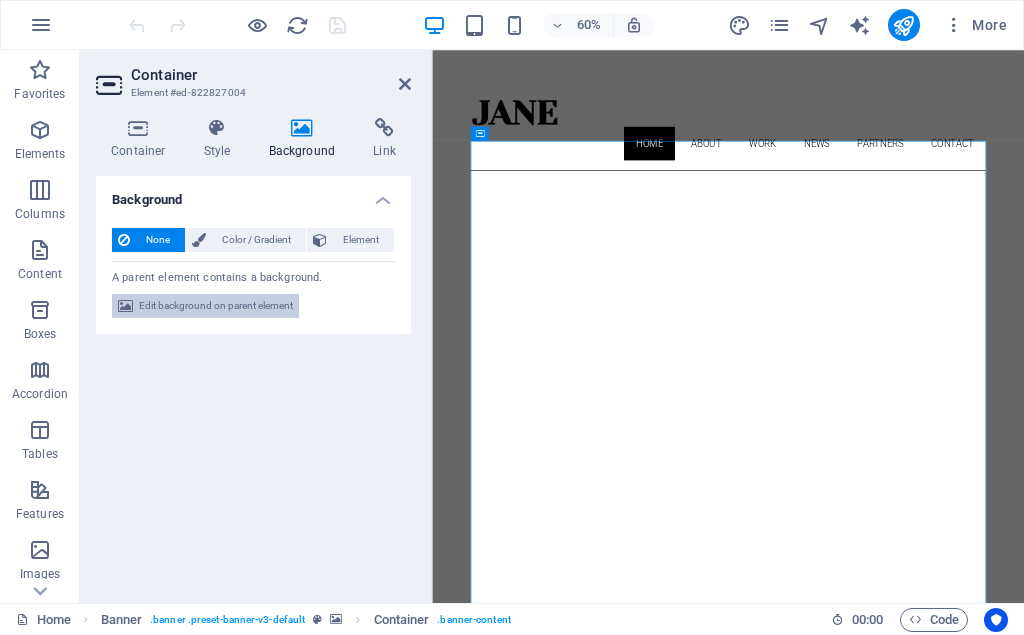 click on "Edit background on parent element" at bounding box center [216, 306] 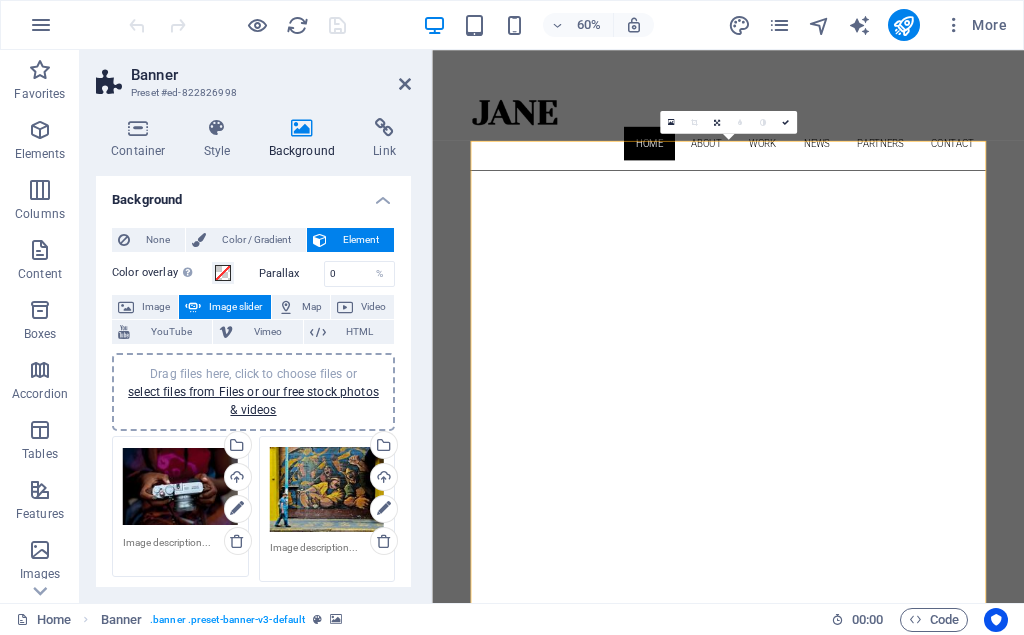 click on "Image slider" at bounding box center [235, 307] 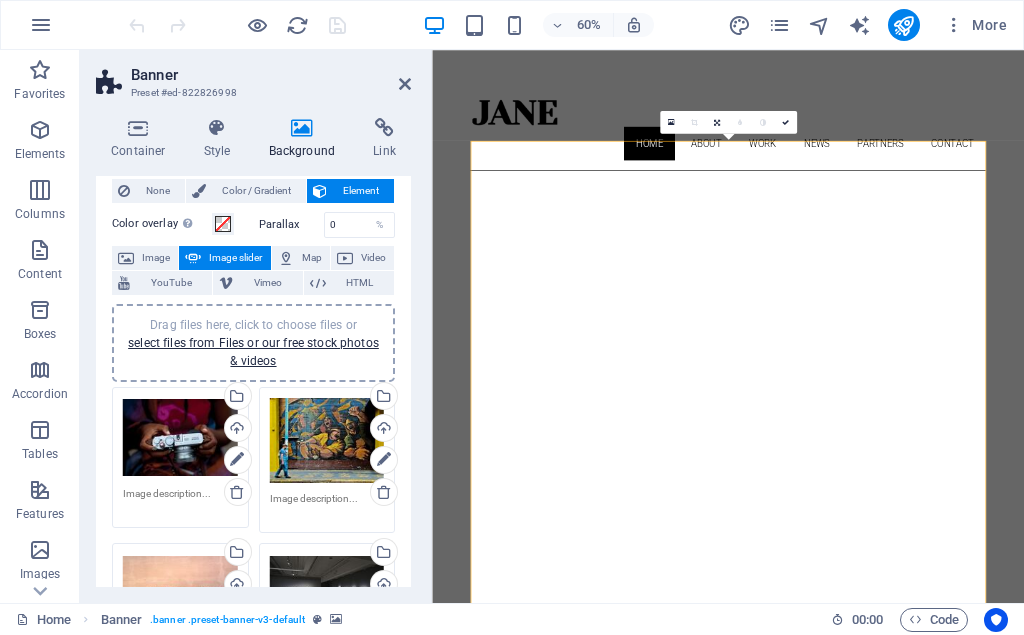scroll, scrollTop: 90, scrollLeft: 0, axis: vertical 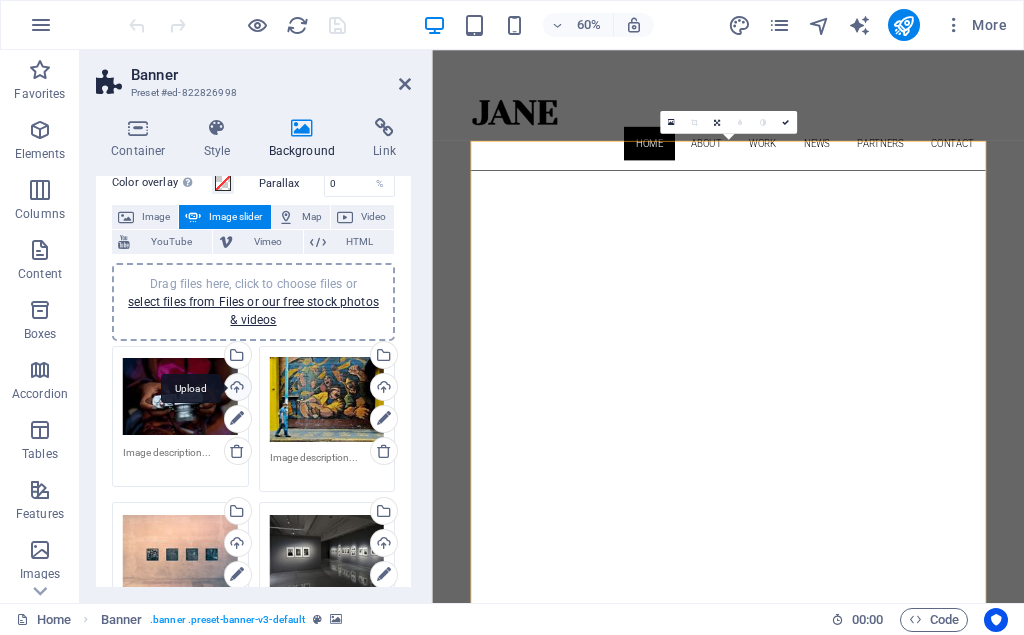 click on "Upload" at bounding box center (236, 389) 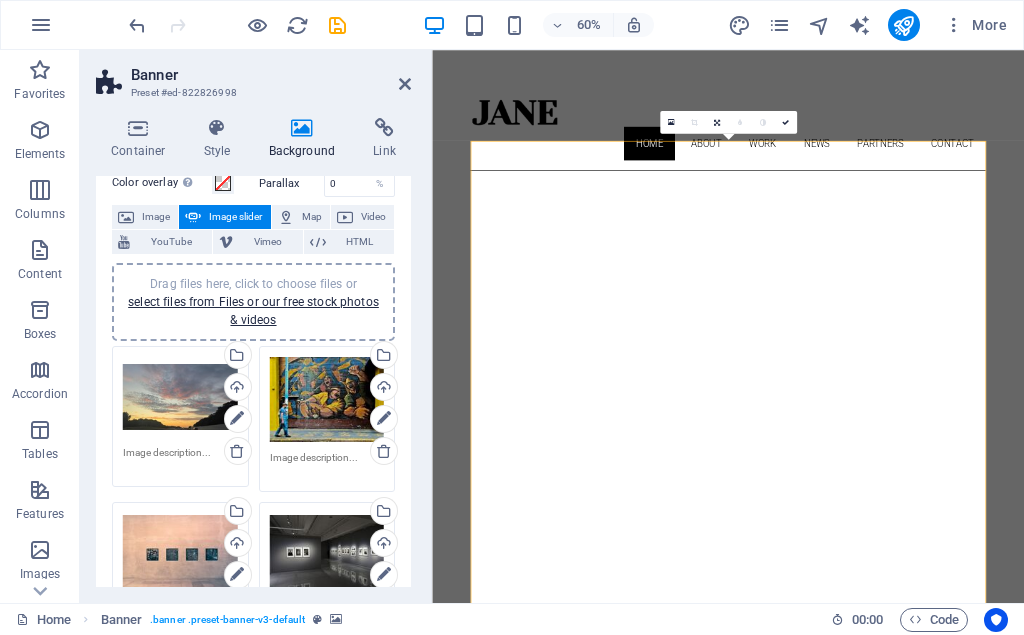click on "Drag files here, click to choose files or select files from Files or our free stock photos & videos" at bounding box center [327, 400] 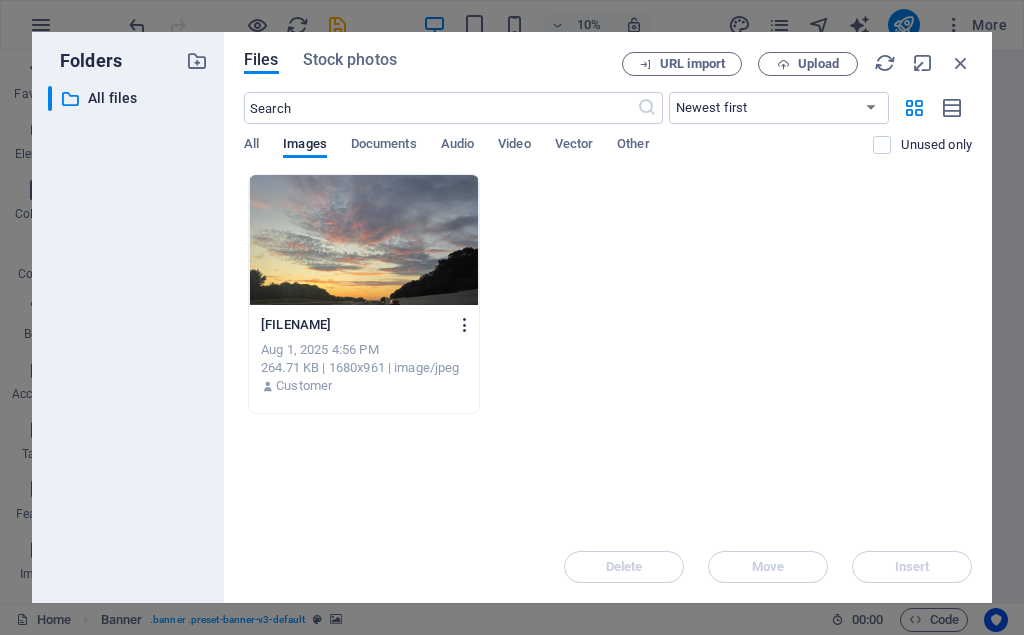 click at bounding box center (465, 325) 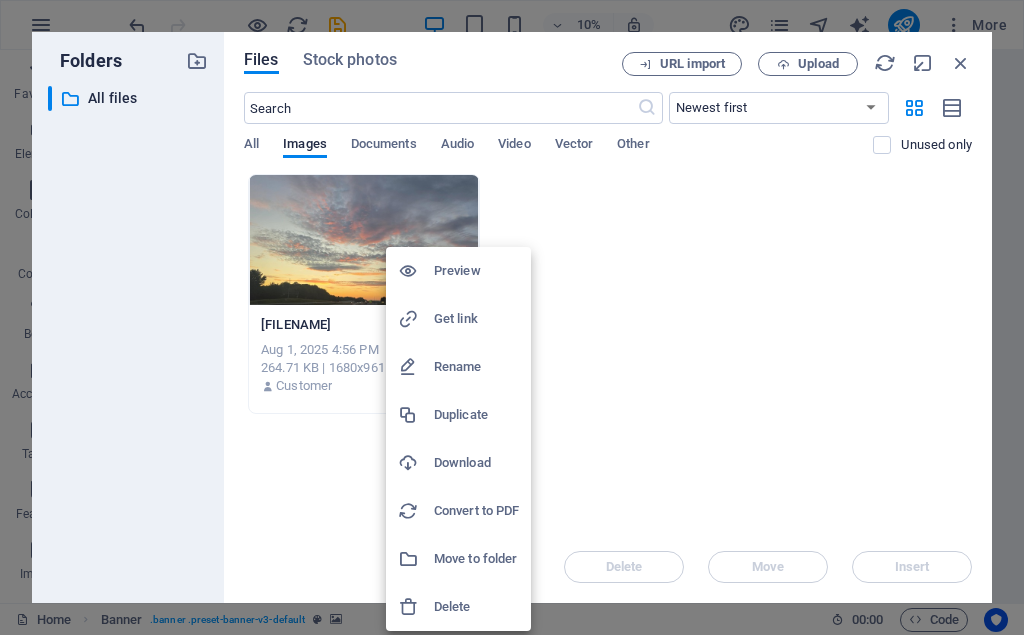 click on "Rename" at bounding box center (476, 367) 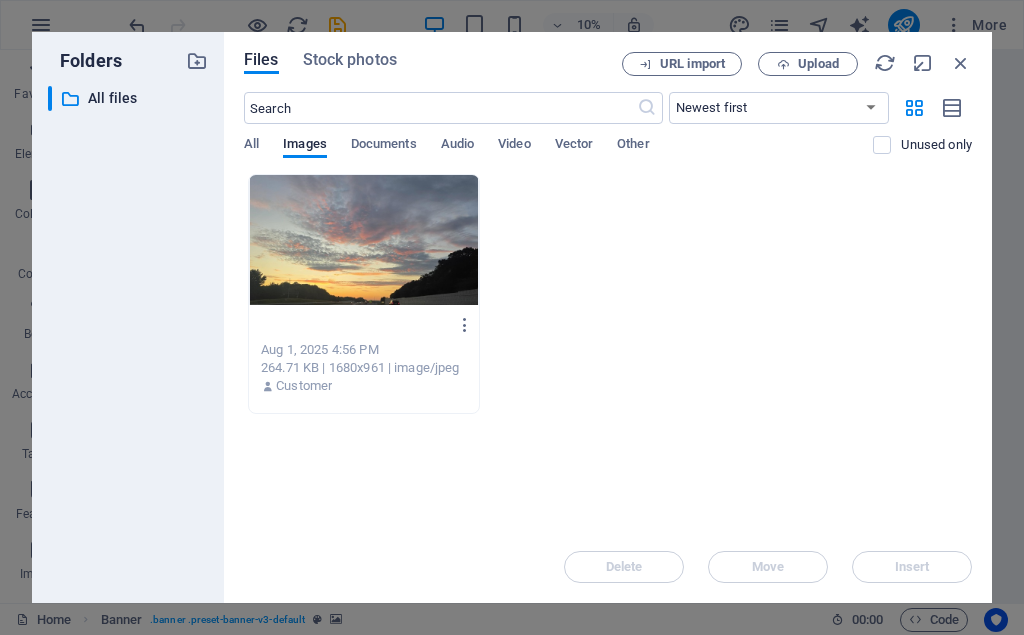 scroll, scrollTop: 0, scrollLeft: 0, axis: both 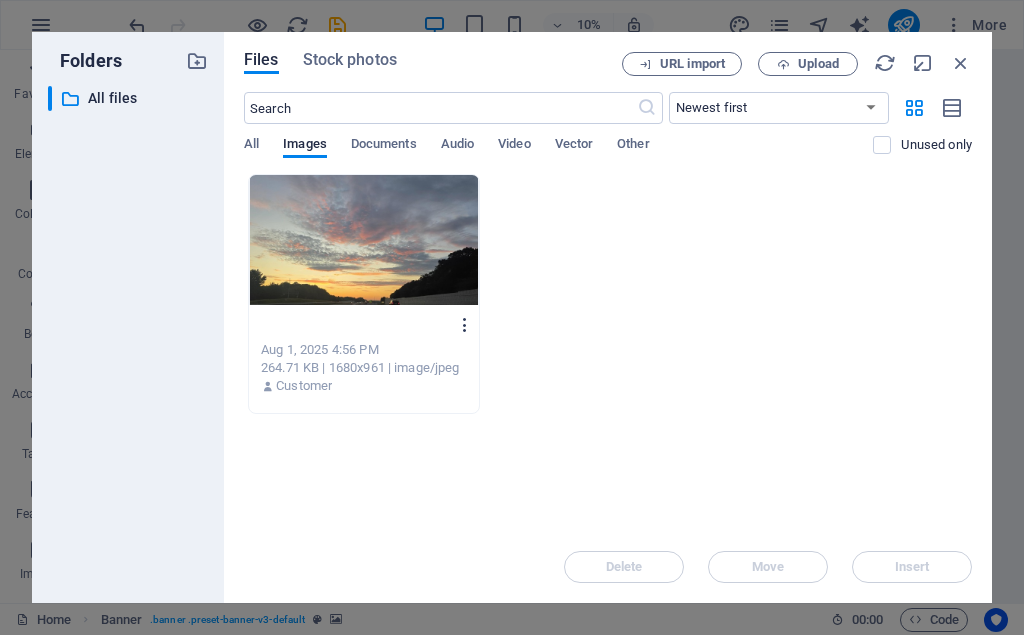 type on "[FILENAME]" 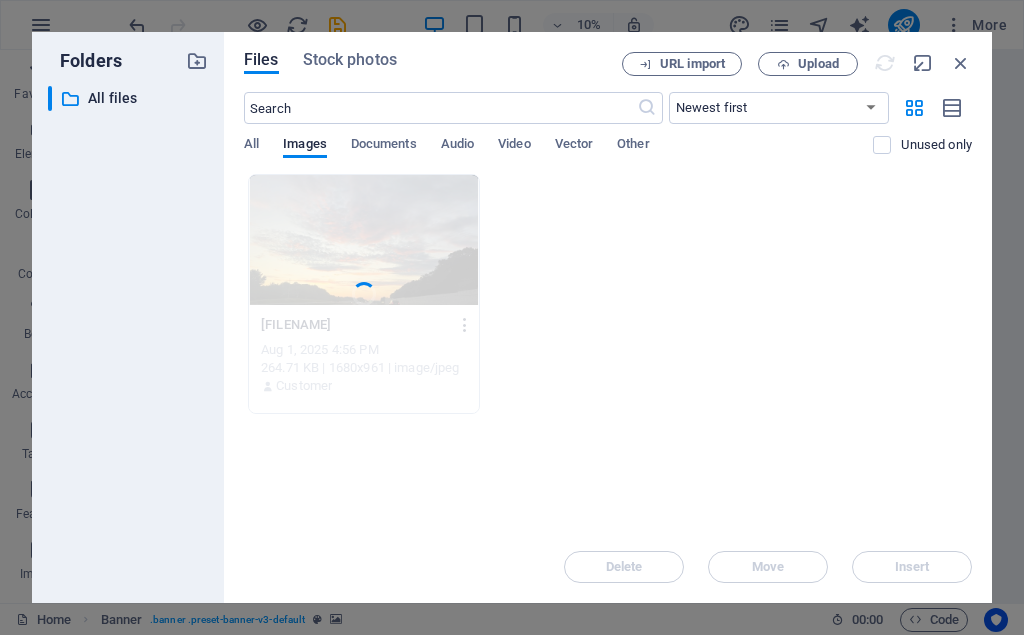 click on "[FILENAME] [FILENAME] [DATE] [TIME] [SIZE] | [DIMENSIONS] | [MIME_TYPE] [ROLE]" at bounding box center [364, 294] 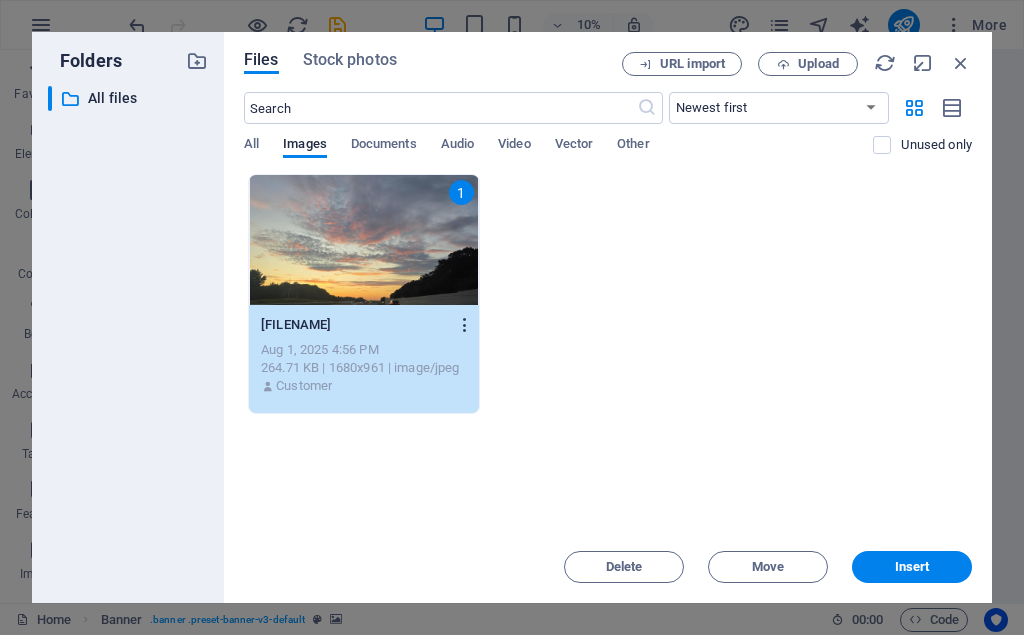 click at bounding box center (465, 325) 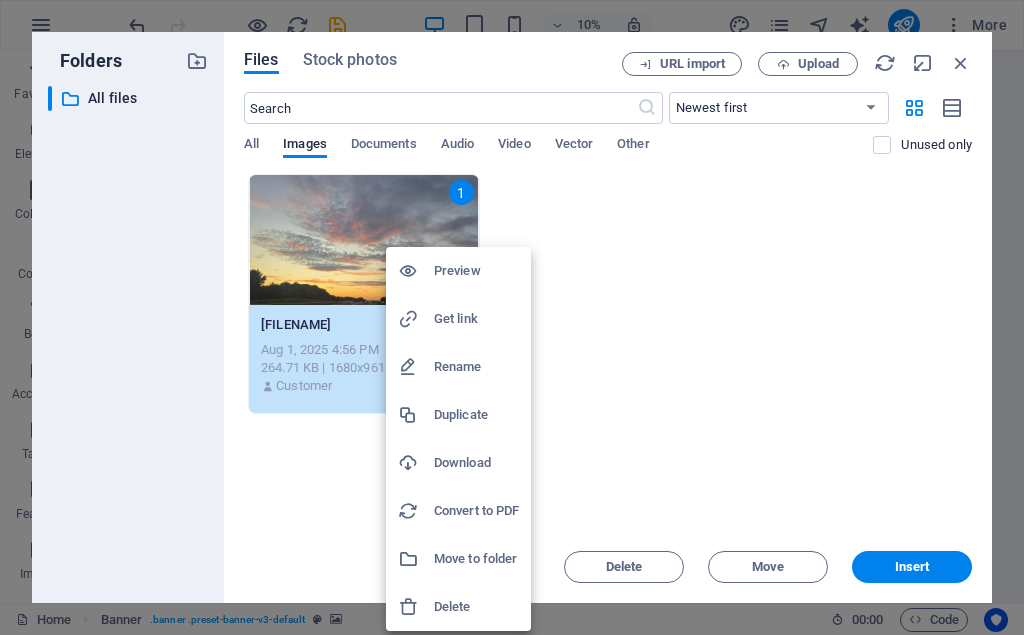 click on "Rename" at bounding box center [476, 367] 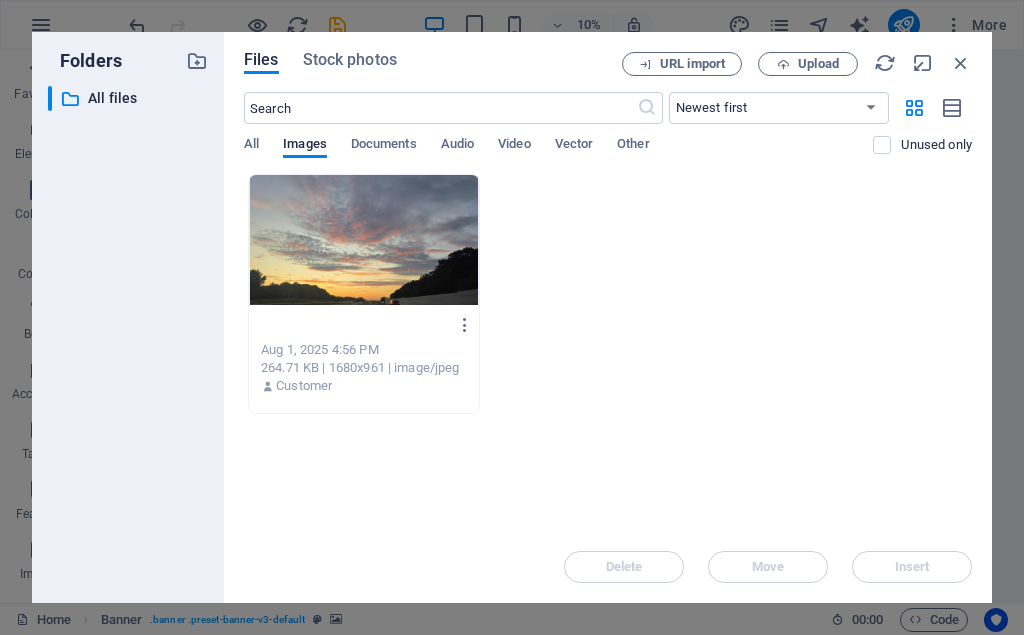 scroll, scrollTop: 0, scrollLeft: 0, axis: both 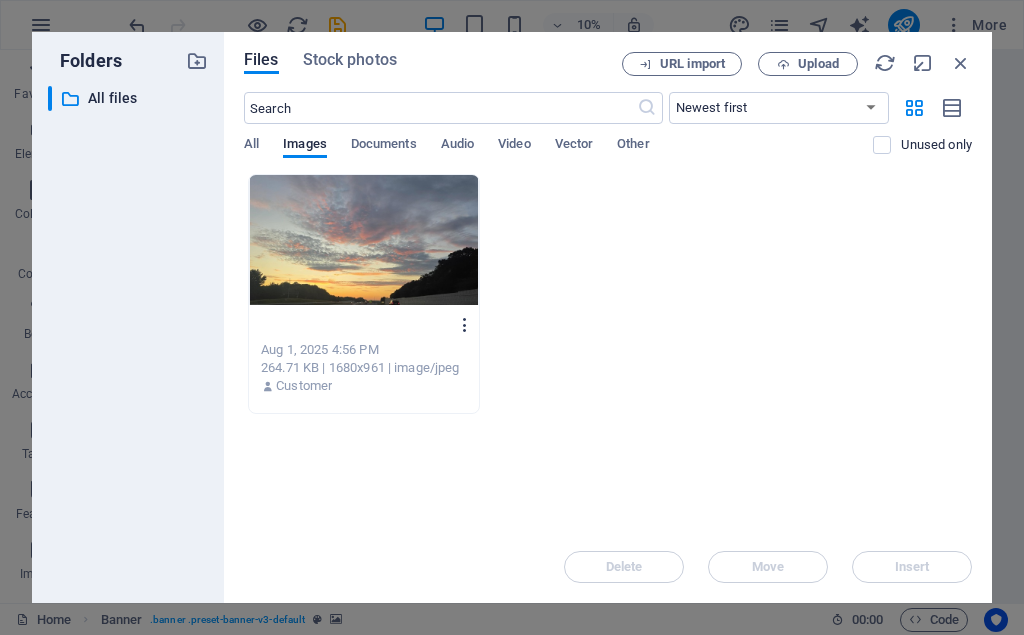 type on "[FILENAME]" 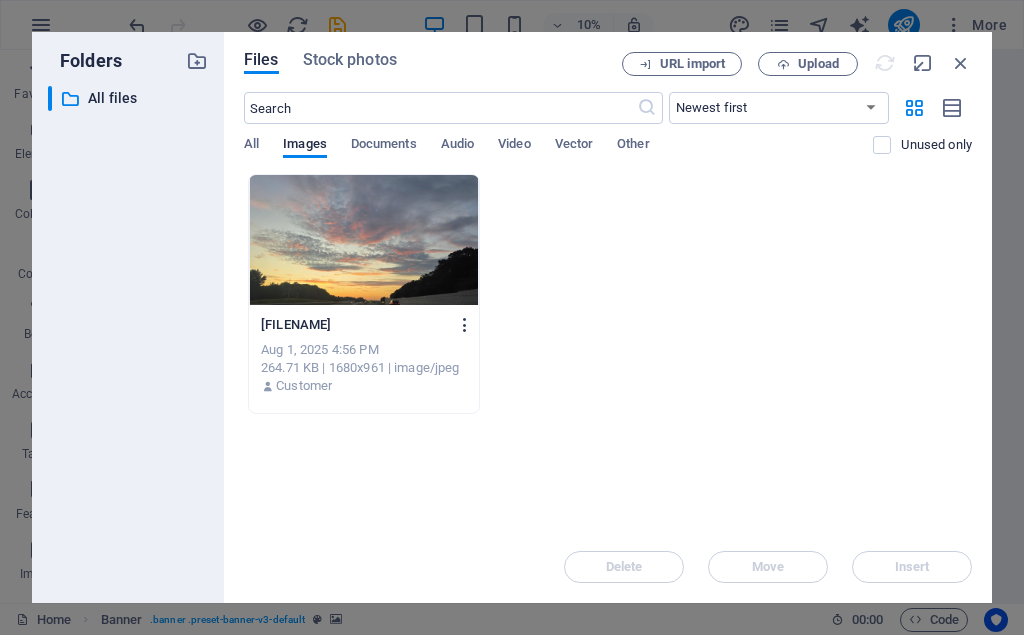 click on "[FILENAME] [FILENAME] [DATE] [TIME] [SIZE] | [DIMENSIONS] | [MIME_TYPE] [ROLE]" at bounding box center [364, 294] 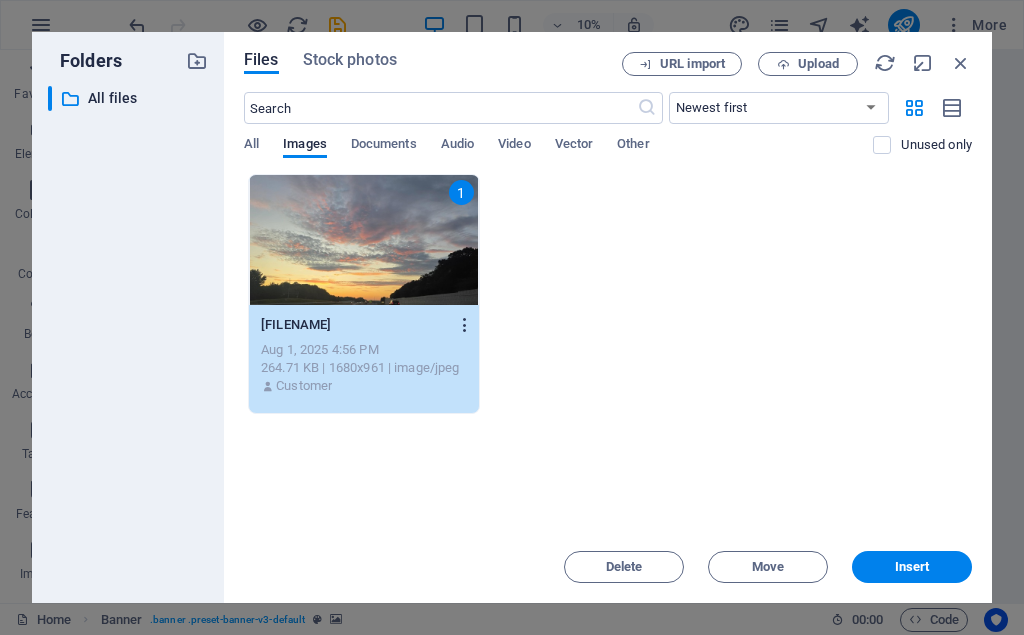 click at bounding box center [465, 325] 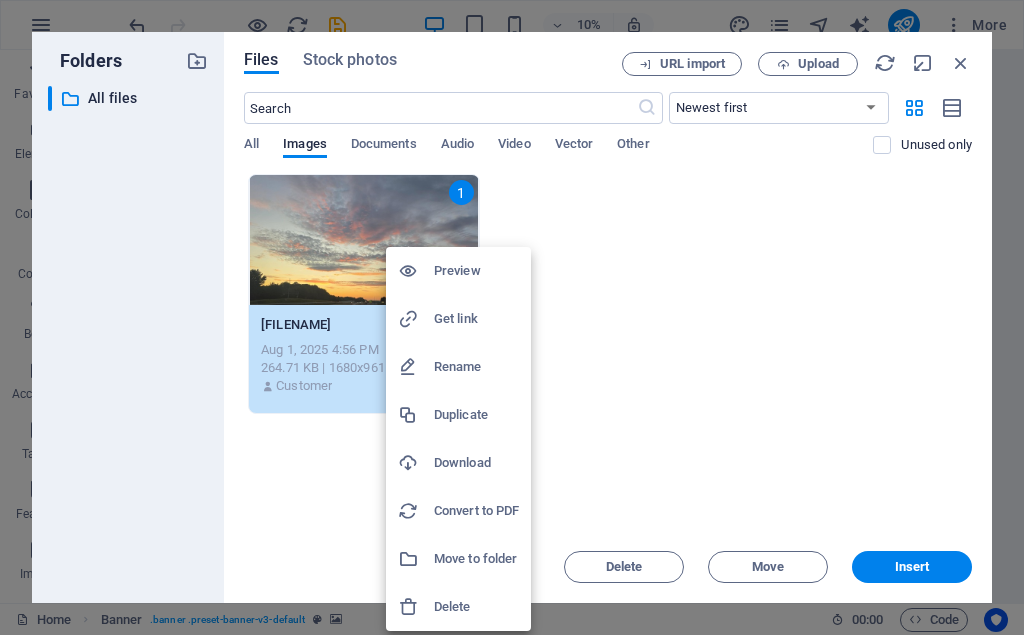 click on "Rename" at bounding box center [476, 367] 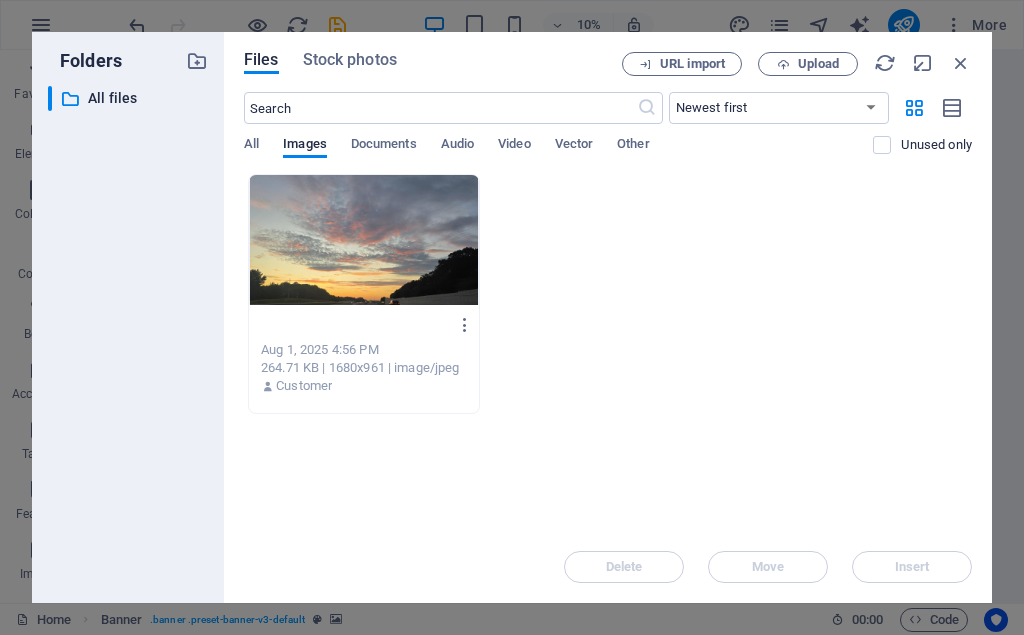 scroll, scrollTop: 0, scrollLeft: 0, axis: both 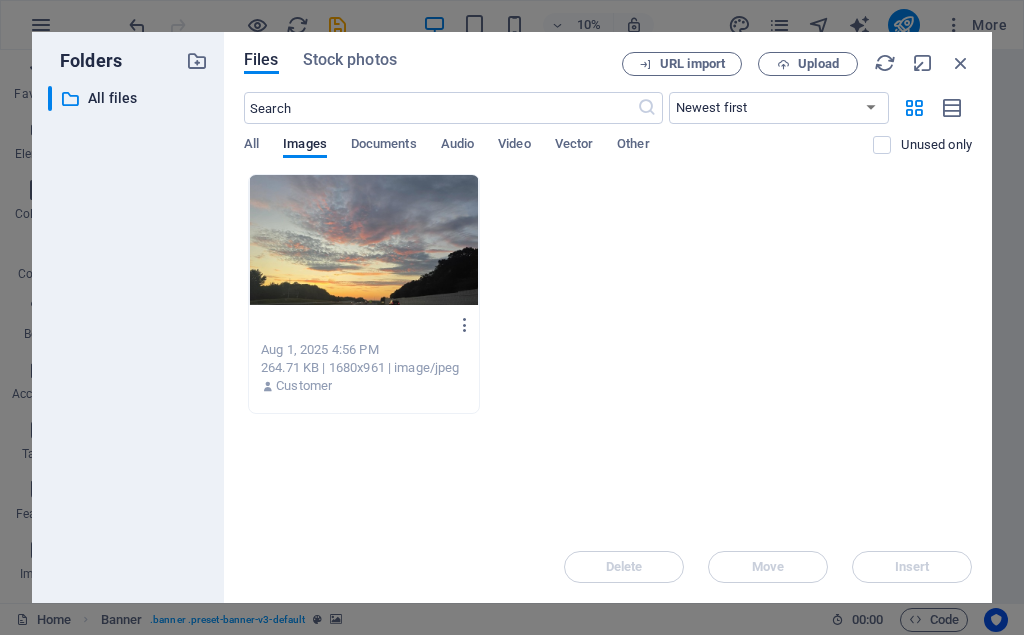 click on "[FILENAME]" at bounding box center (354, 325) 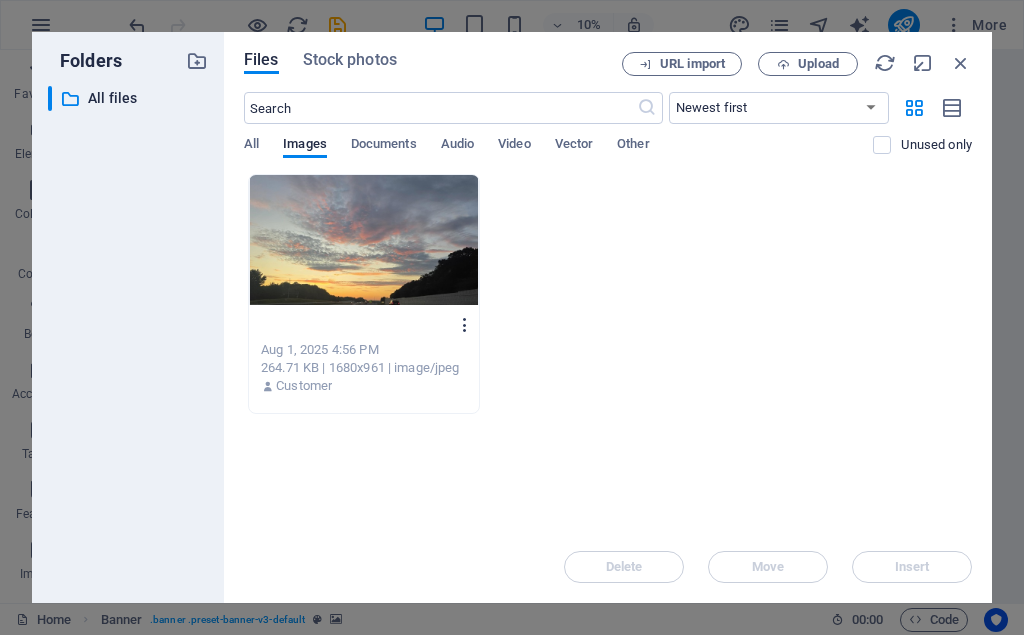 type on "[FILENAME]" 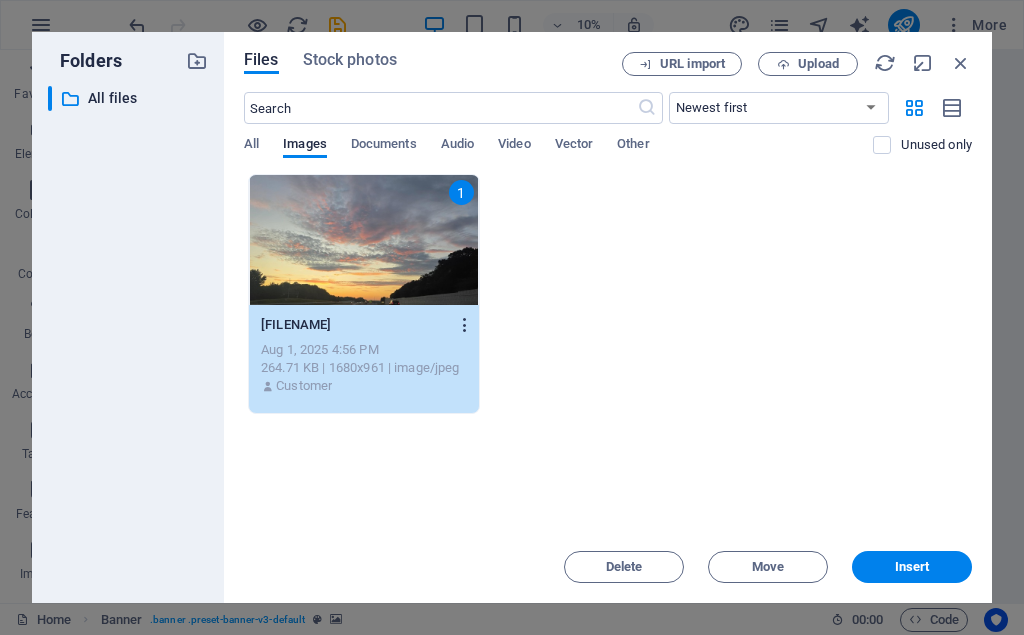 click at bounding box center (461, 325) 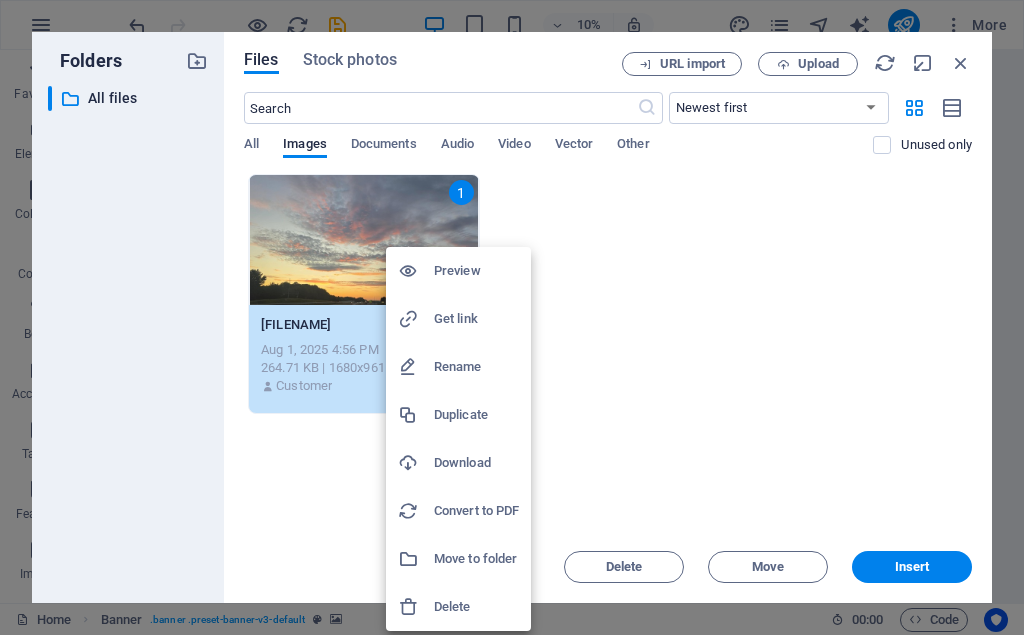 click on "Rename" at bounding box center (476, 367) 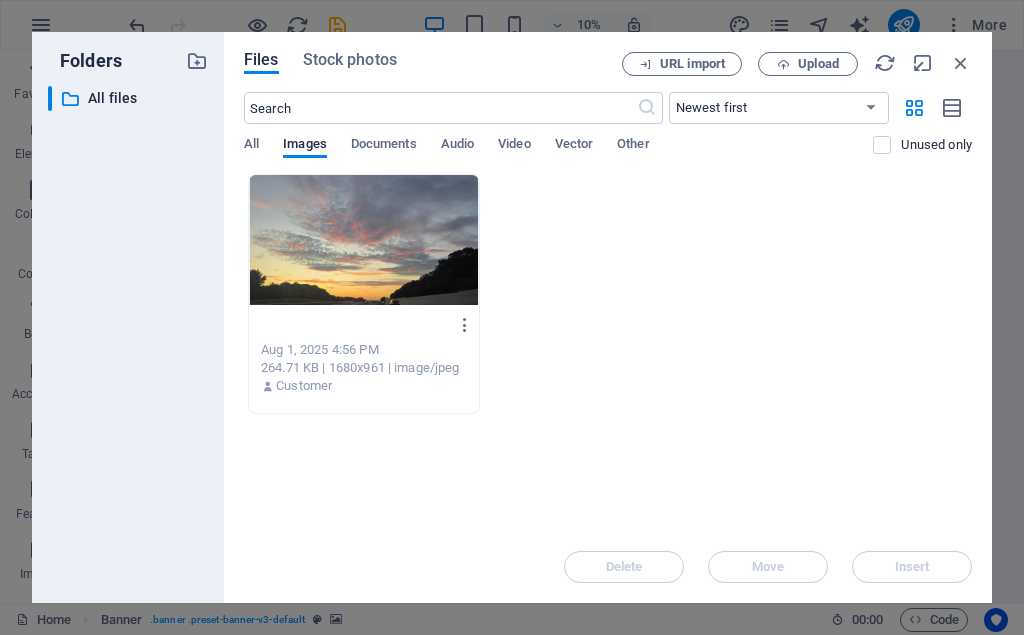 type on "[FILENAME]" 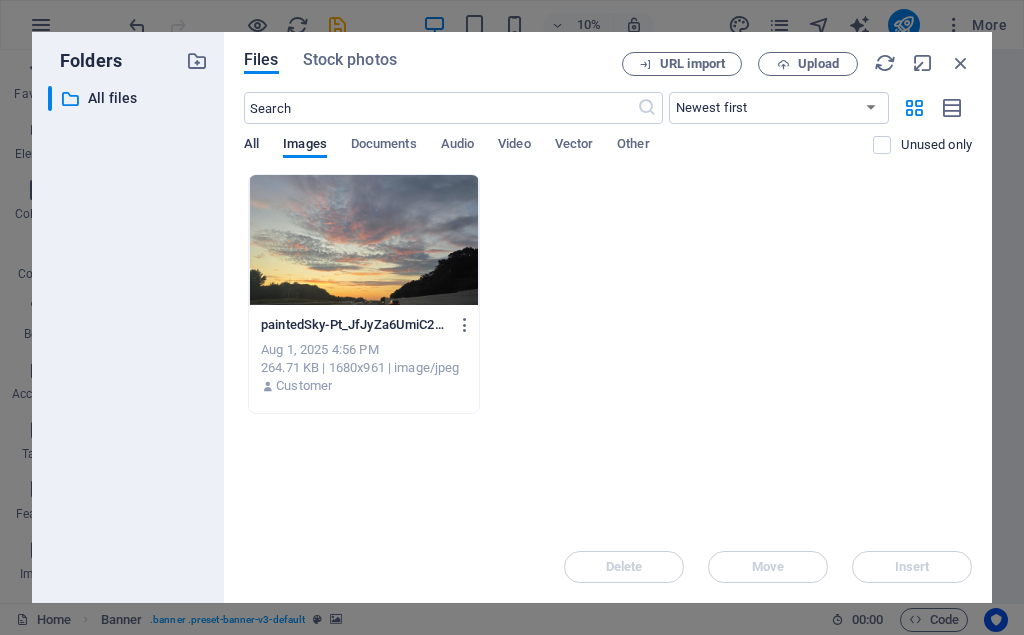 click on "All" at bounding box center [251, 146] 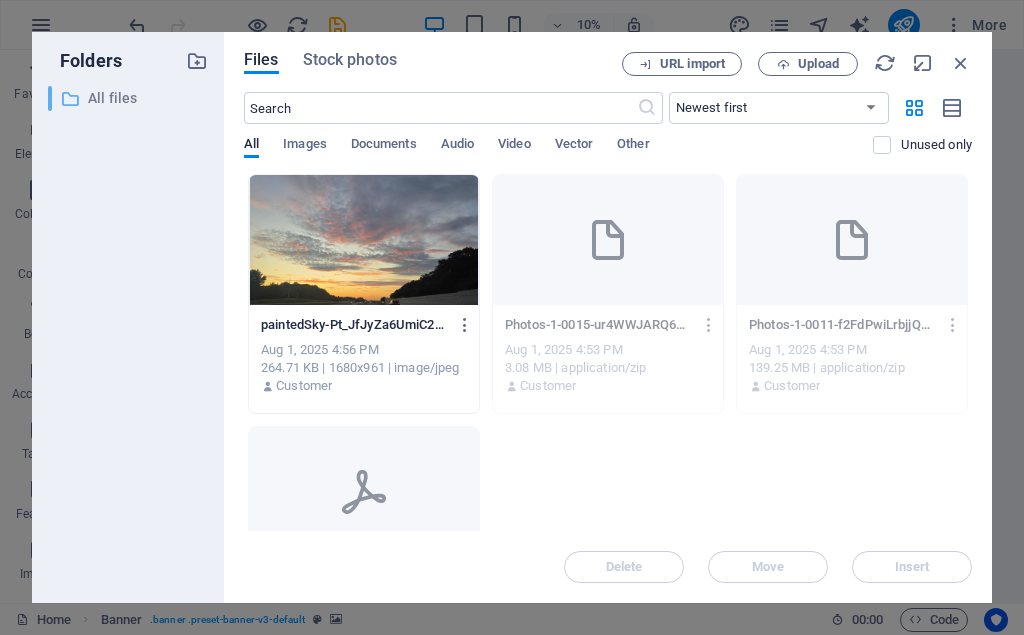 click on "All files" at bounding box center (129, 98) 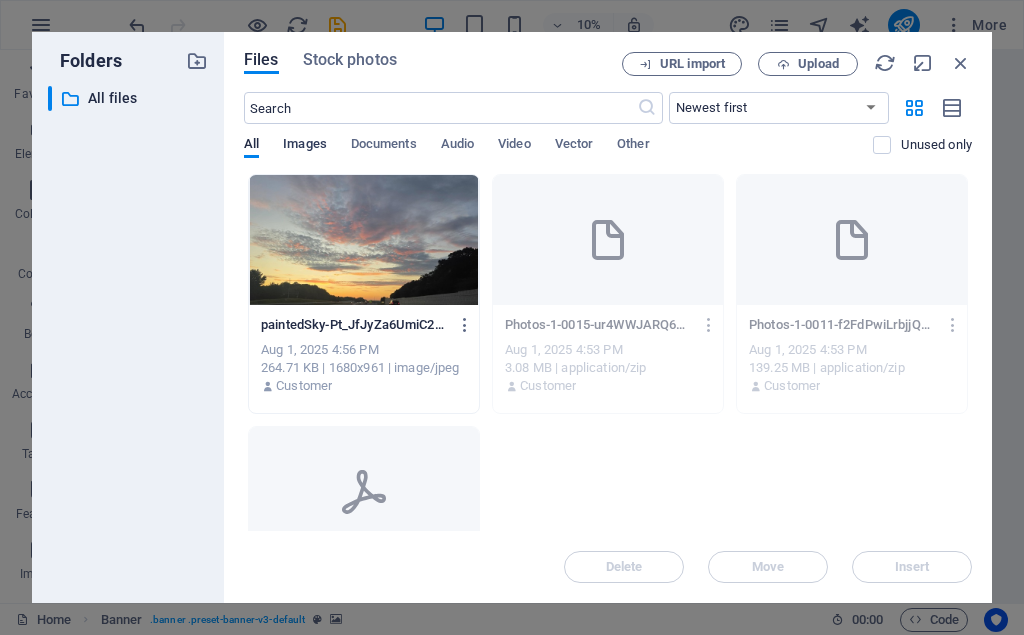 click on "Images" at bounding box center [305, 146] 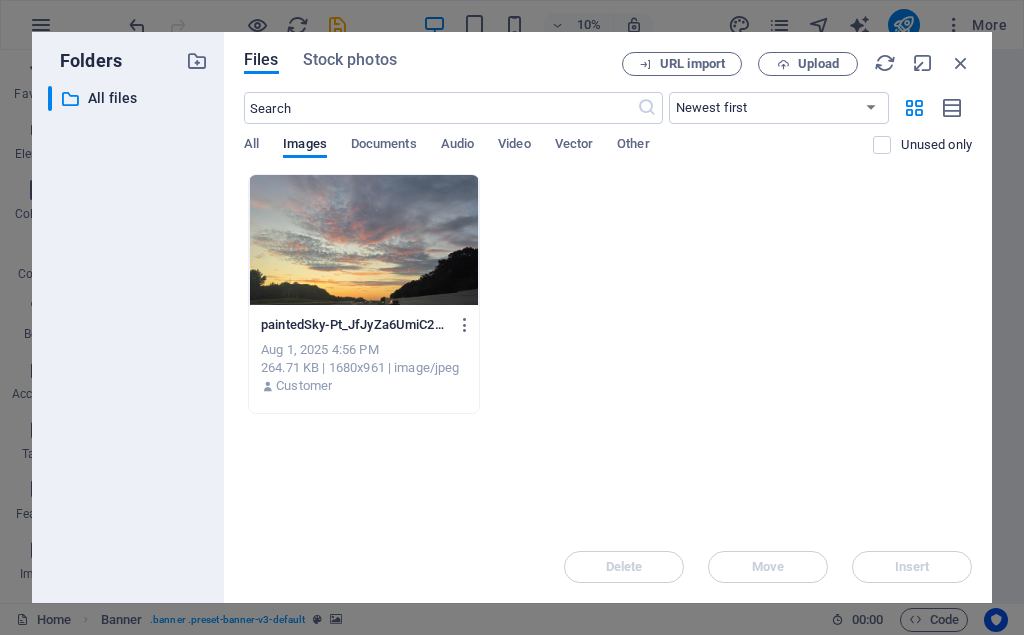 click on "[FILENAME] [FILENAME] [DATE] [TIME] [SIZE] | [DIMENSIONS] | [MIME_TYPE] [ROLE]" at bounding box center [608, 352] 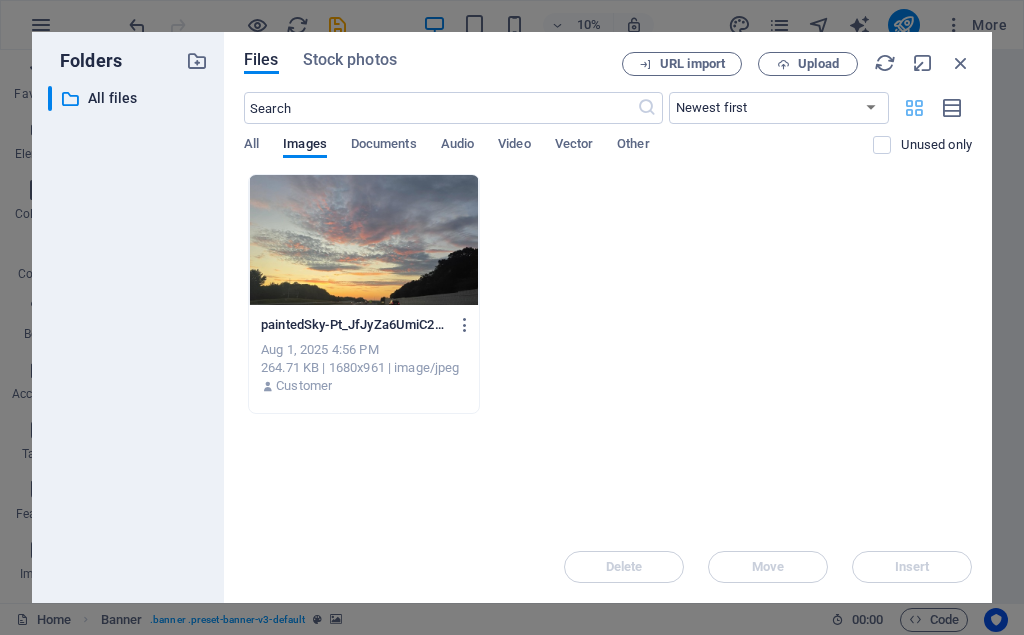 click at bounding box center (914, 108) 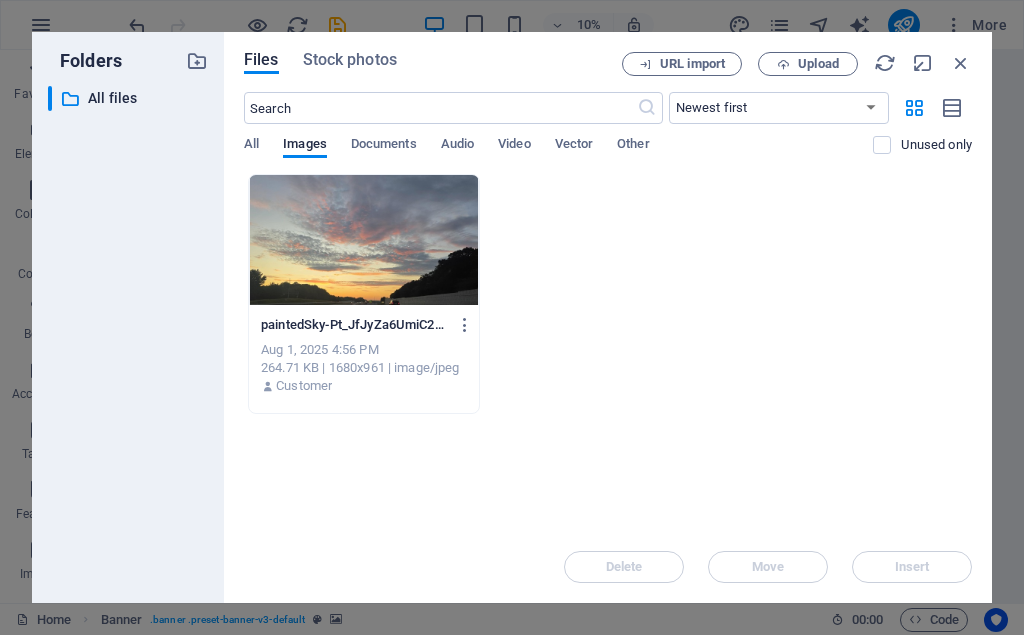 click on "[FILENAME] [FILENAME] [DATE] [TIME] [SIZE] | [DIMENSIONS] | [MIME_TYPE] [ROLE]" at bounding box center [608, 294] 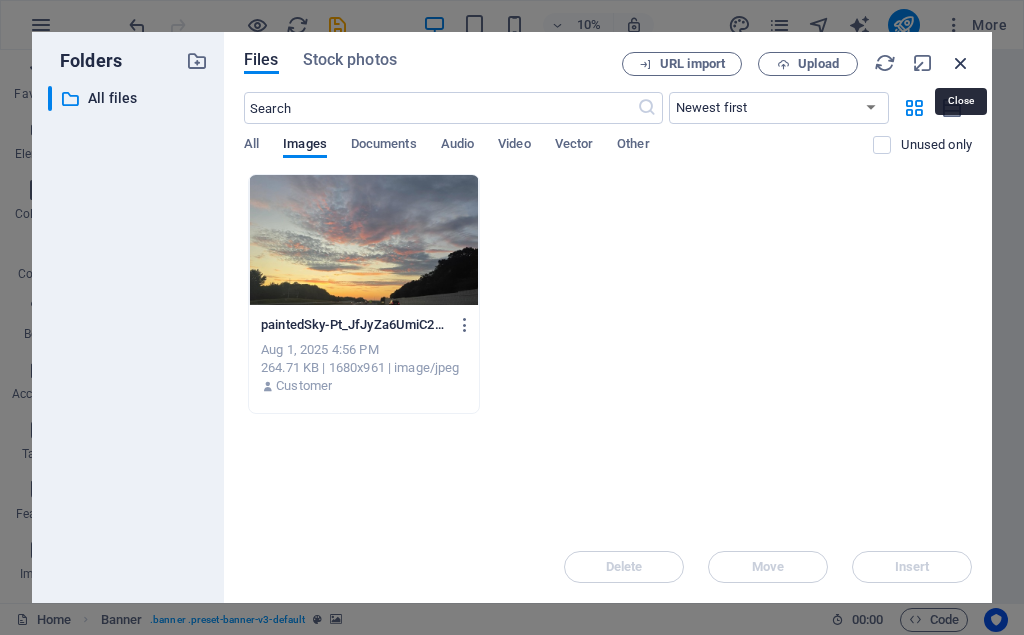 click at bounding box center [961, 63] 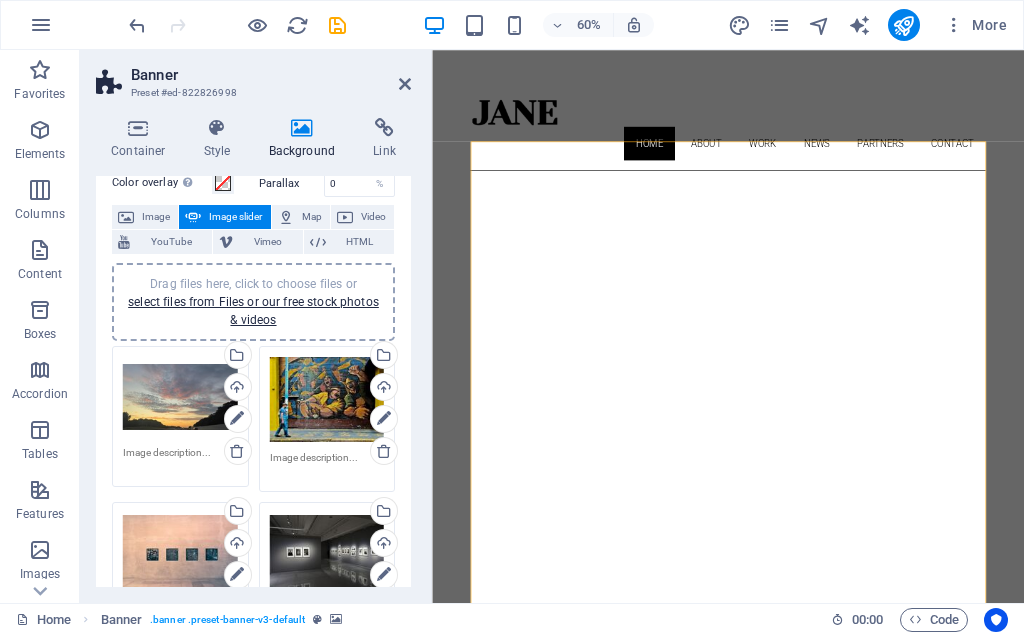 click on "Drag files here, click to choose files or select files from Files or our free stock photos & videos" at bounding box center (327, 400) 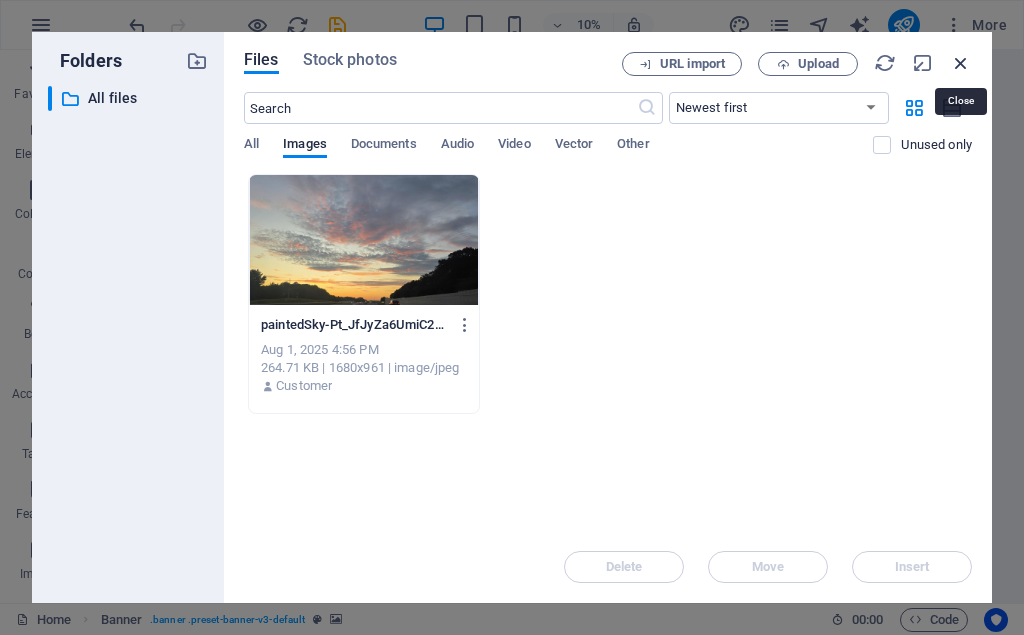 click at bounding box center (961, 63) 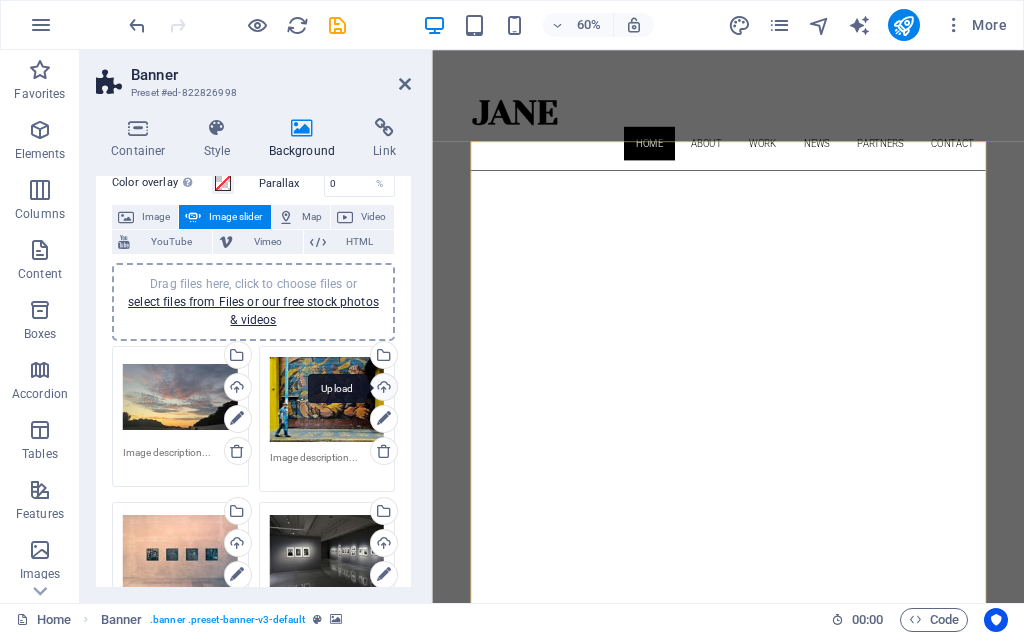 click on "Upload" at bounding box center (382, 389) 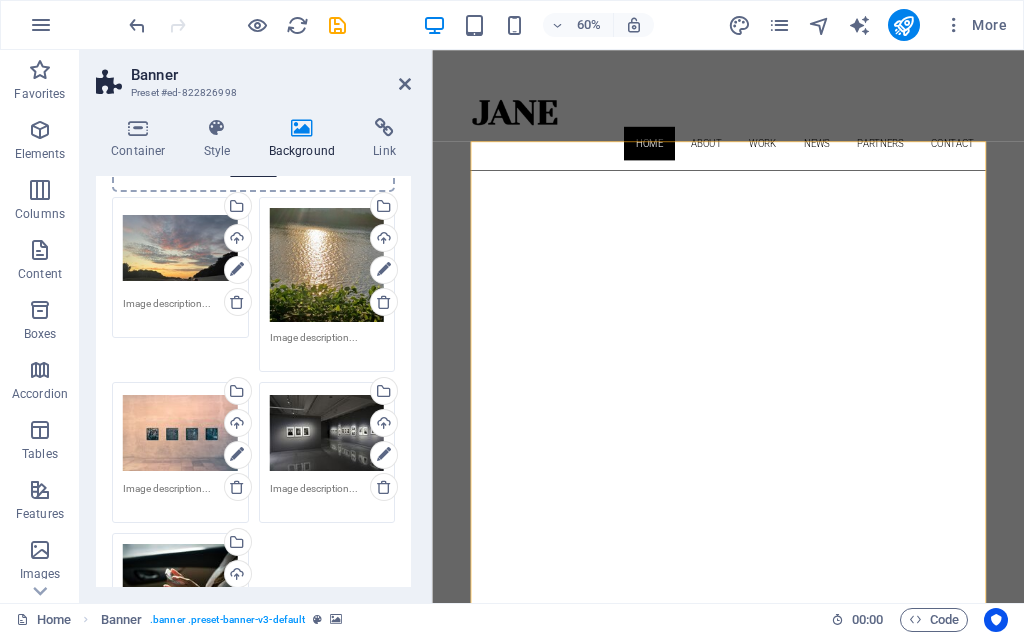 scroll, scrollTop: 270, scrollLeft: 0, axis: vertical 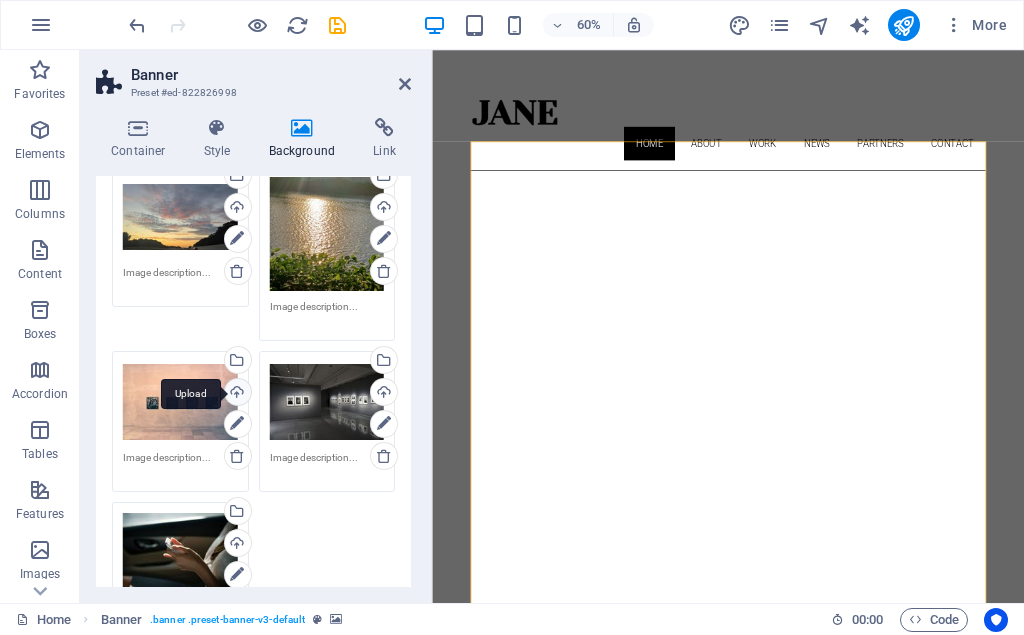 click on "Upload" at bounding box center [236, 394] 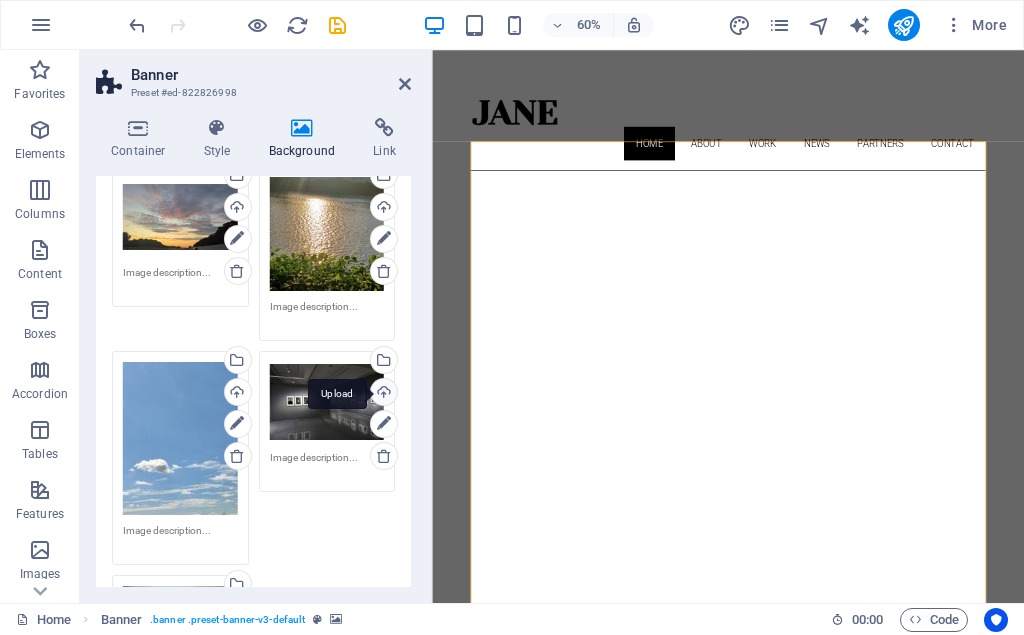 click on "Upload" at bounding box center [382, 394] 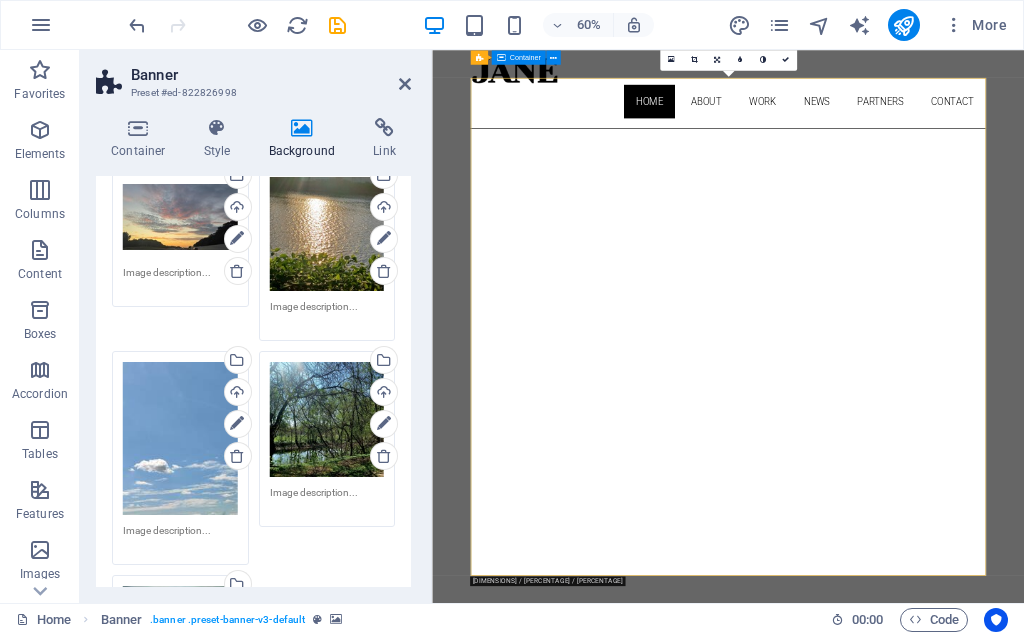 scroll, scrollTop: 1, scrollLeft: 0, axis: vertical 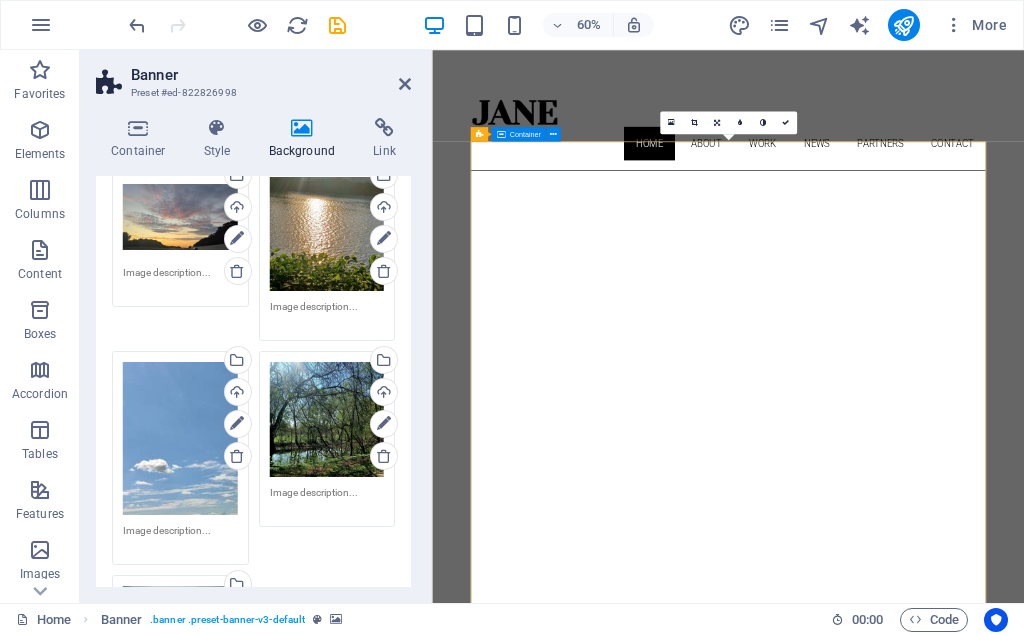 click on "About me My work Partners Contact" at bounding box center (925, 1480) 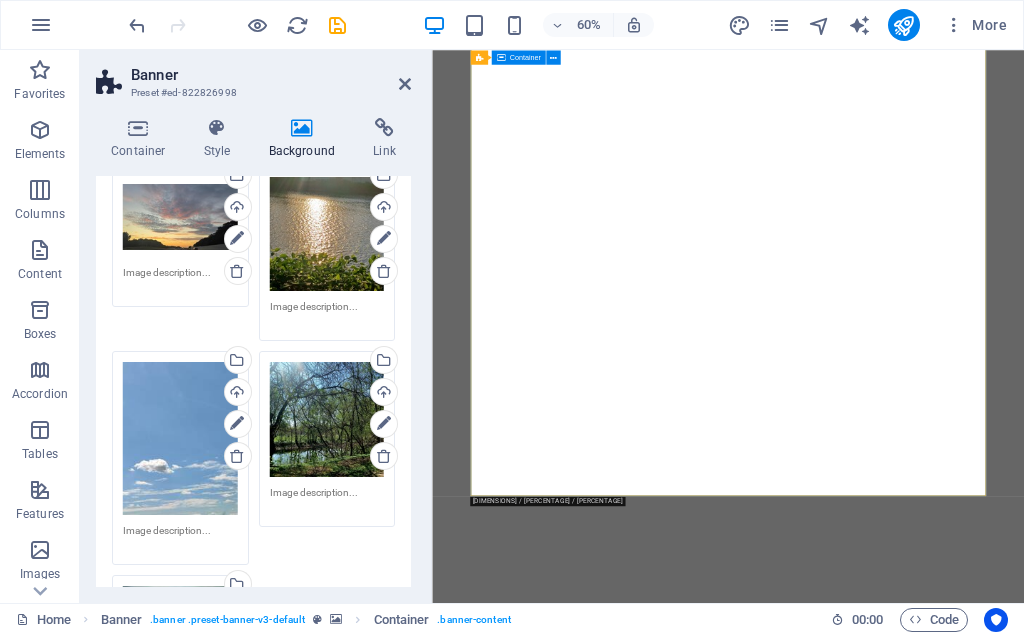 scroll, scrollTop: 204, scrollLeft: 0, axis: vertical 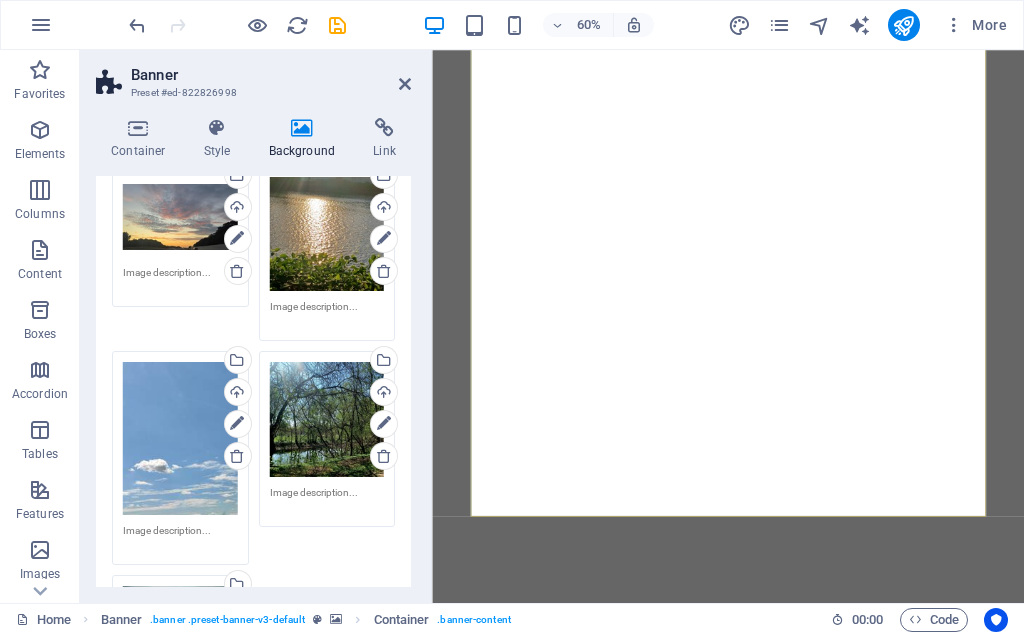 click on "Drag files here, click to choose files or select files from Files or our free stock photos & videos" at bounding box center (180, 217) 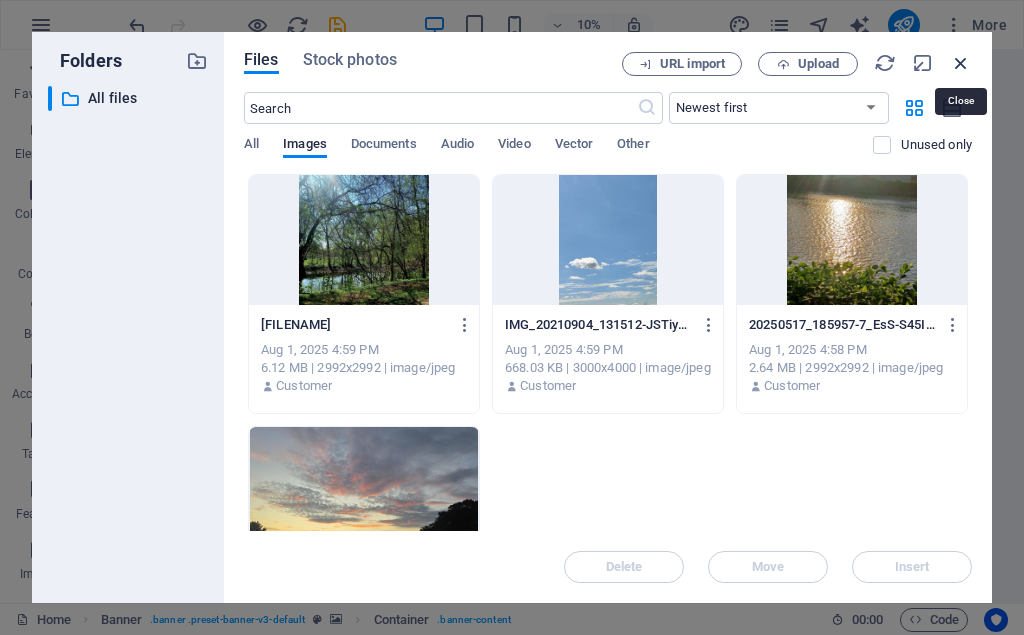 drag, startPoint x: 962, startPoint y: 63, endPoint x: 777, endPoint y: 150, distance: 204.4358 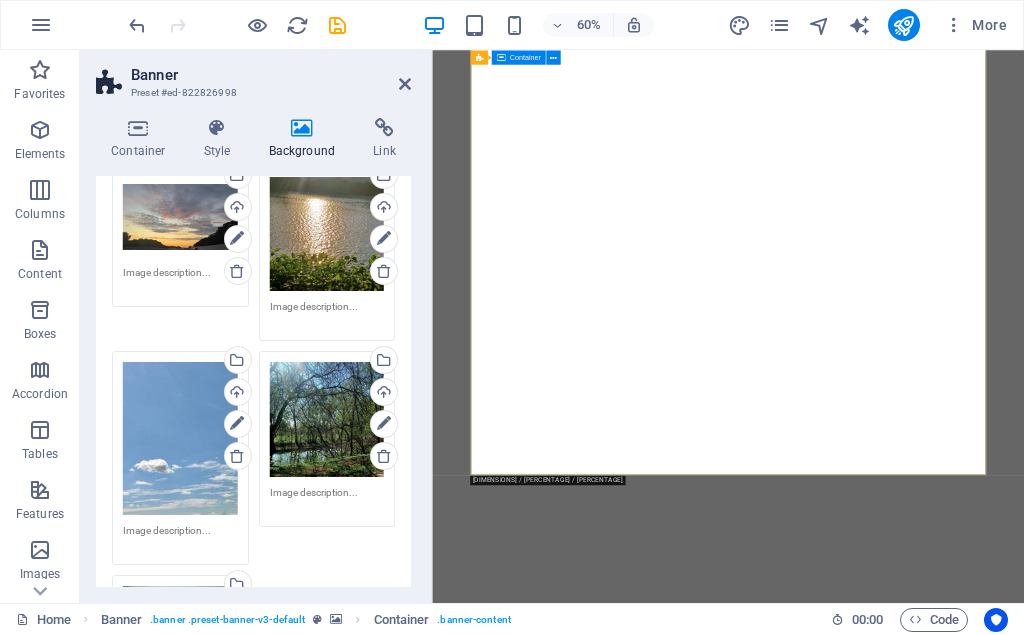 scroll, scrollTop: 101, scrollLeft: 0, axis: vertical 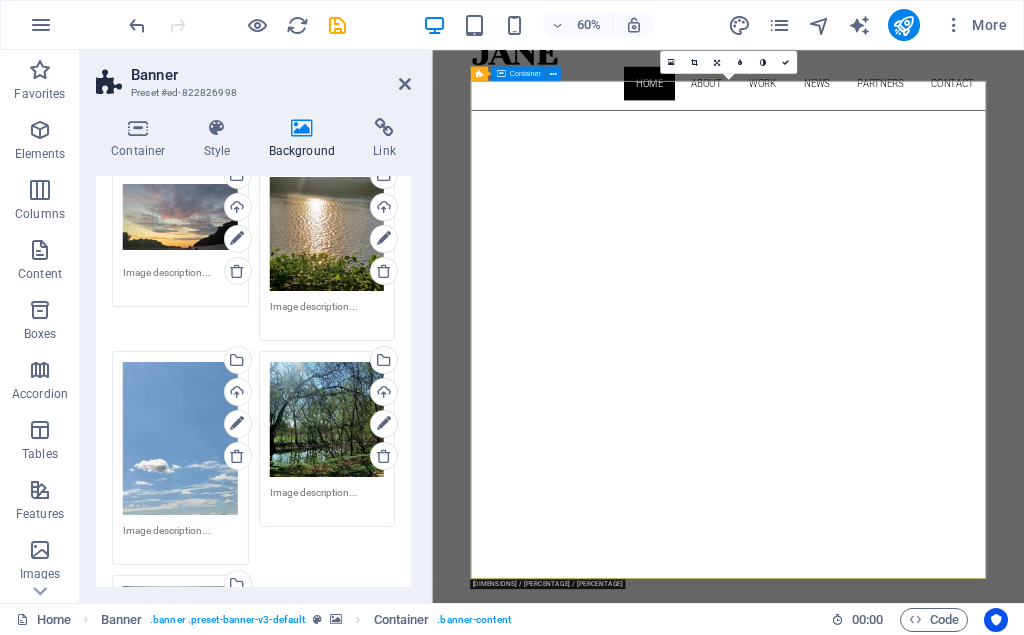 click on "About me My work Partners Contact" at bounding box center [925, 1380] 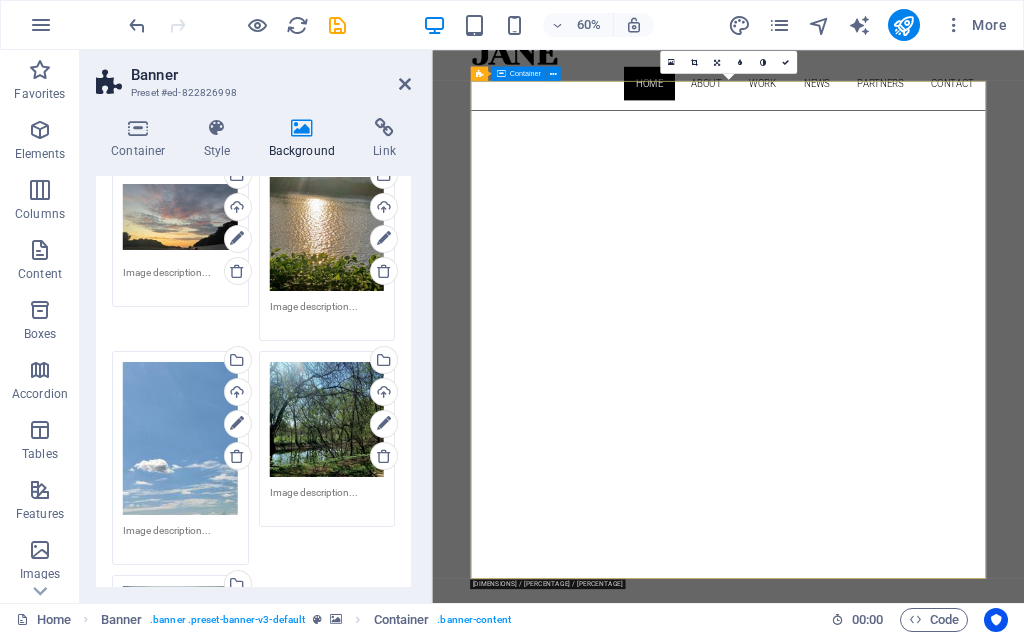 click on "About me My work Partners Contact" at bounding box center (925, 1380) 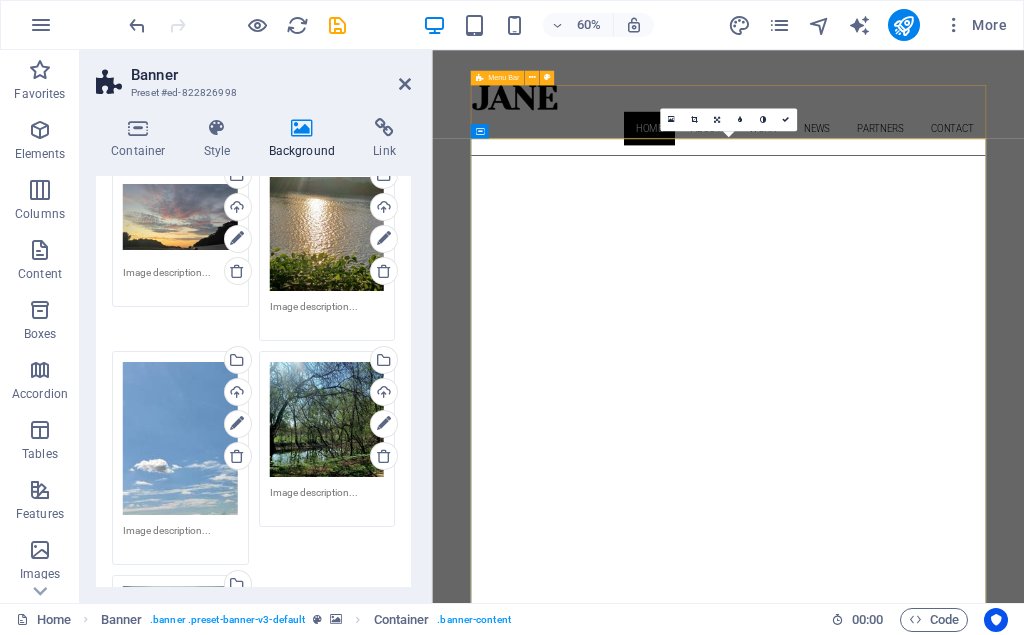 scroll, scrollTop: 0, scrollLeft: 0, axis: both 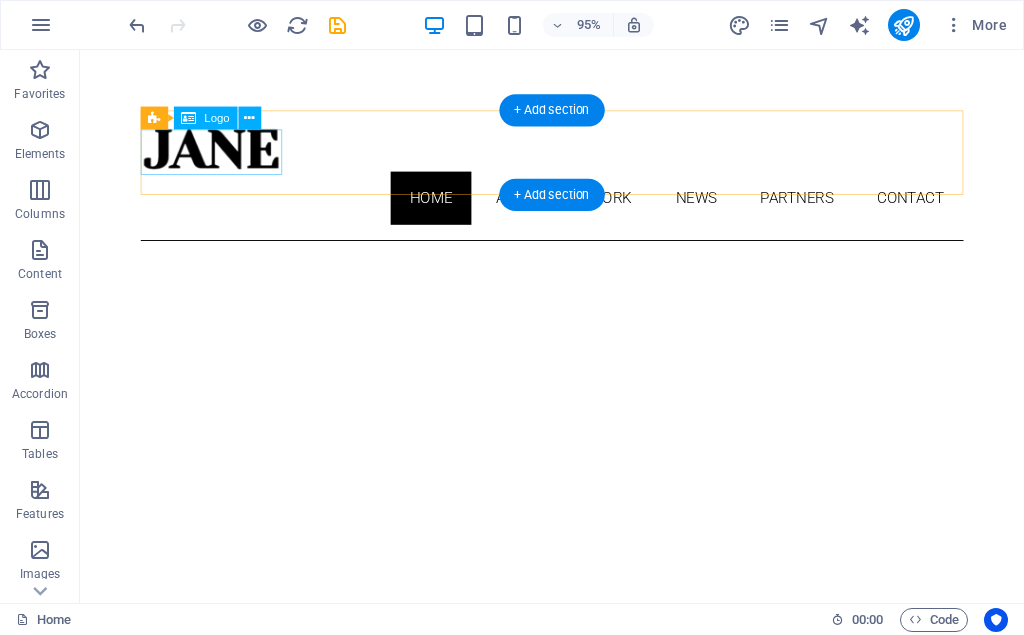 click at bounding box center (577, 154) 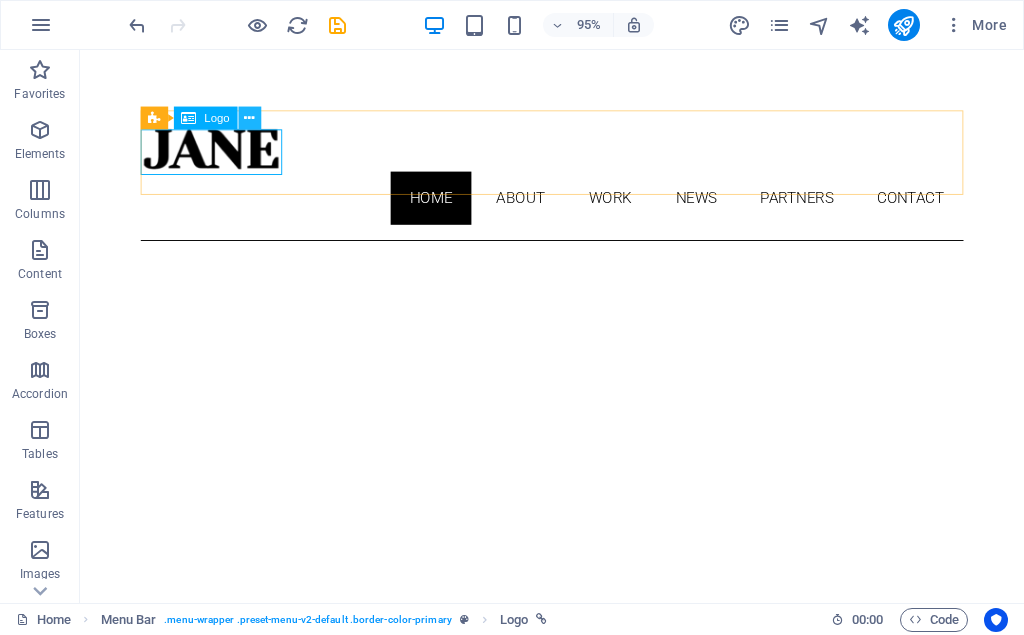 click at bounding box center (250, 118) 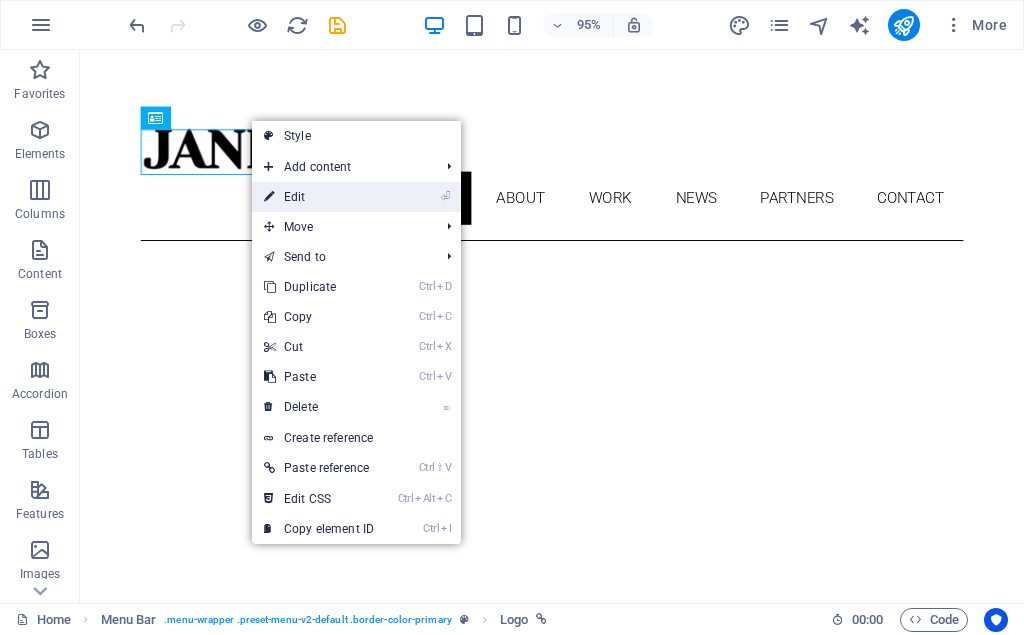 click on "⏎  Edit" at bounding box center [319, 197] 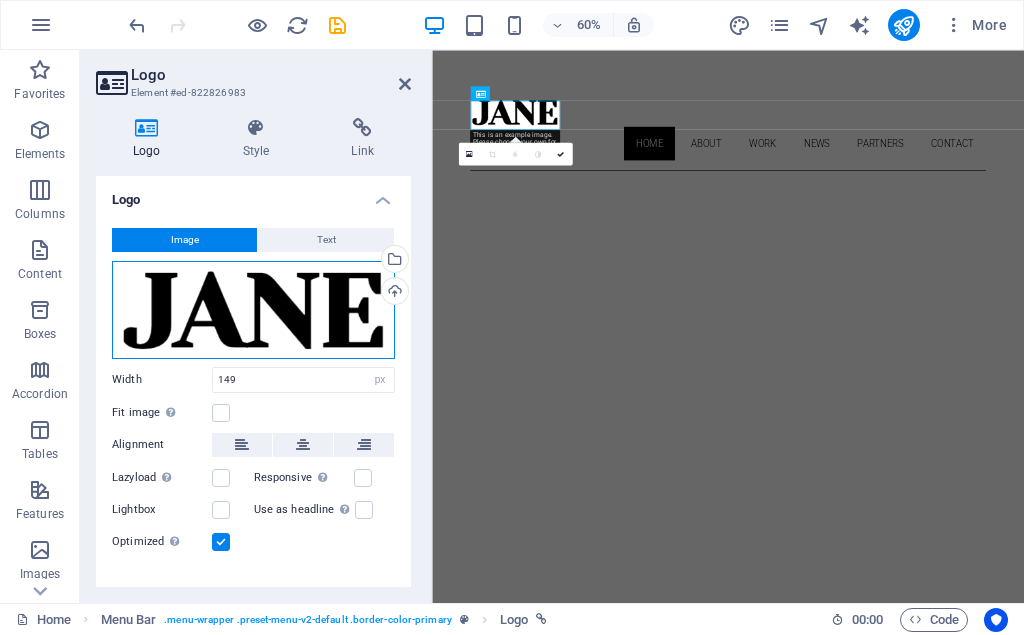 click on "Drag files here, click to choose files or select files from Files or our free stock photos & videos" at bounding box center [253, 310] 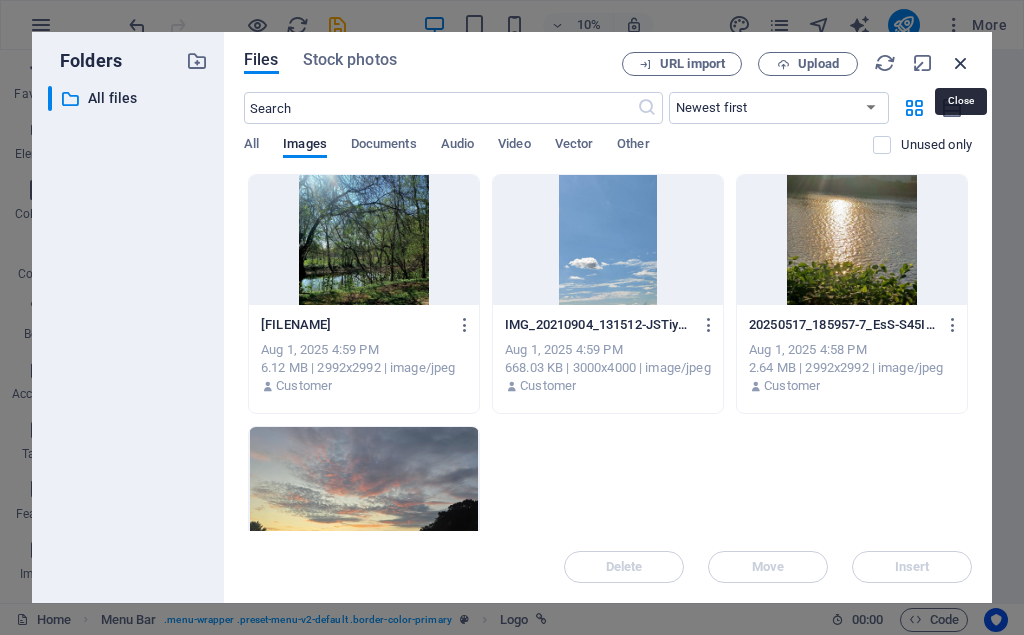 drag, startPoint x: 956, startPoint y: 69, endPoint x: 870, endPoint y: 32, distance: 93.62158 